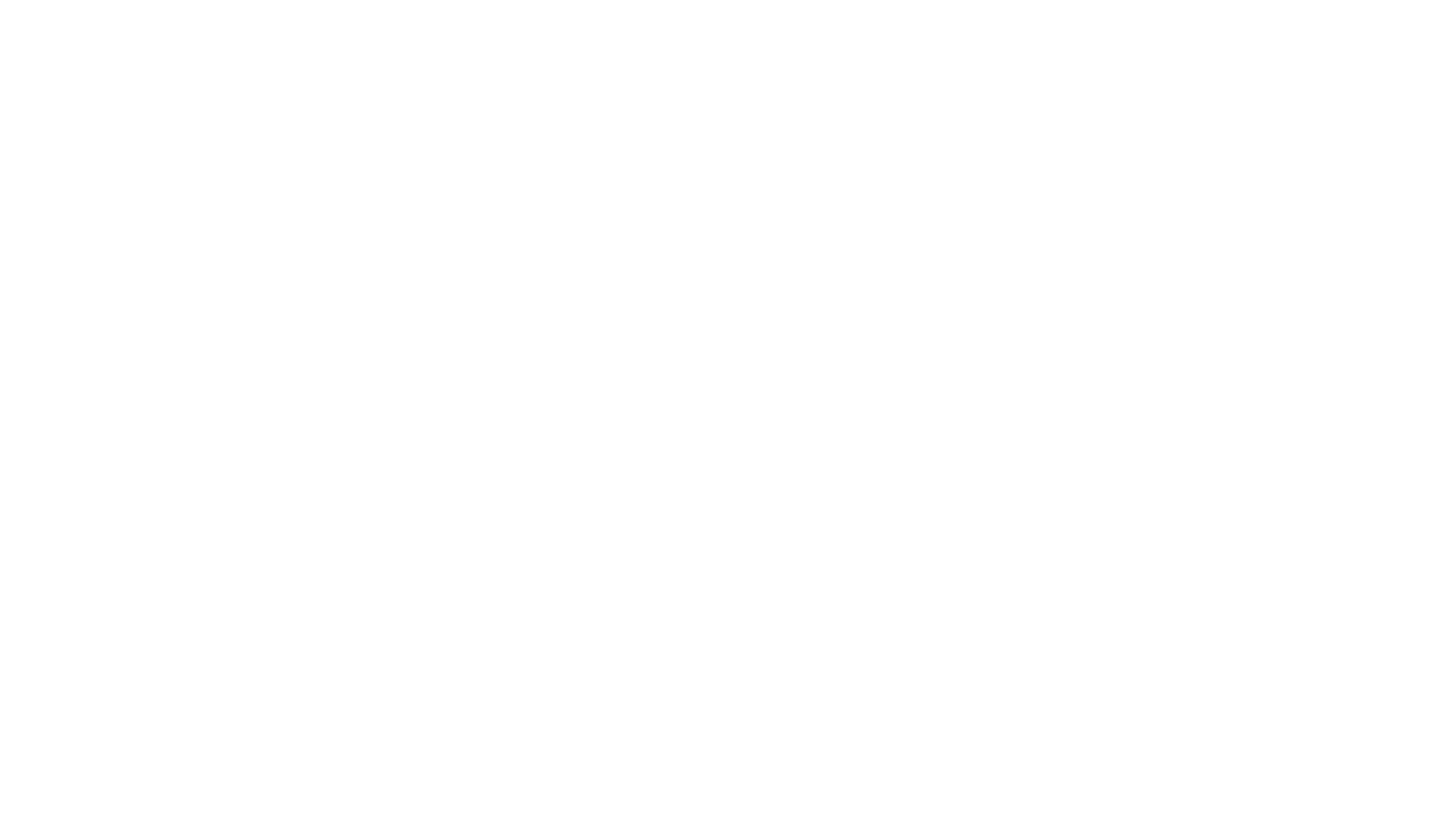 scroll, scrollTop: 0, scrollLeft: 0, axis: both 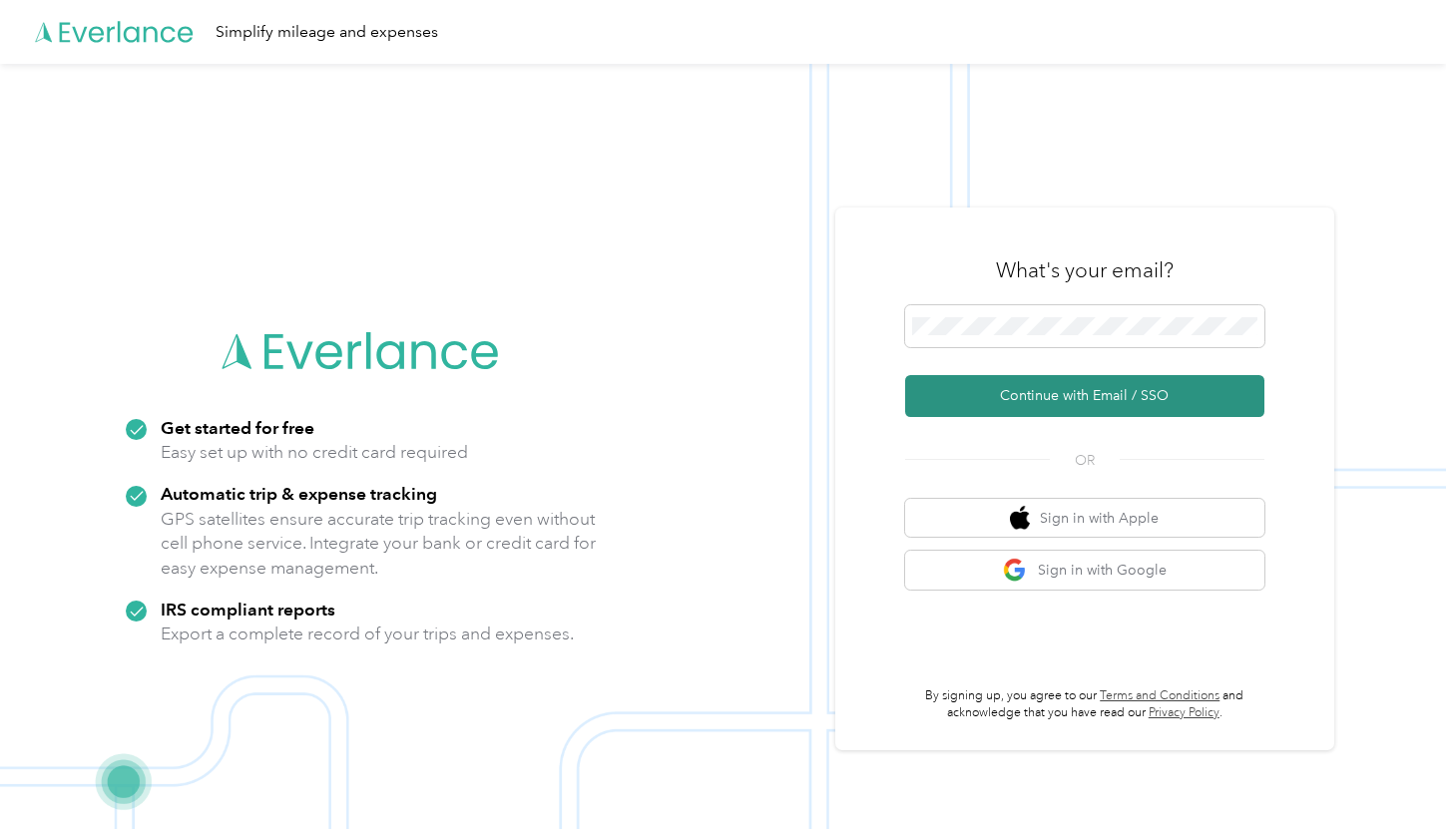 click on "Continue with Email / SSO" at bounding box center (1085, 396) 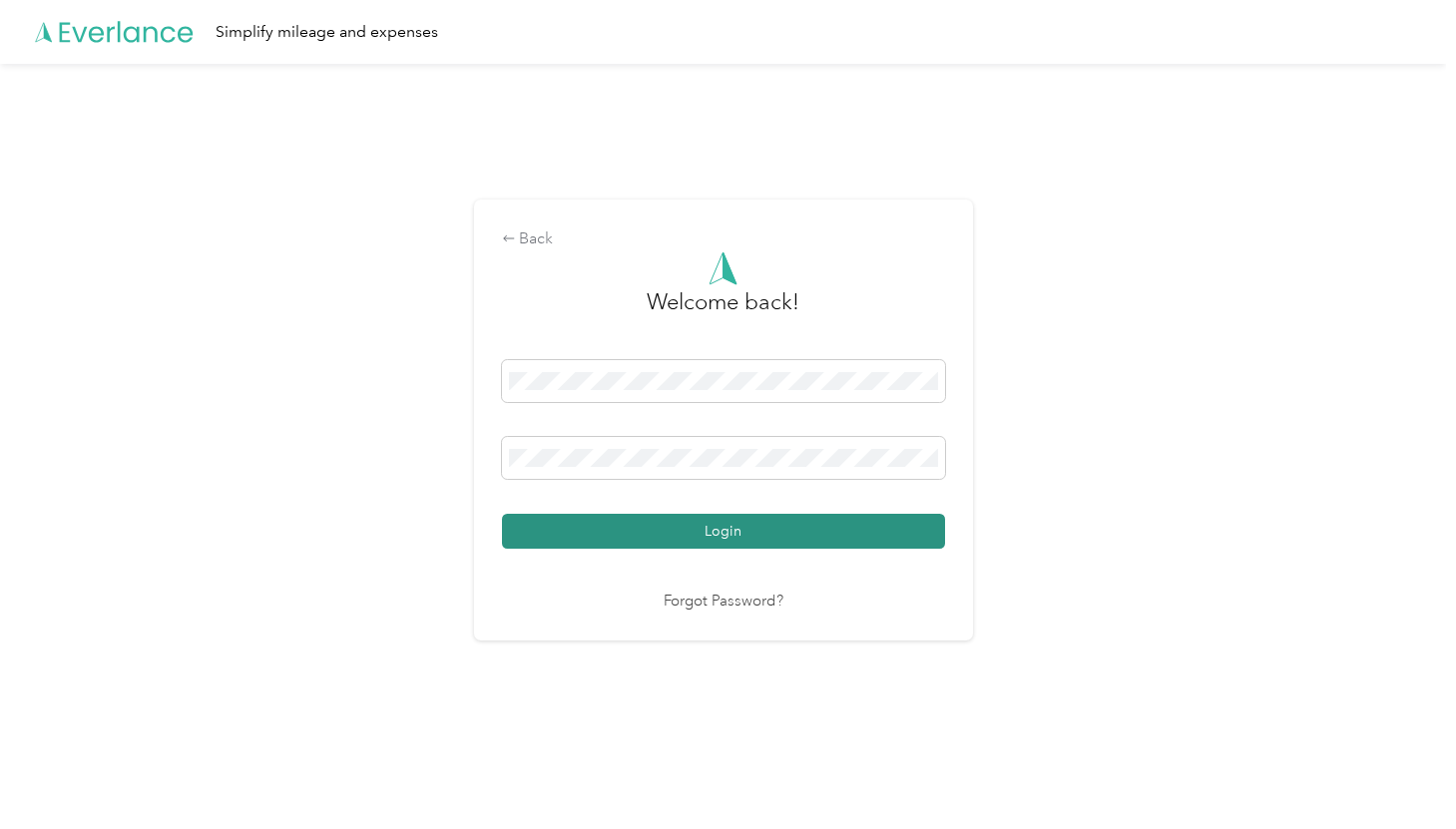 click on "Login" at bounding box center [724, 531] 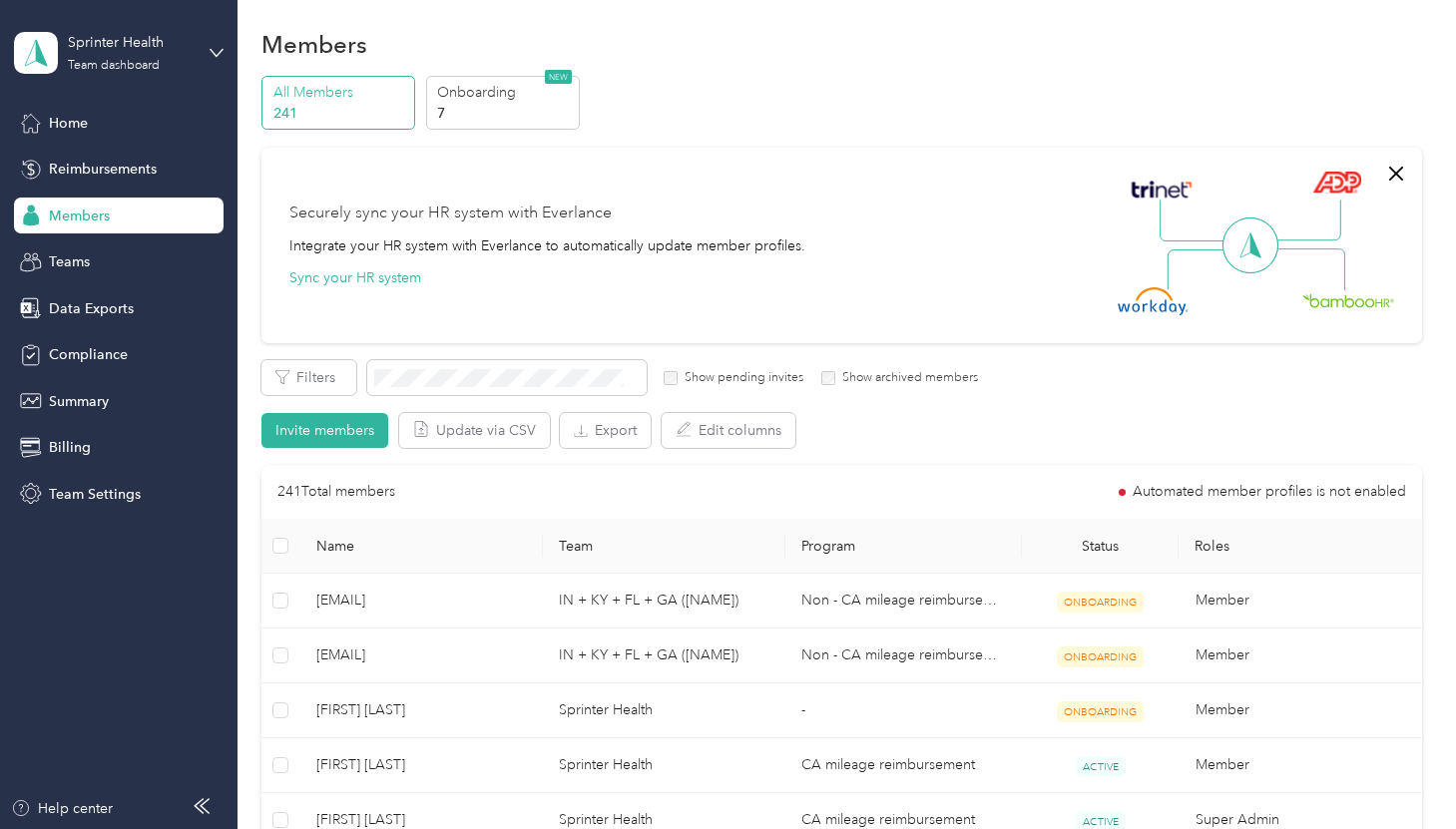 scroll, scrollTop: 0, scrollLeft: 0, axis: both 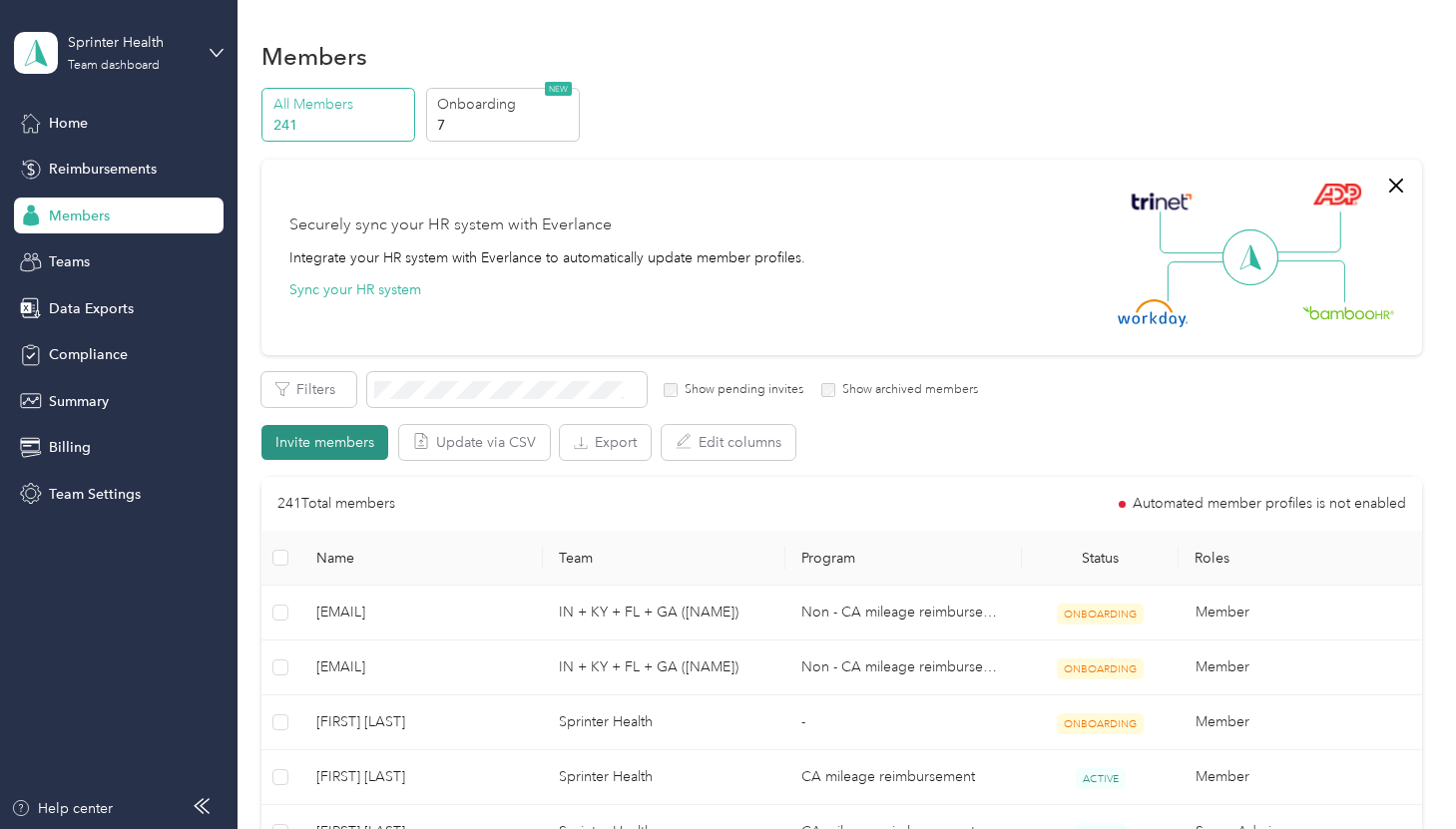 click on "Invite members" at bounding box center (324, 442) 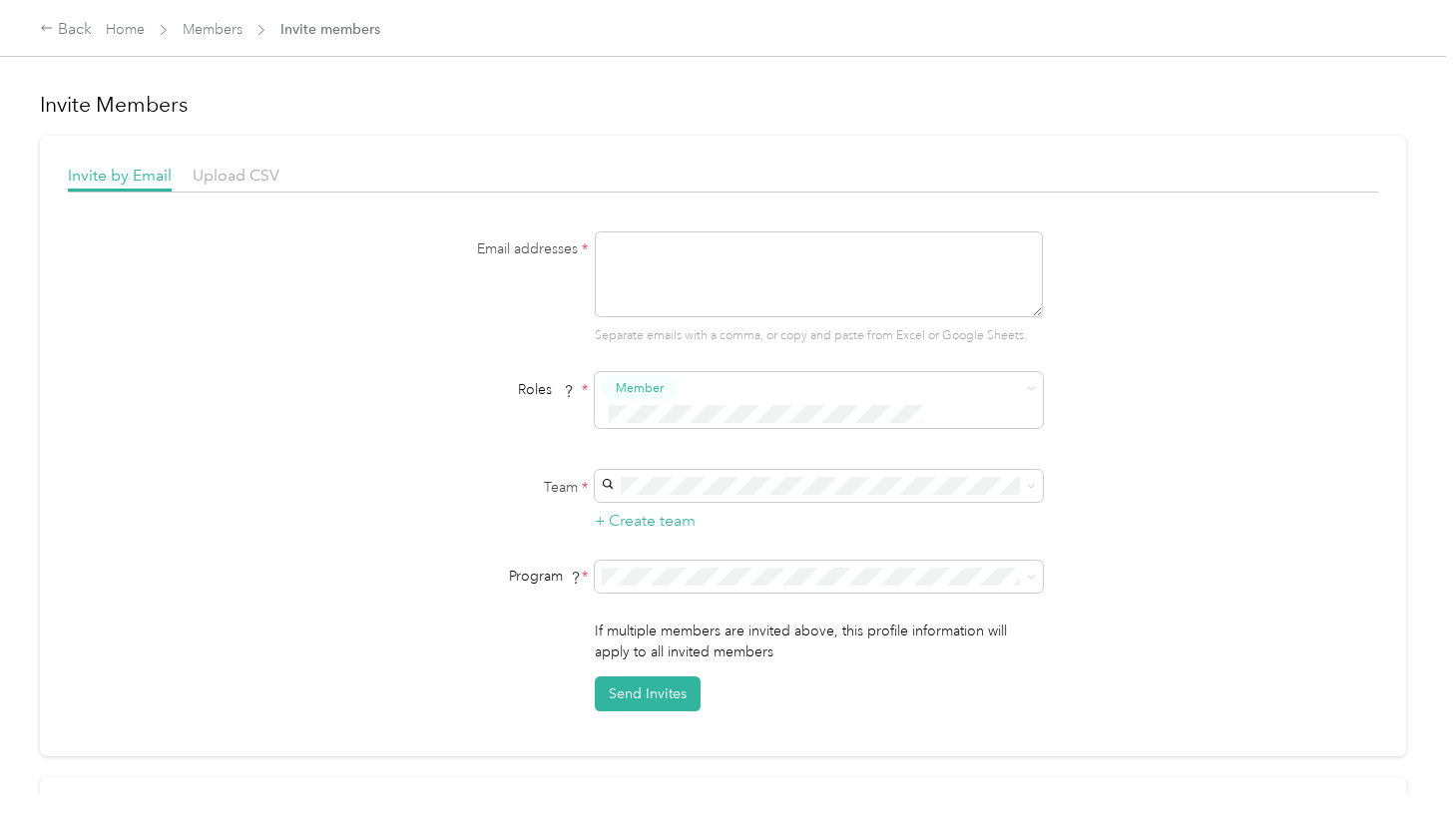 click at bounding box center [818, 274] 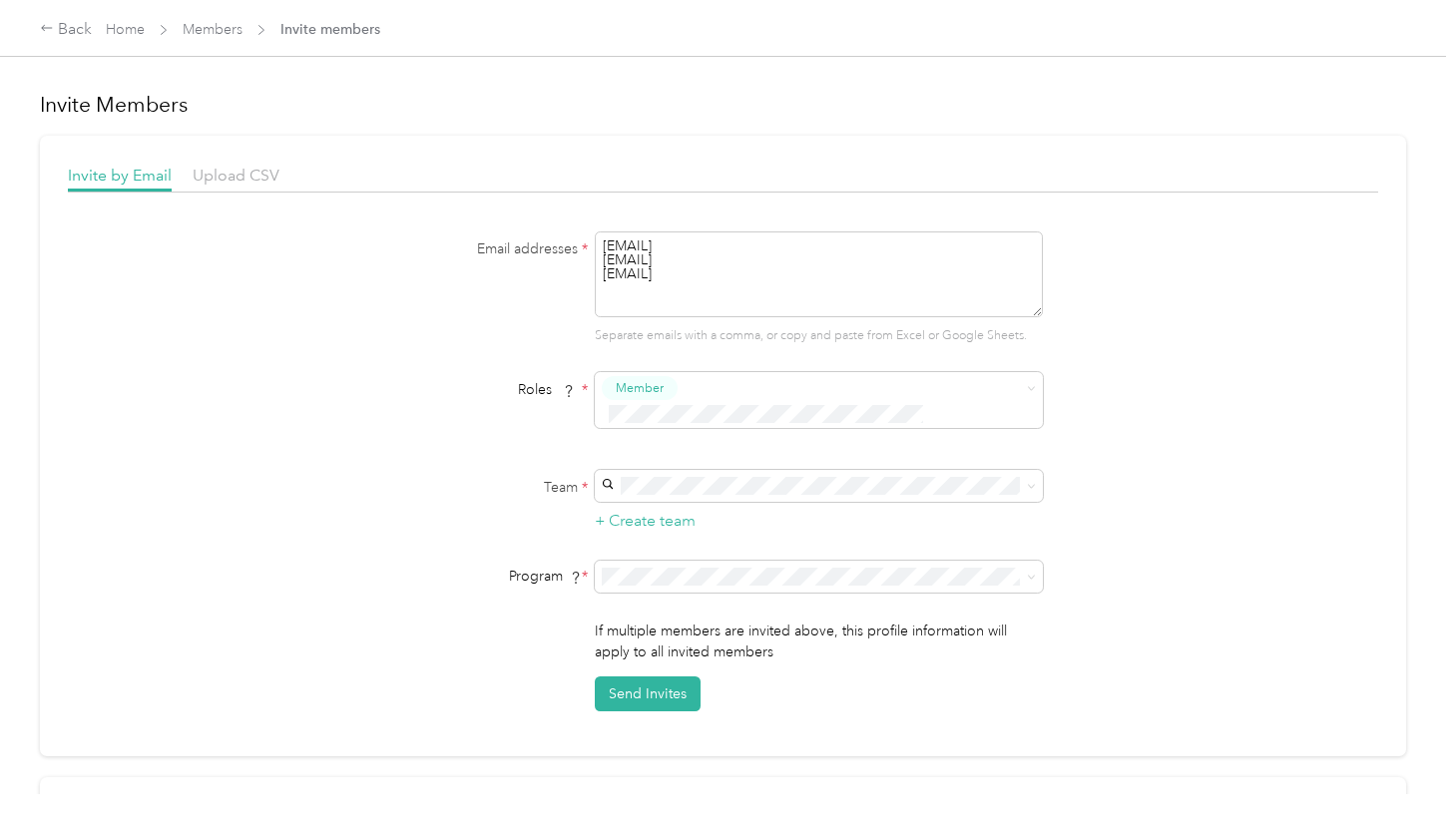 click on "[EMAIL]
[EMAIL]
[EMAIL]" at bounding box center [818, 274] 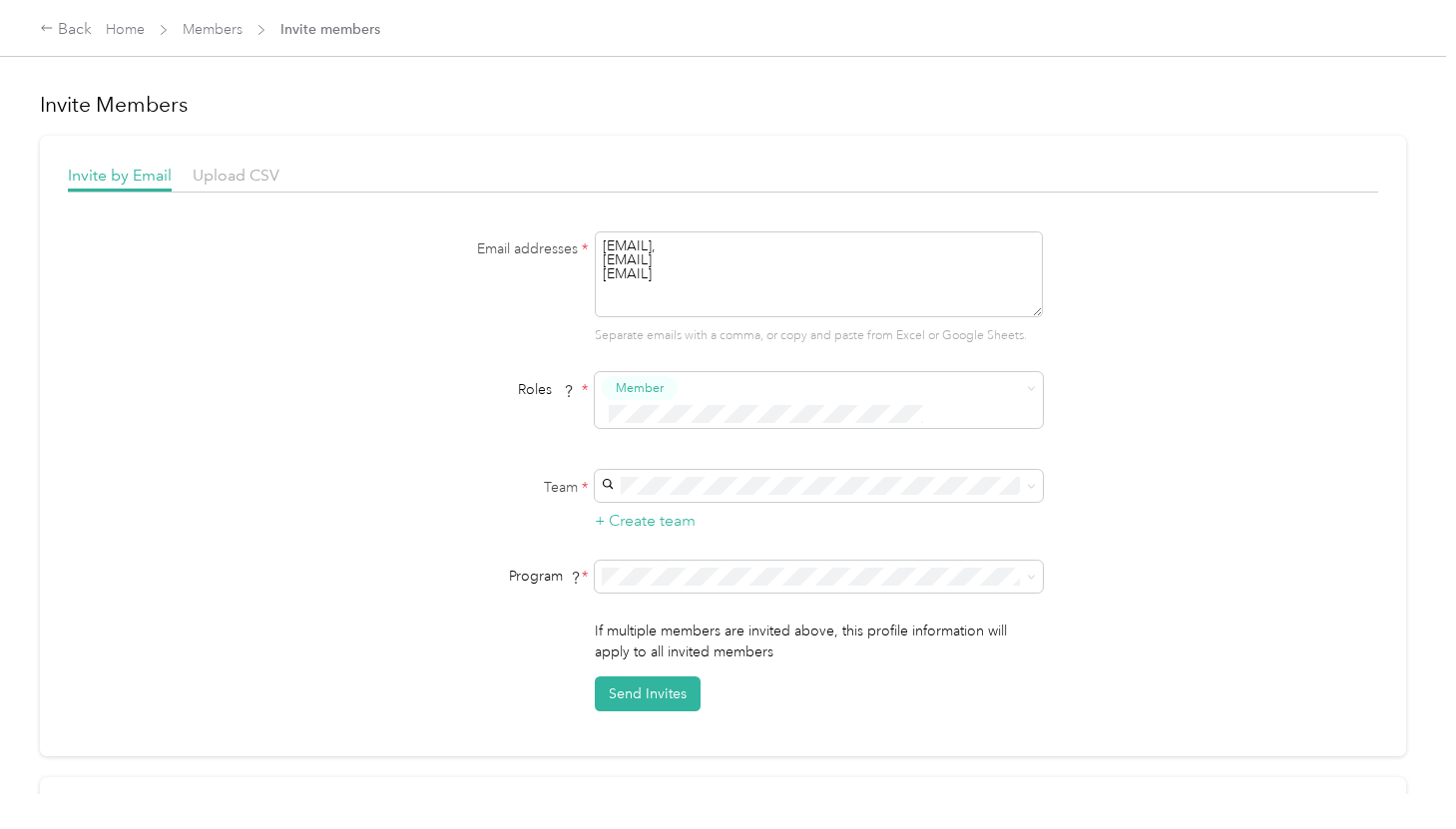 click on "[EMAIL],
[EMAIL]
[EMAIL]" at bounding box center [818, 274] 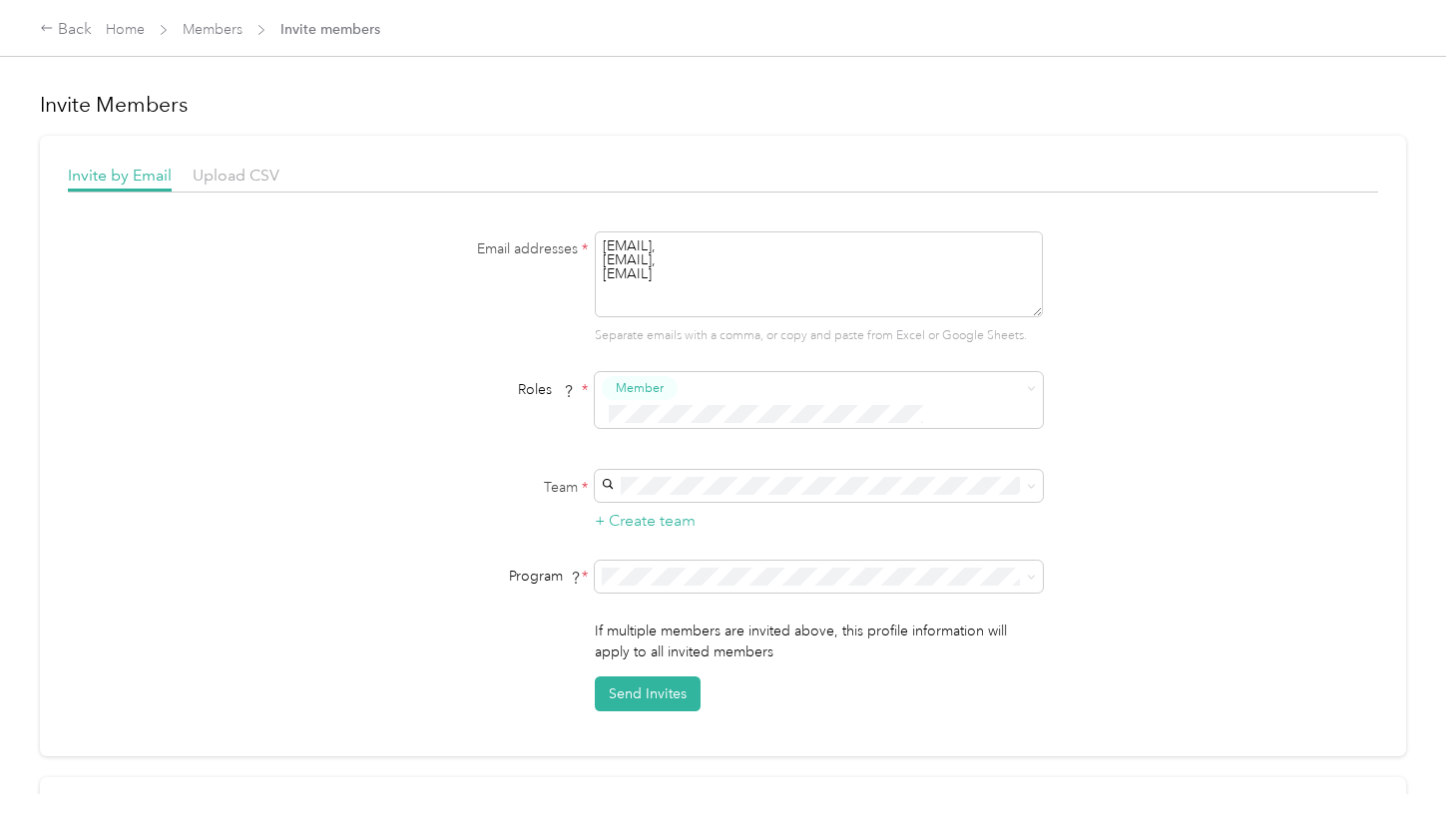 click on "Member" at bounding box center [805, 424] 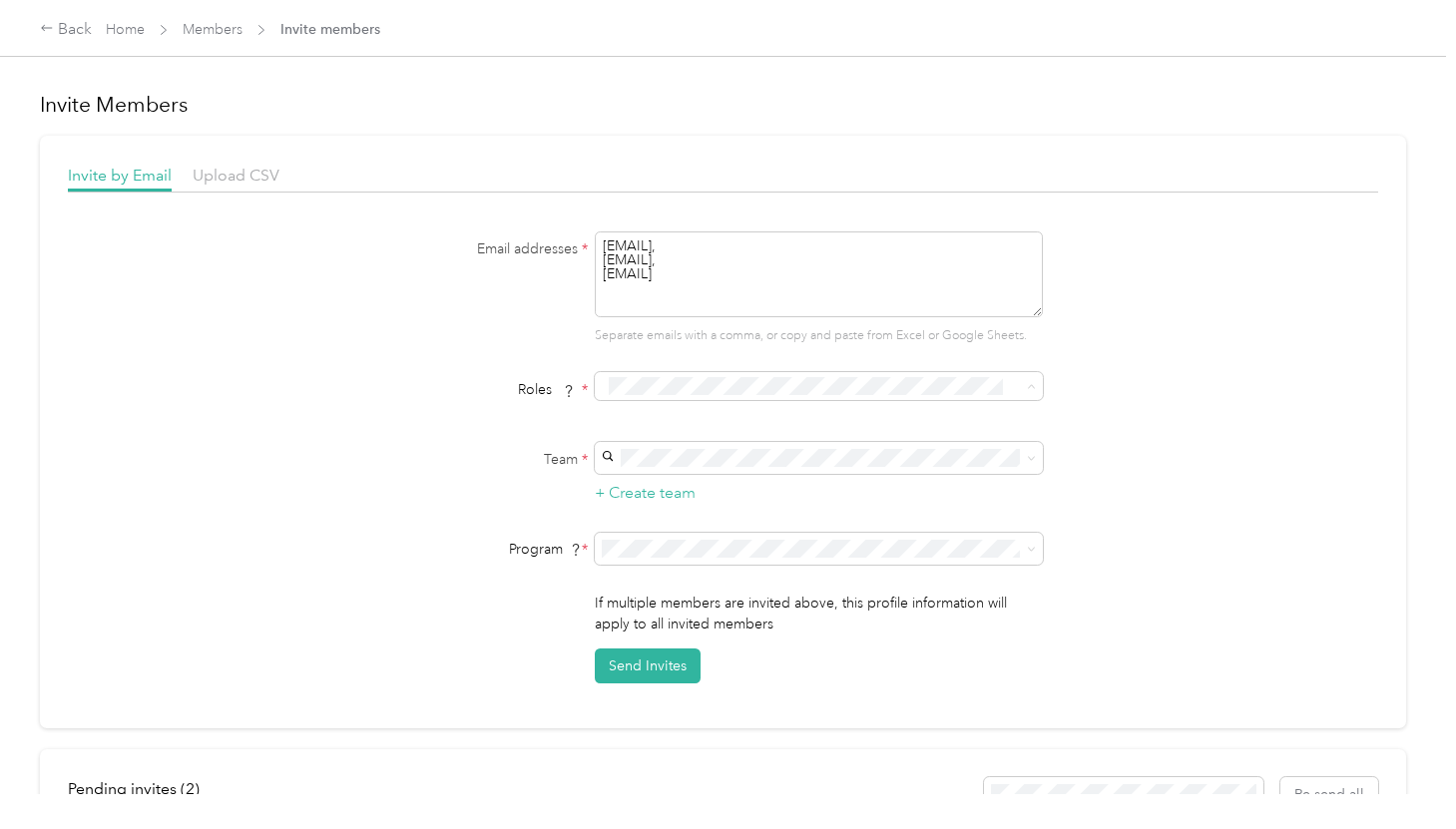 click on "Member" at bounding box center (645, 421) 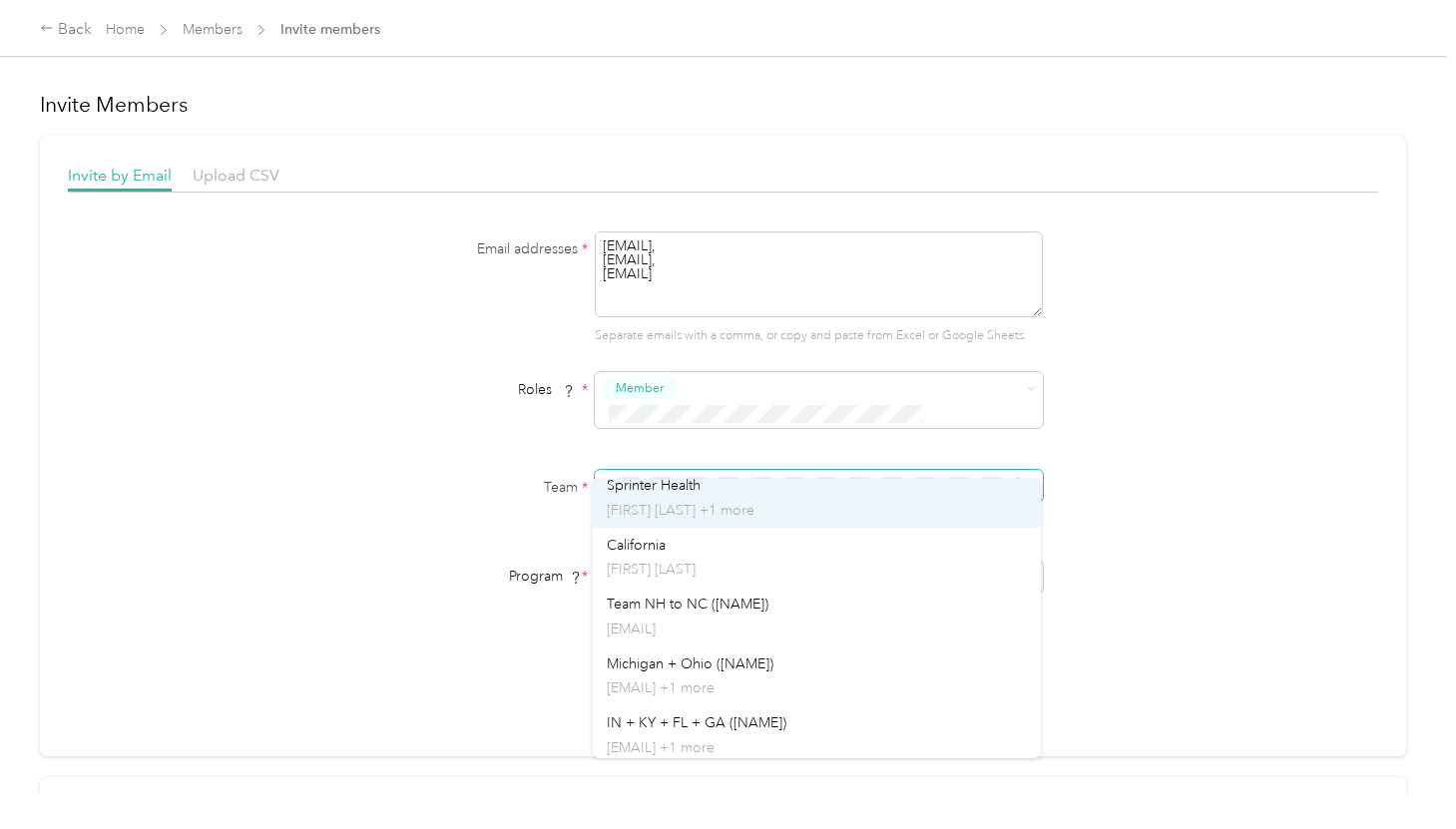 scroll, scrollTop: 75, scrollLeft: 0, axis: vertical 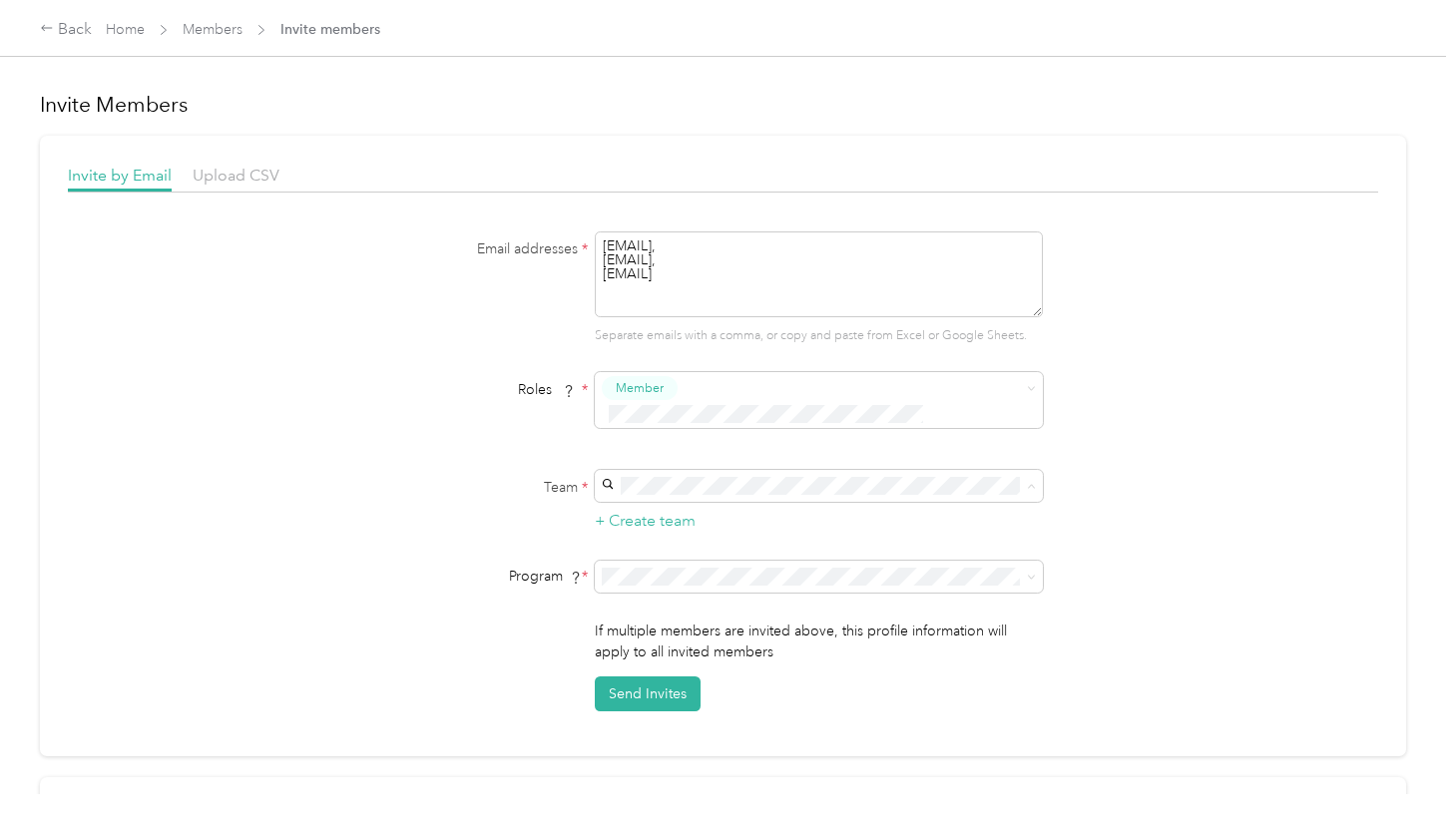 click on "[FIRST] [LAST]" at bounding box center (816, 564) 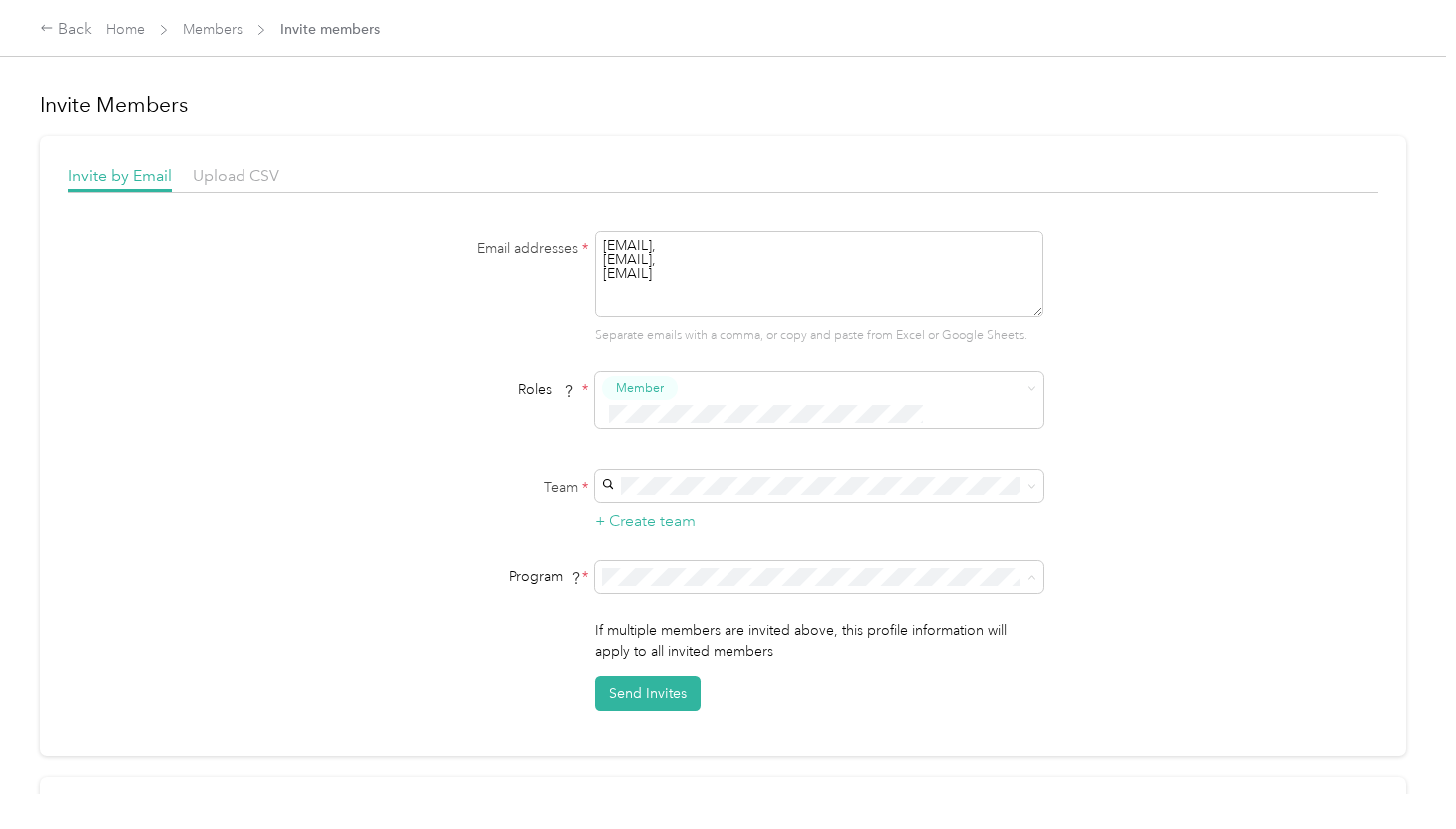 click on "CA mileage reimbursement  (CPM)" at bounding box center (715, 656) 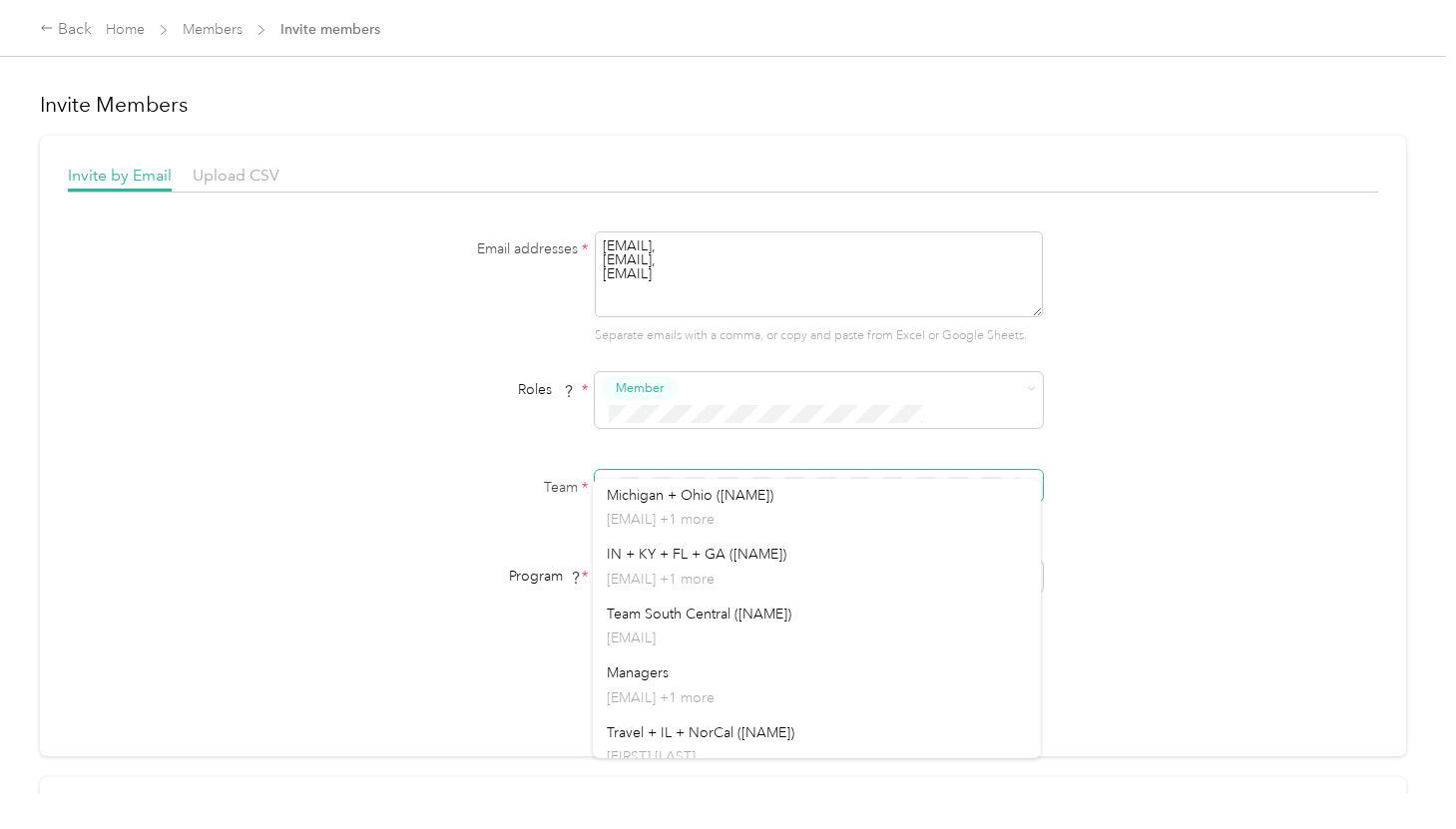 scroll, scrollTop: 254, scrollLeft: 0, axis: vertical 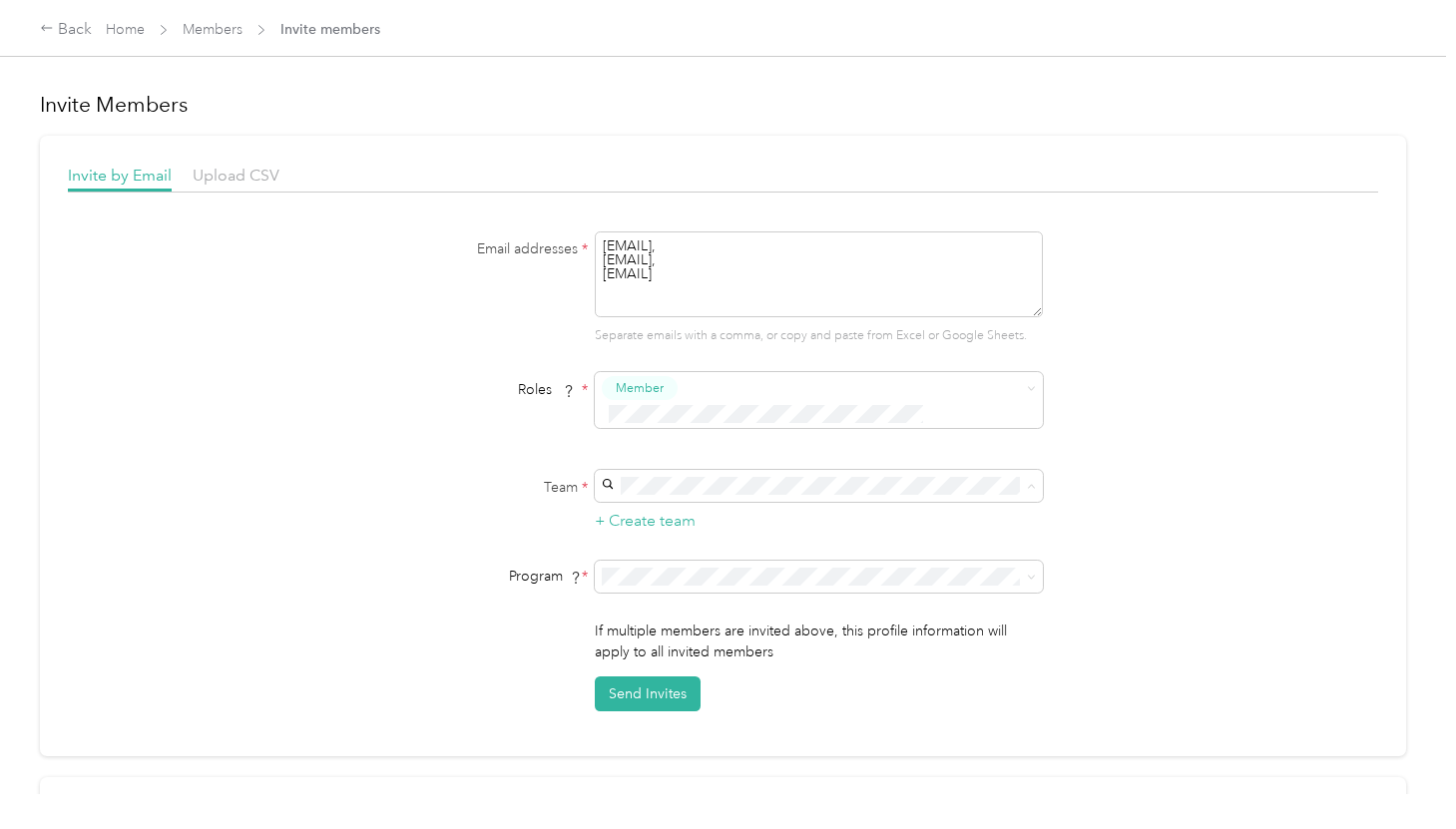 click on "Travel + IL + NorCal ([NAME]) [FIRST] [LAST]" at bounding box center [816, 729] 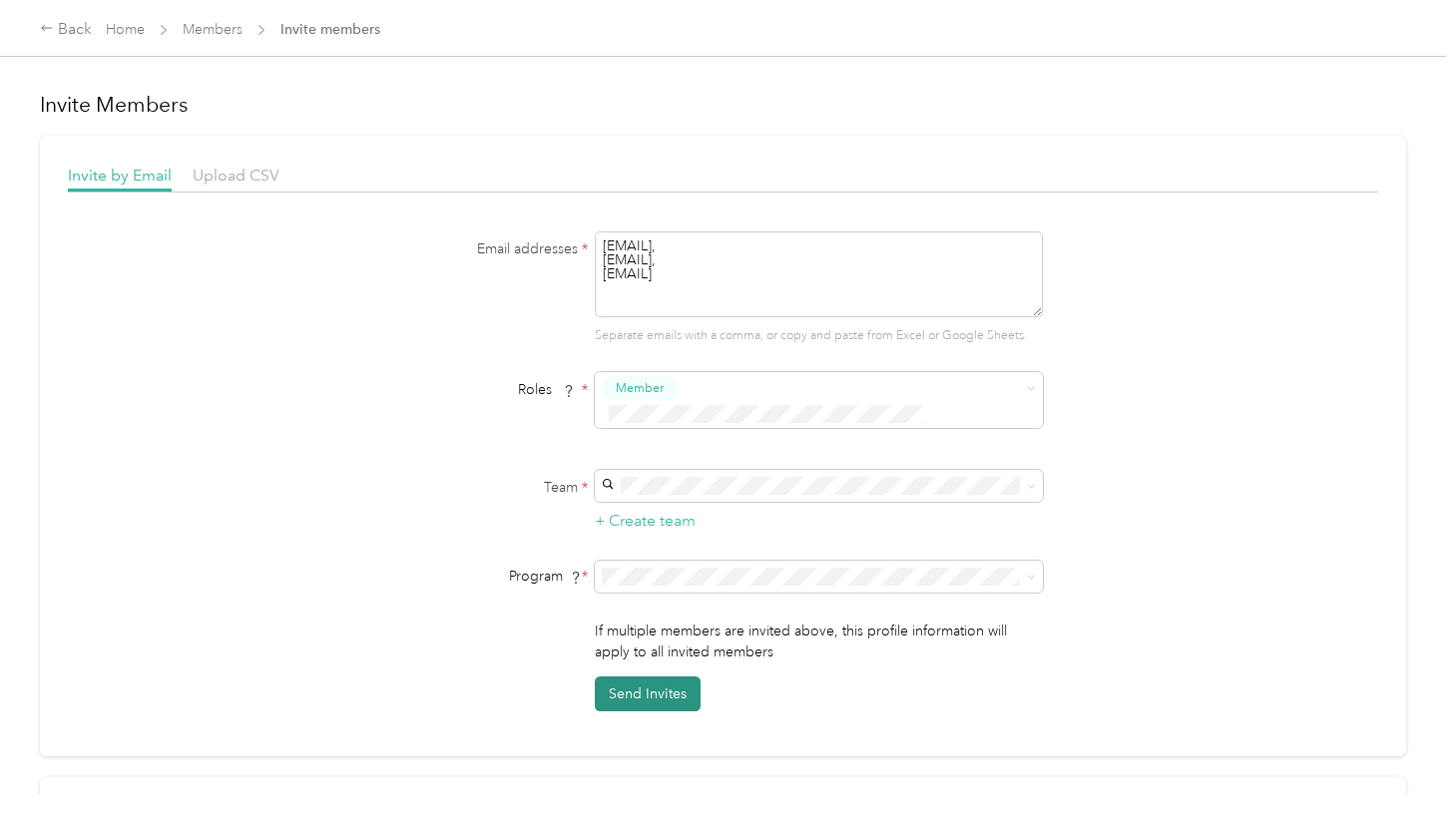click on "Send Invites" at bounding box center (648, 693) 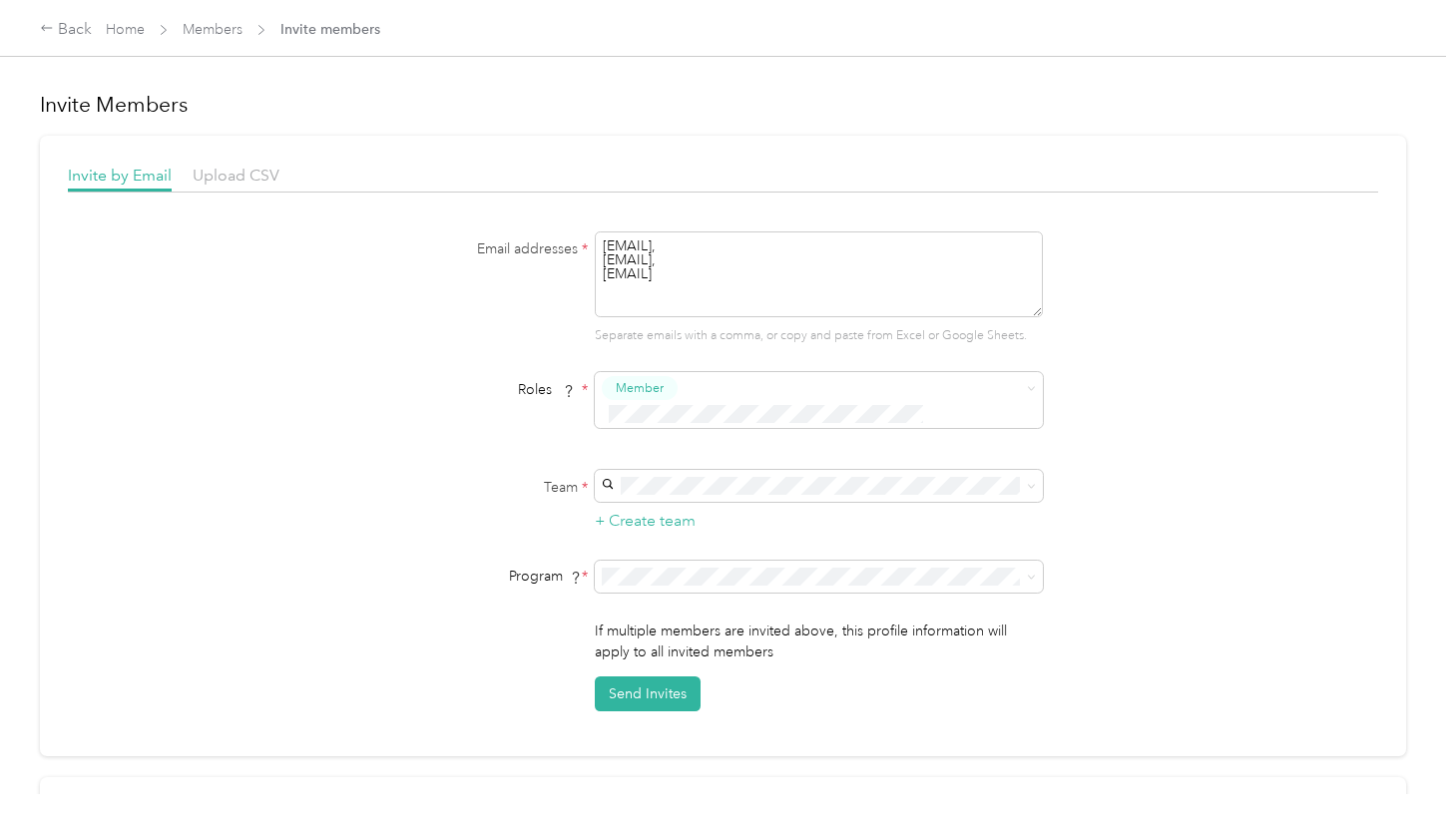 click on "[EMAIL],
[EMAIL],
[EMAIL]" at bounding box center [818, 274] 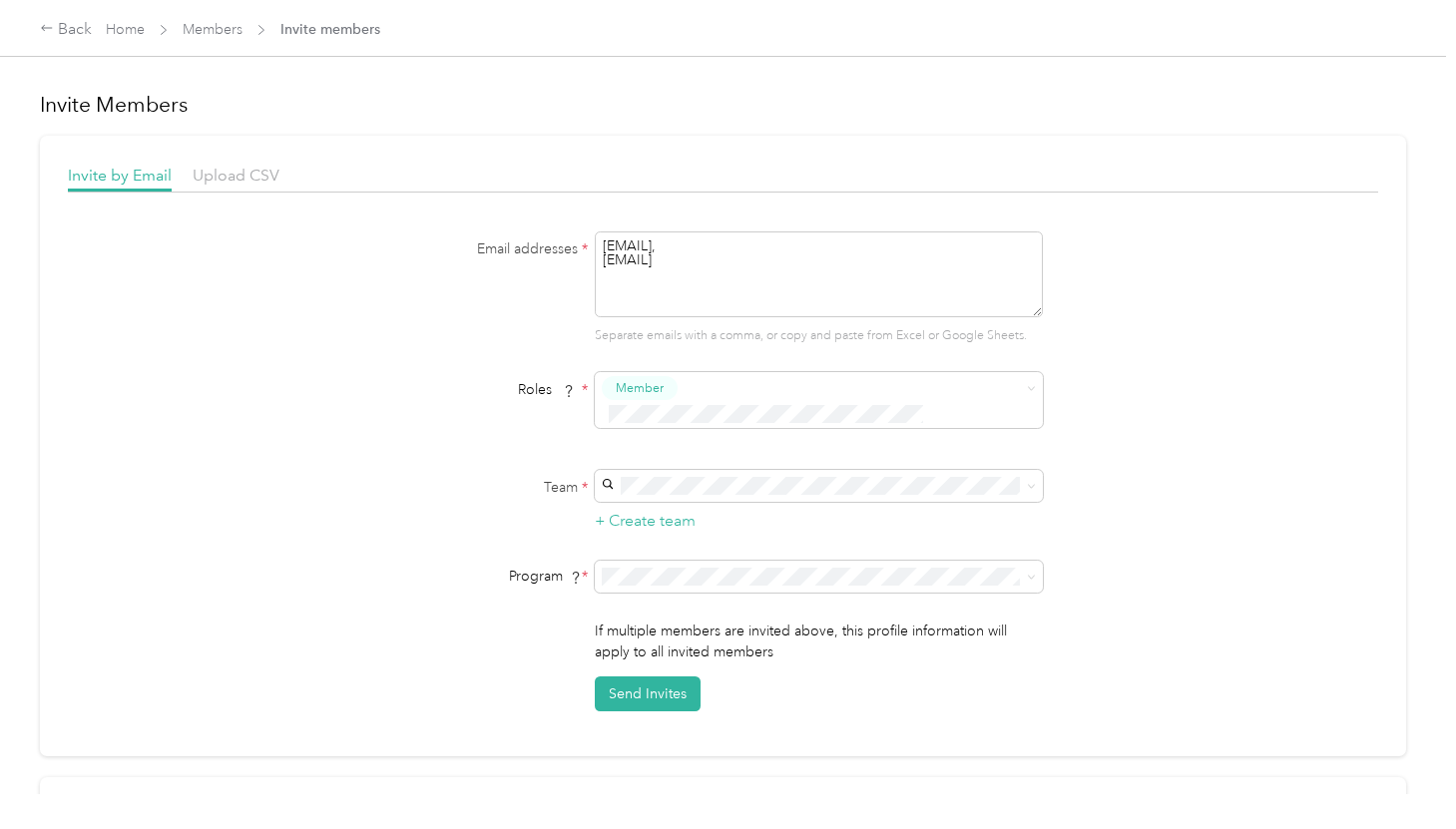click on "[EMAIL],
[EMAIL]" at bounding box center (818, 274) 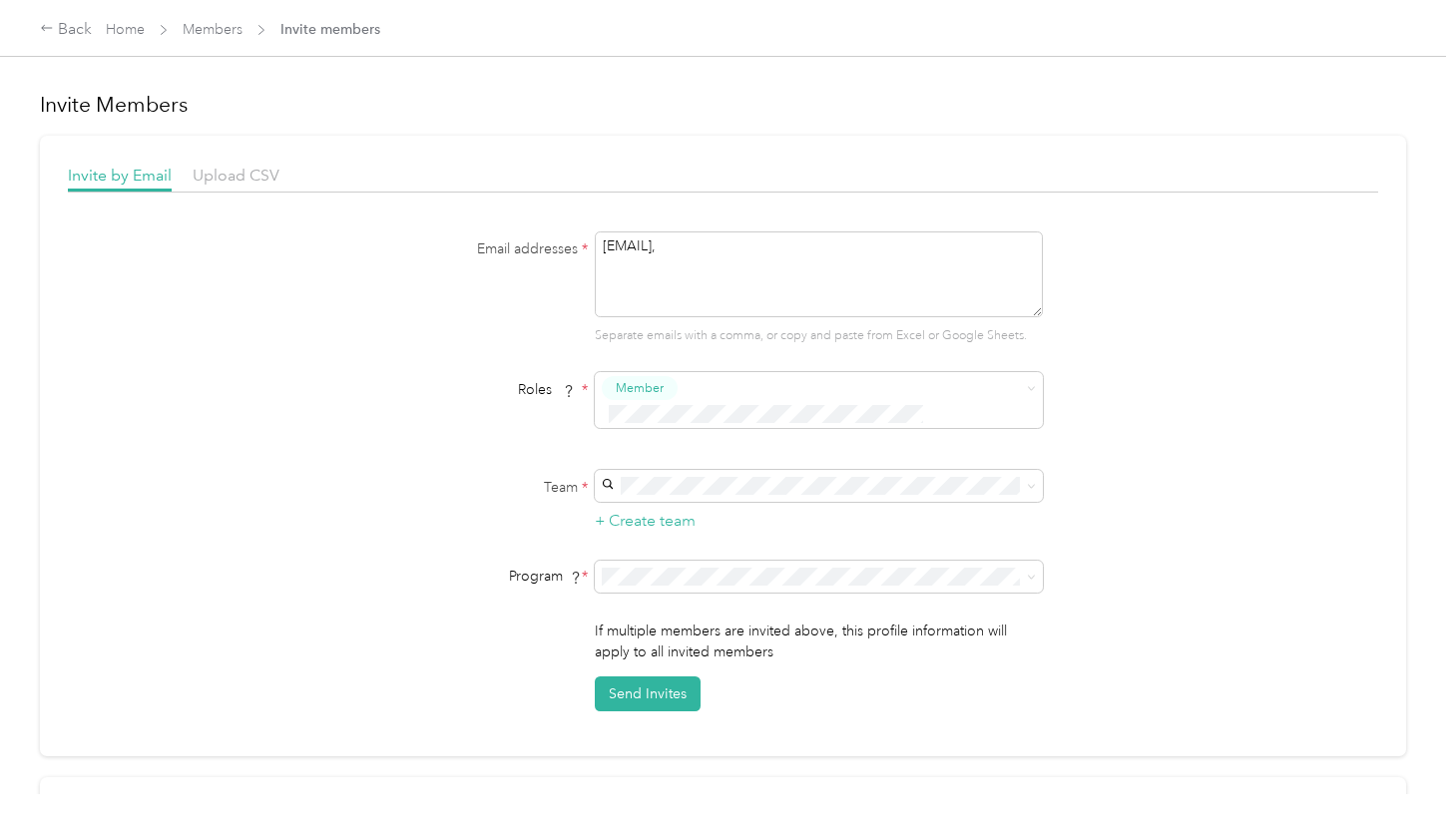 click on "[EMAIL]," at bounding box center (818, 274) 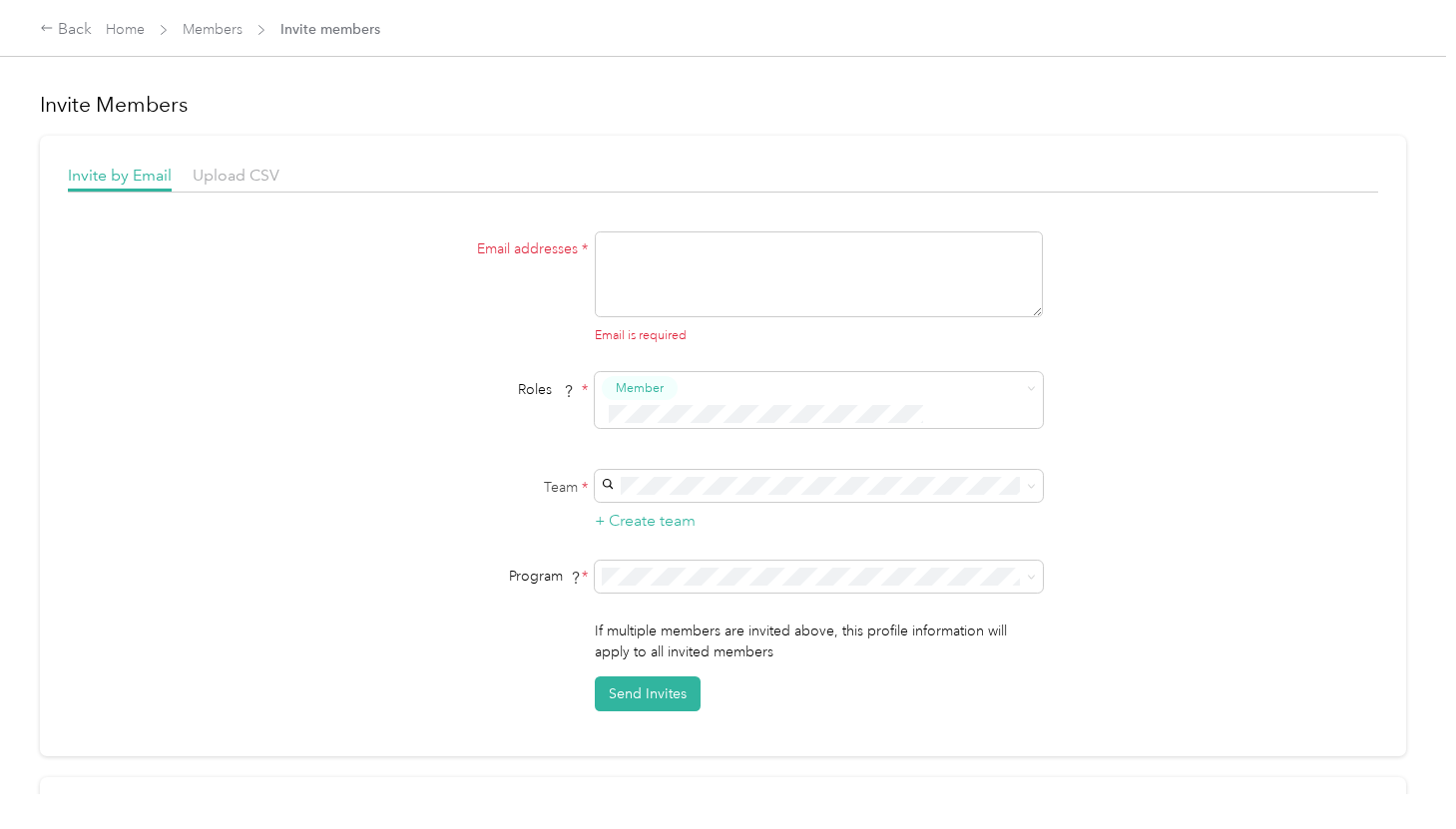 paste on "[EMAIL]" 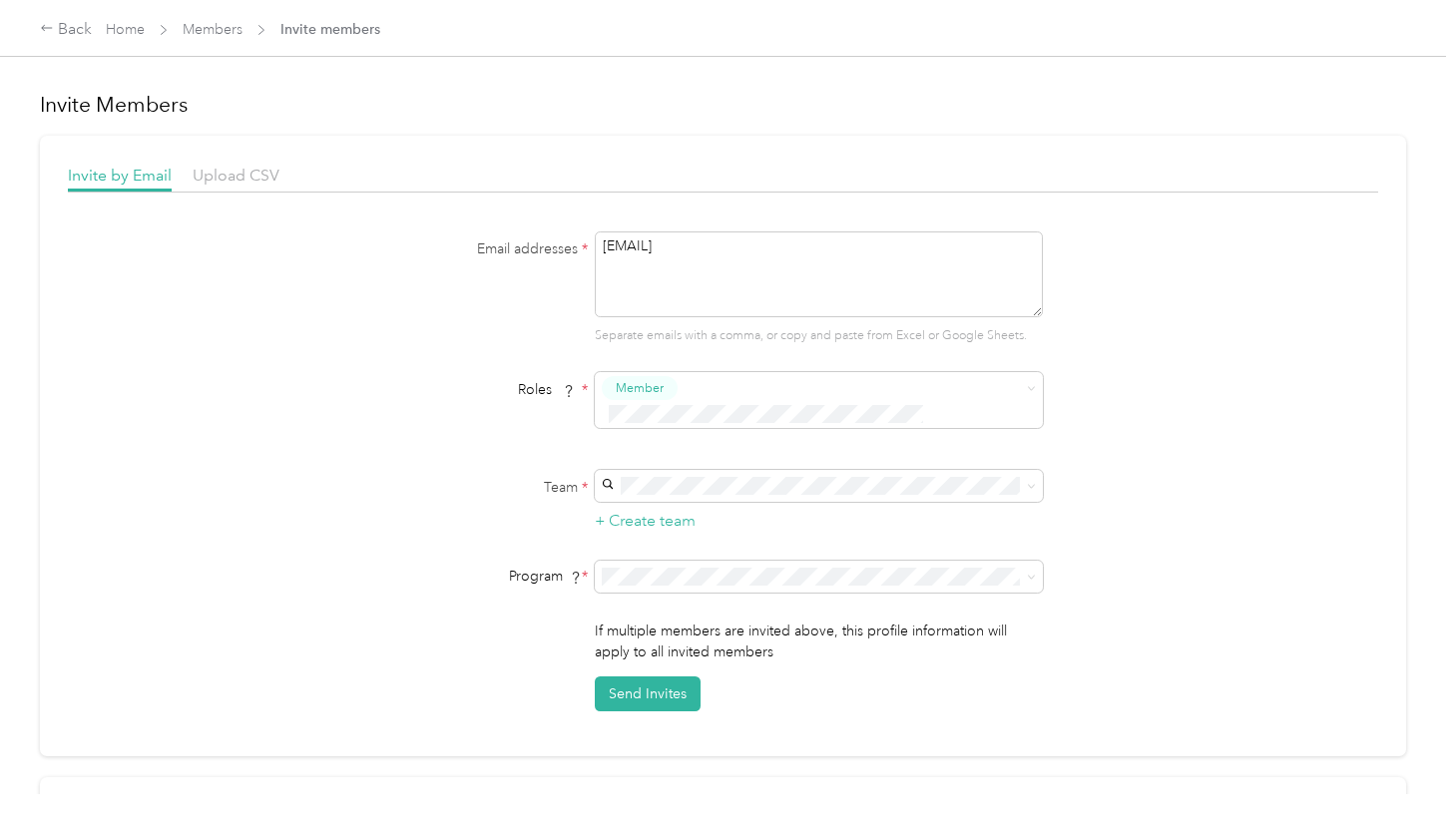 type on "[EMAIL]" 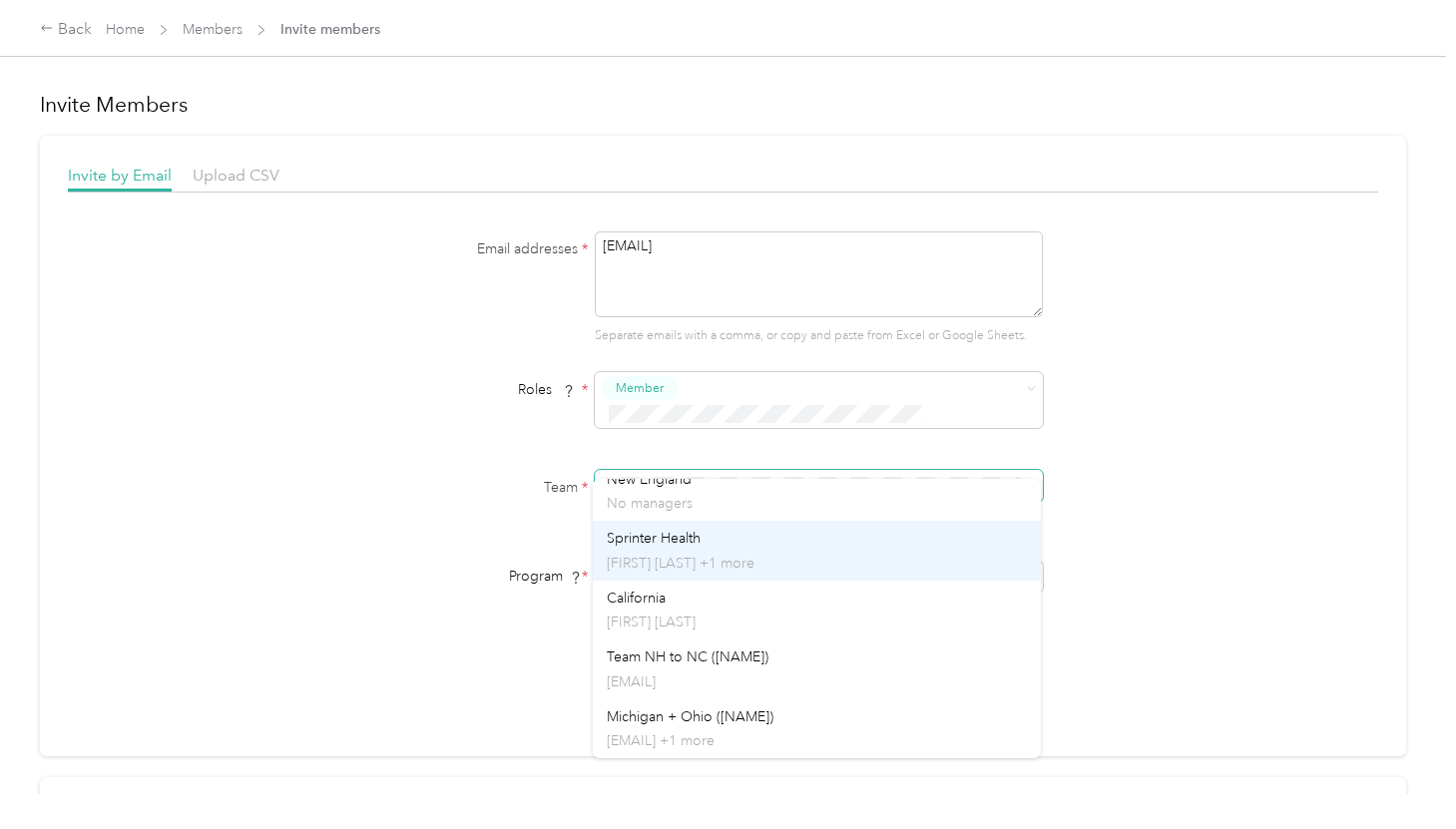 scroll, scrollTop: 23, scrollLeft: 0, axis: vertical 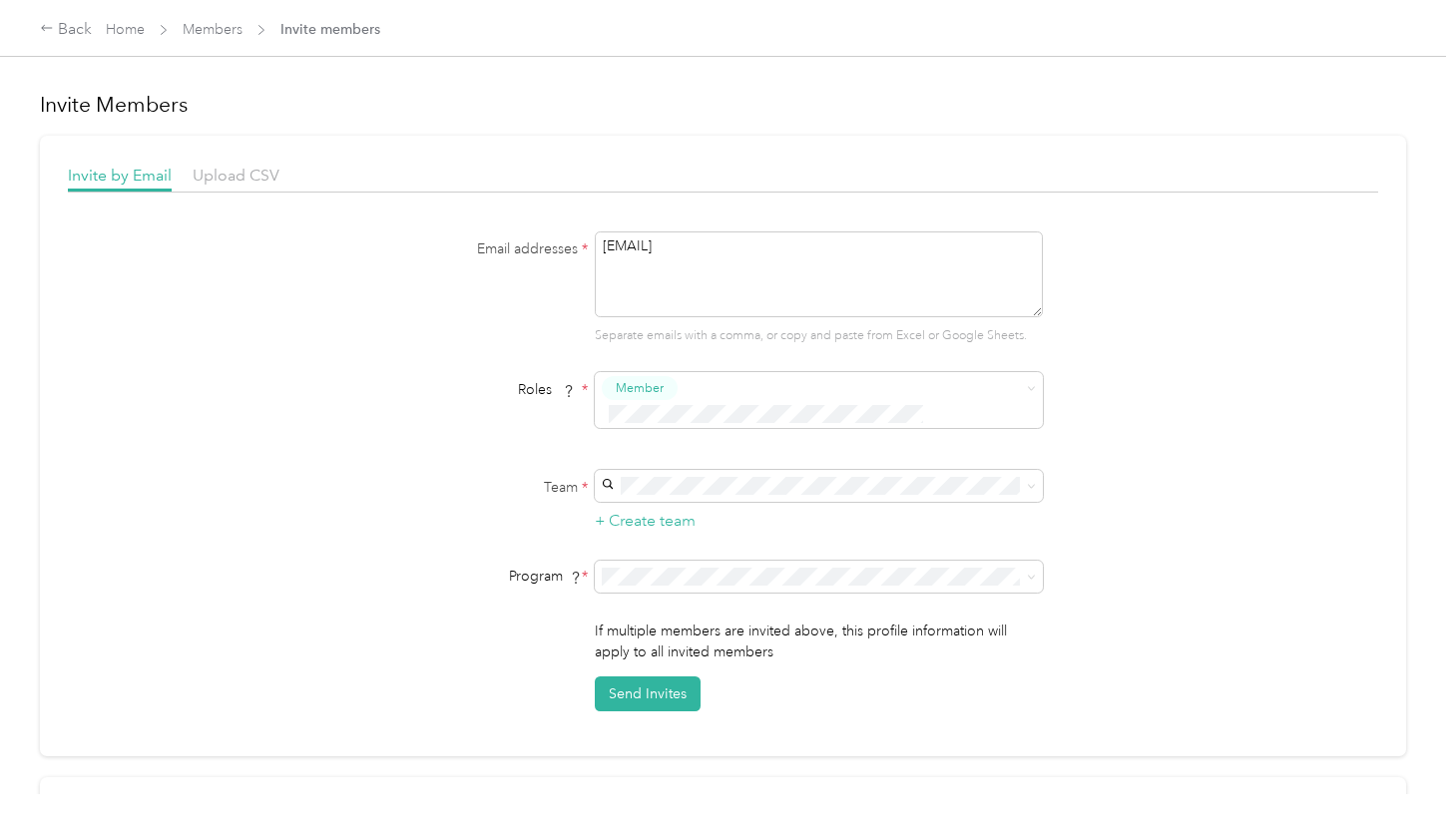 click on "IN + KY + FL + GA ([NAME]) [EMAIL] +1 more" at bounding box center [816, 674] 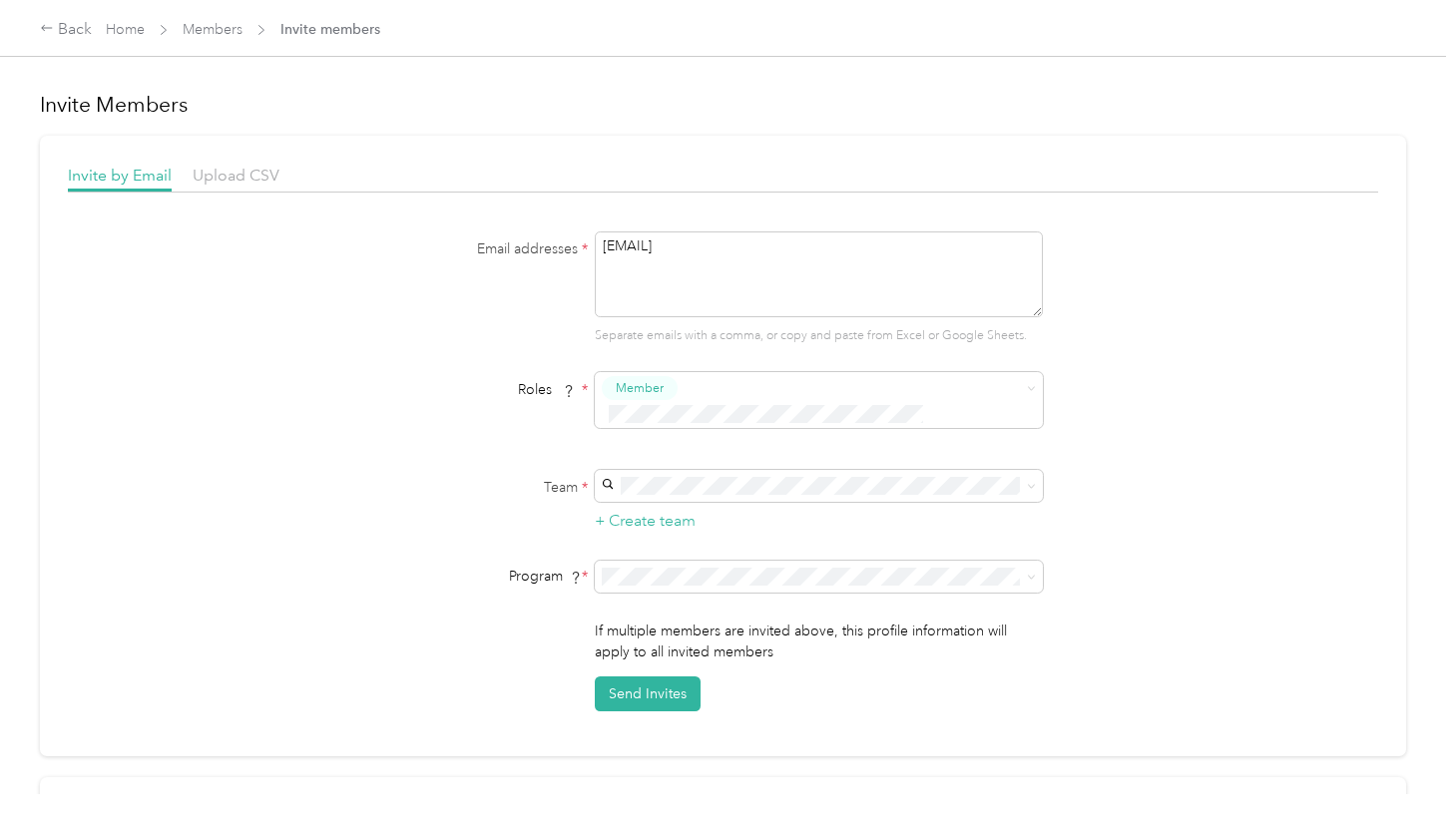 click on "Non - CA mileage reimbursement (CPM)" at bounding box center [816, 622] 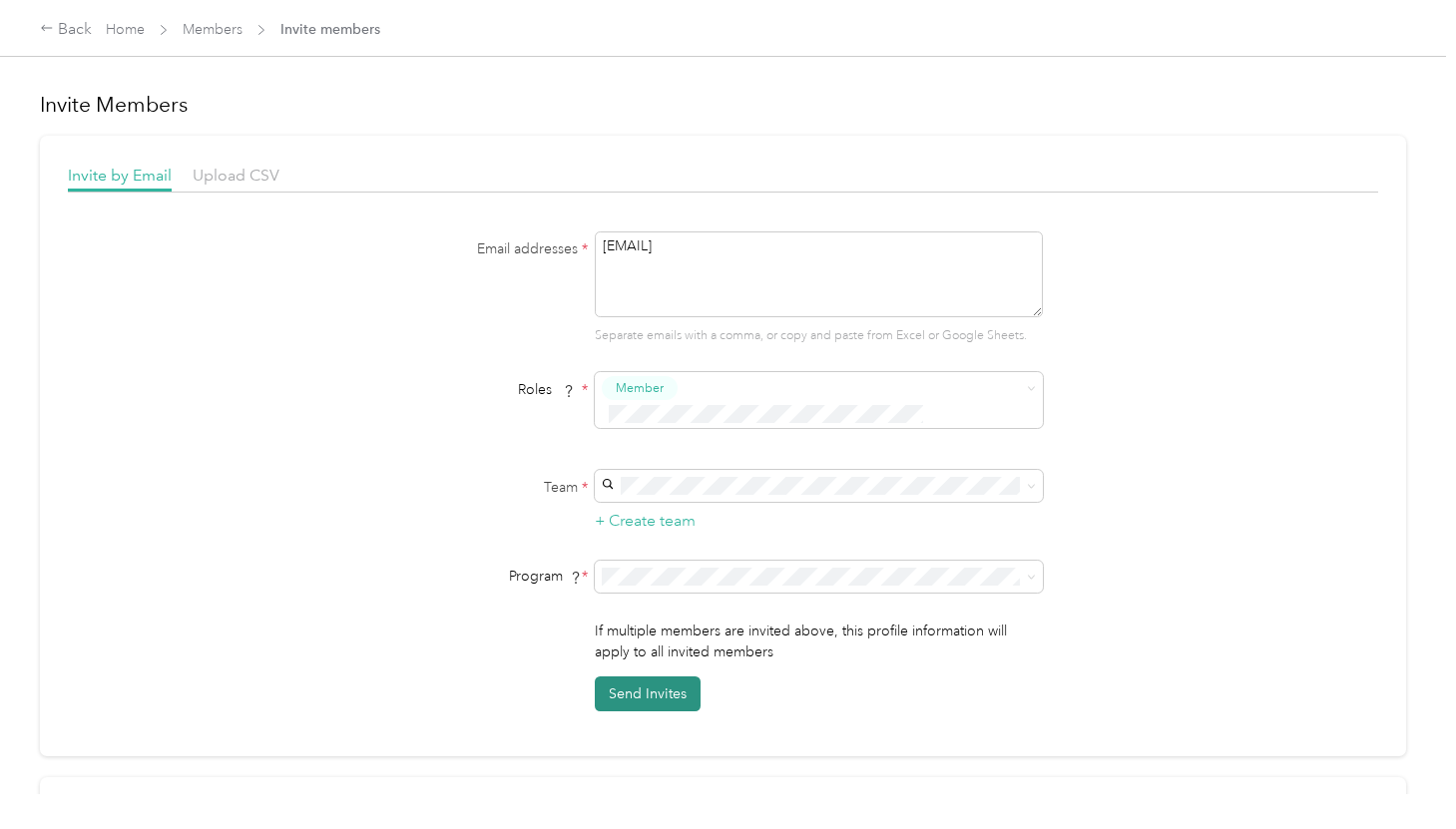 click on "Send Invites" at bounding box center [648, 693] 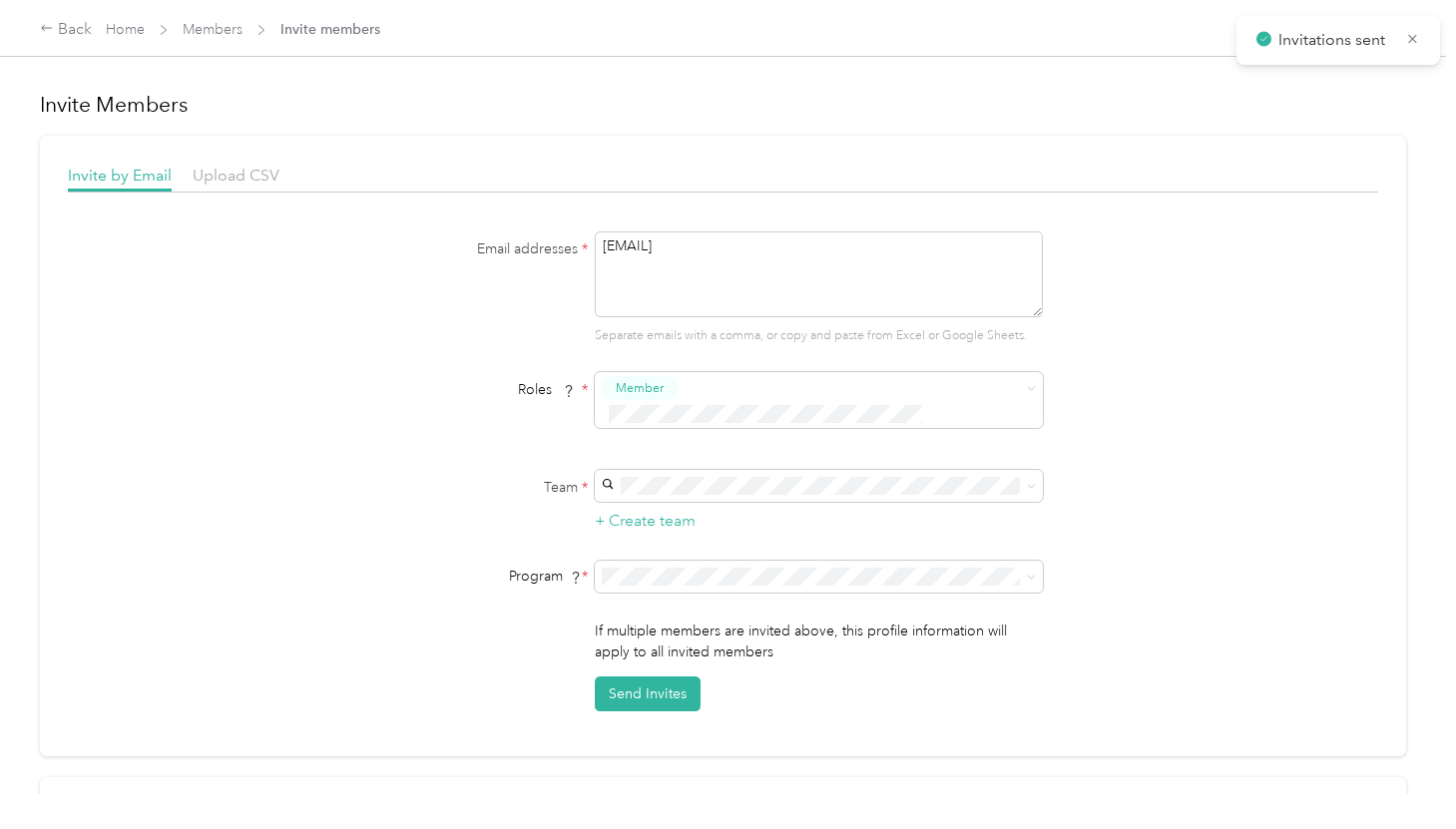 click on "[EMAIL]" at bounding box center (818, 274) 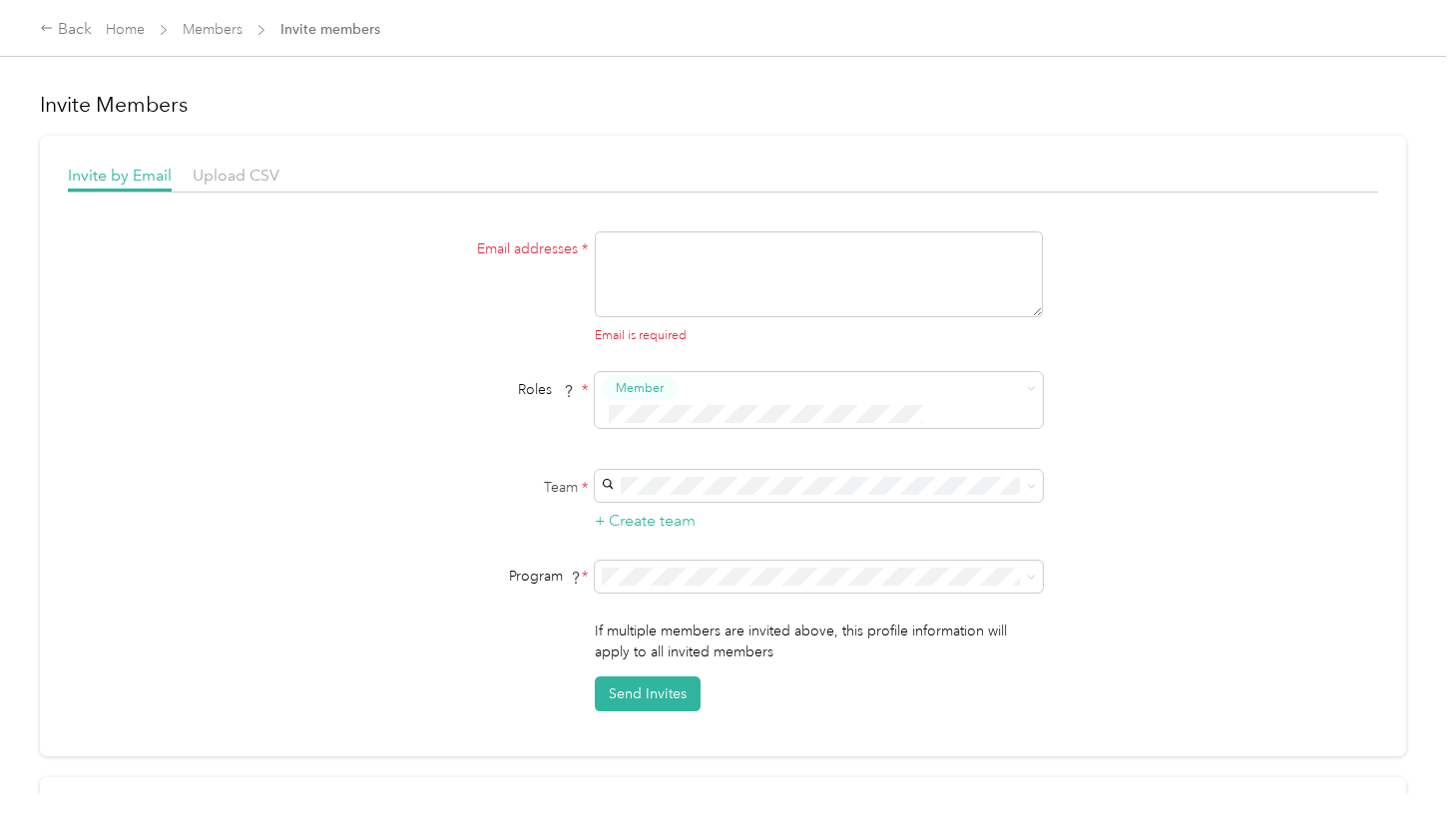 click at bounding box center [818, 274] 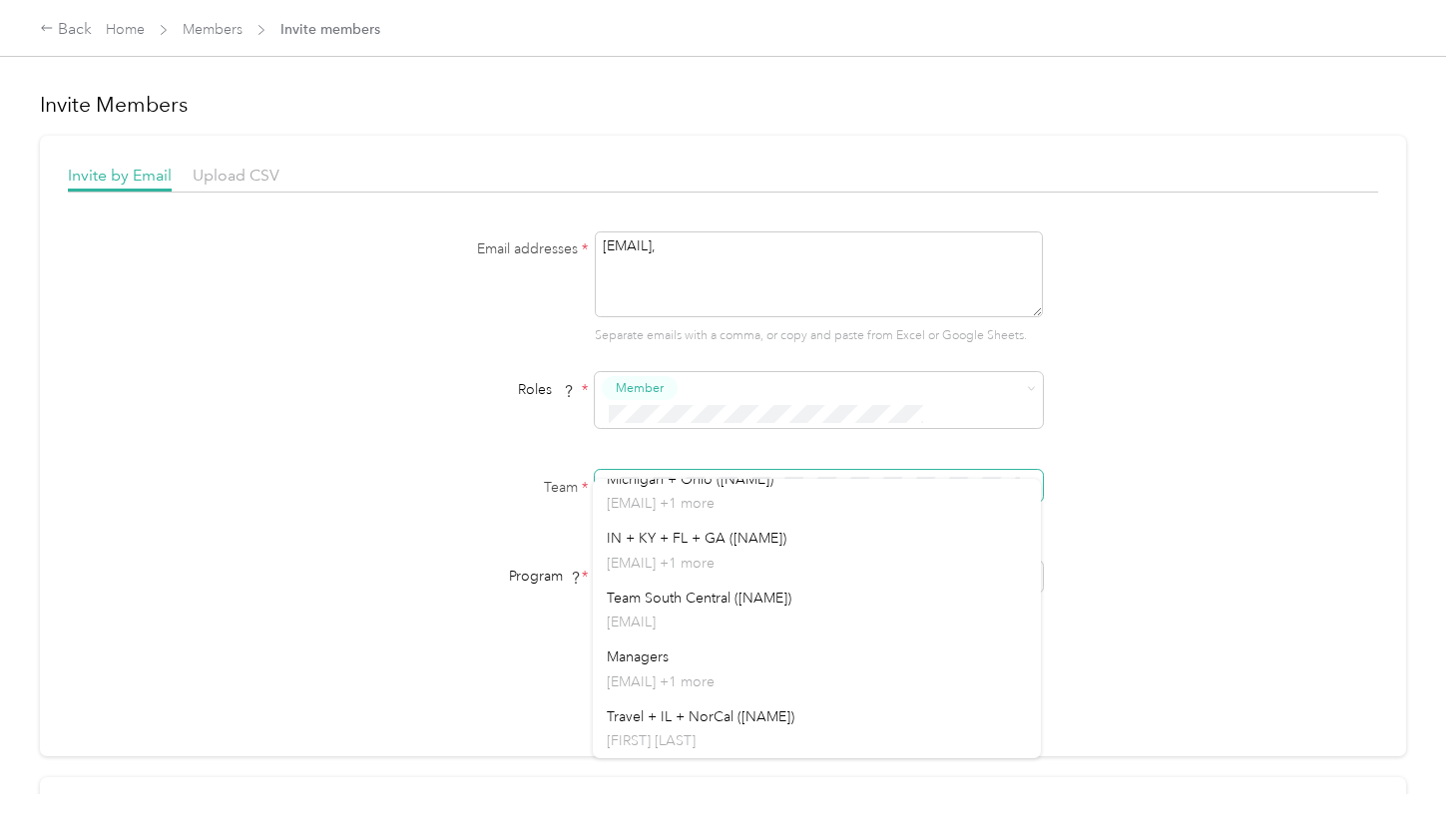 scroll, scrollTop: 235, scrollLeft: 0, axis: vertical 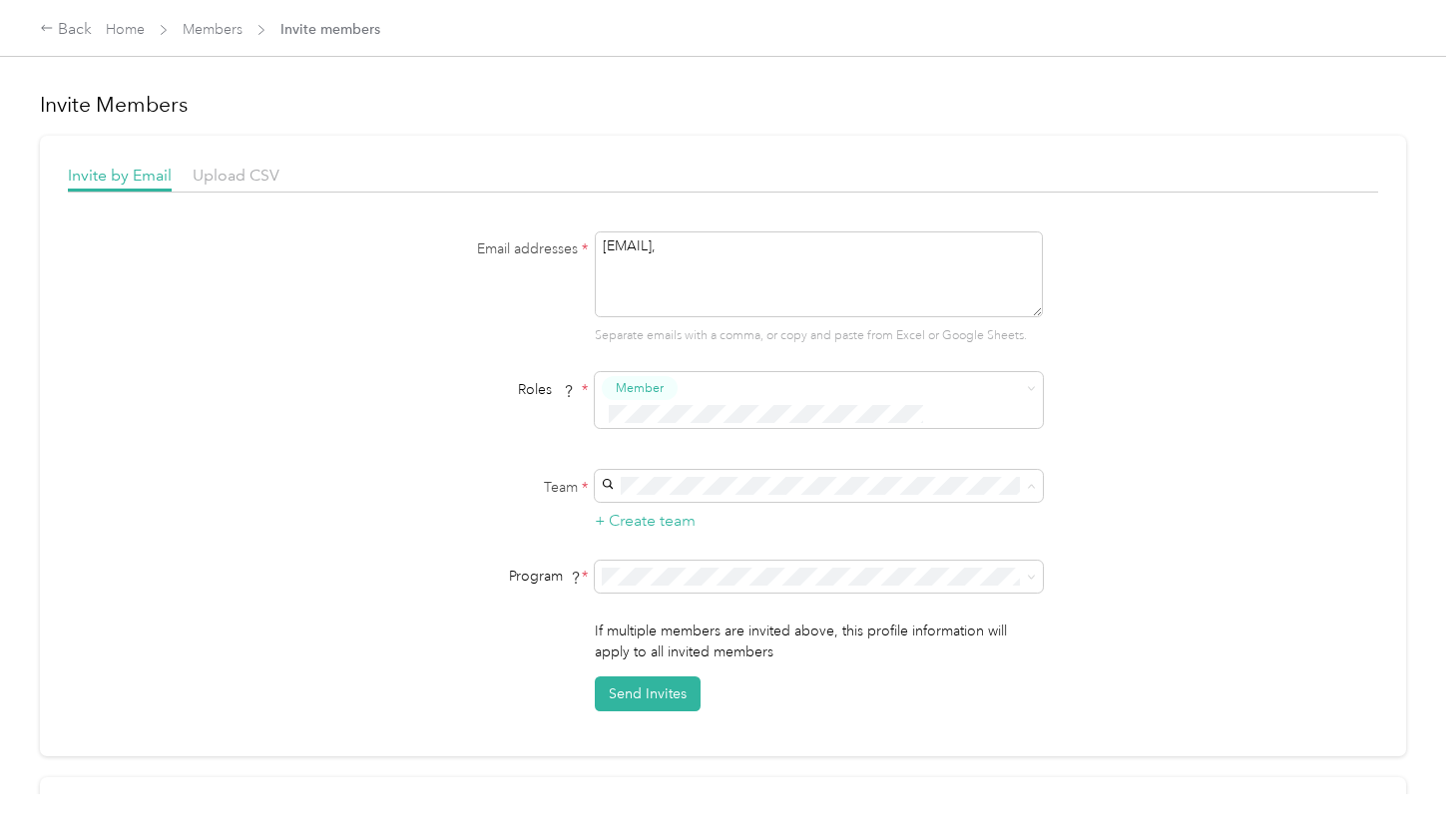 click on "Team South Central ([NAME]) [EMAIL]" at bounding box center (816, 629) 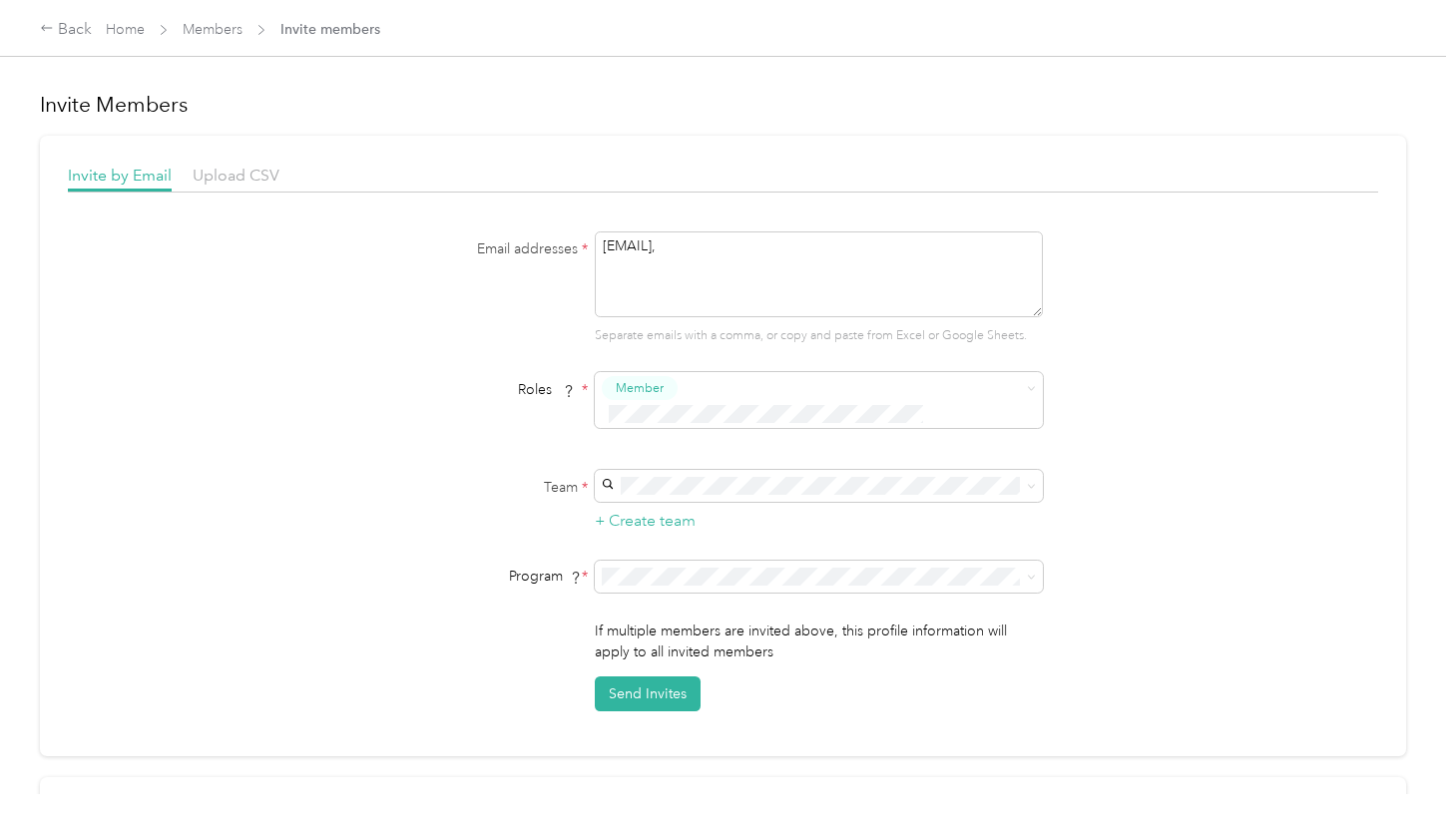 click on "Non - CA mileage reimbursement (CPM)" at bounding box center [734, 621] 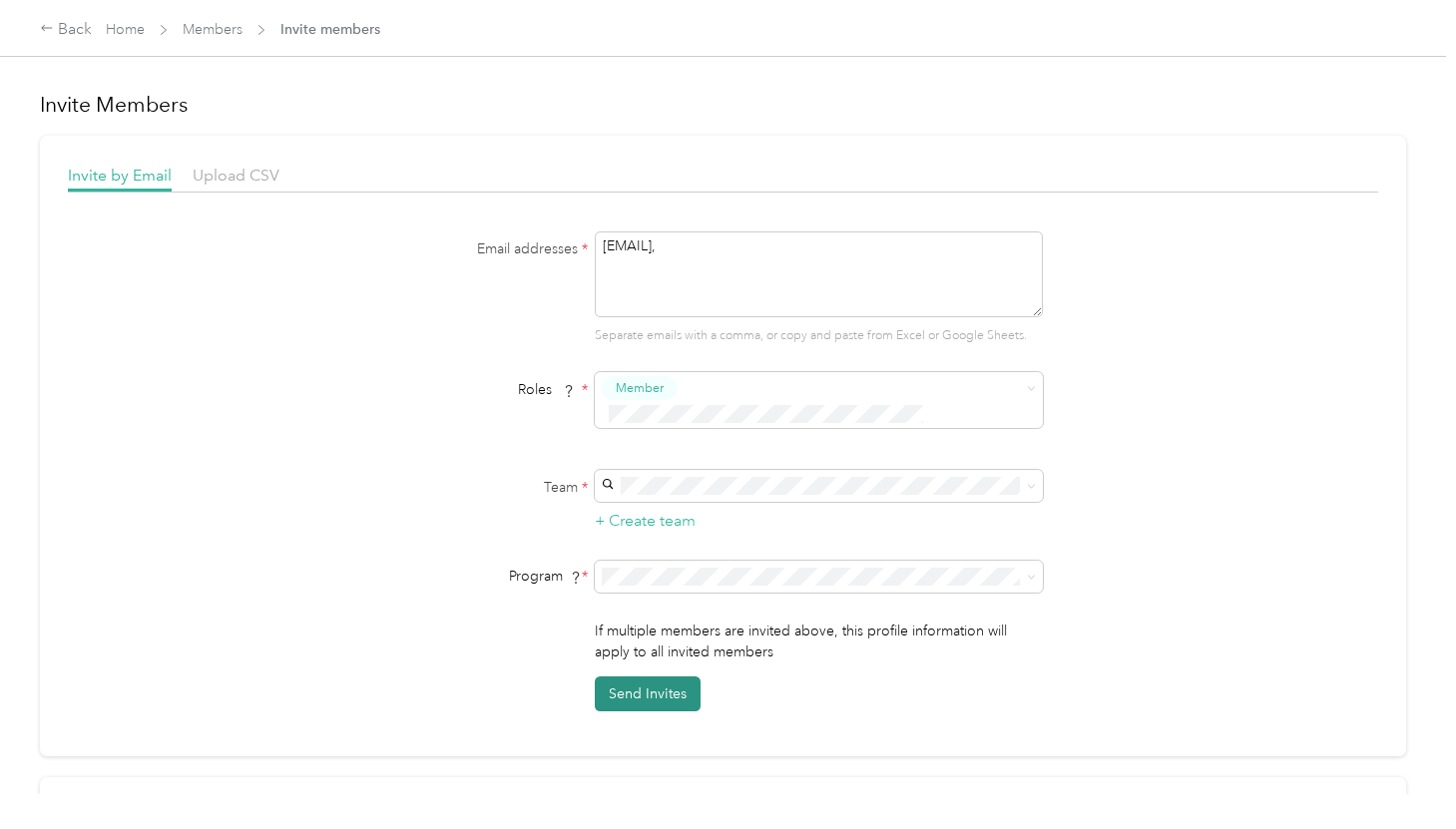 click on "Send Invites" at bounding box center [648, 693] 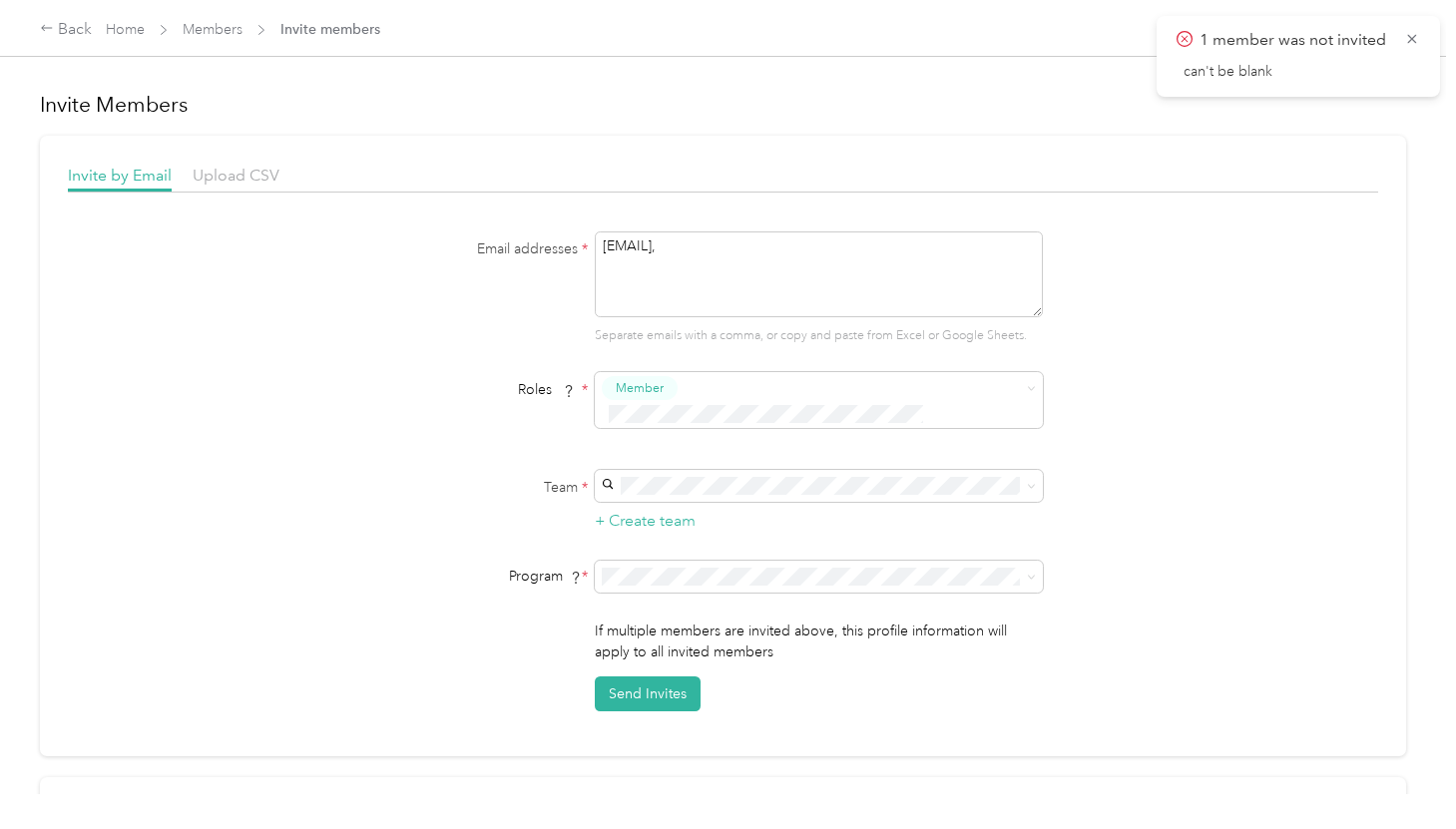 click on "[EMAIL]," at bounding box center [818, 274] 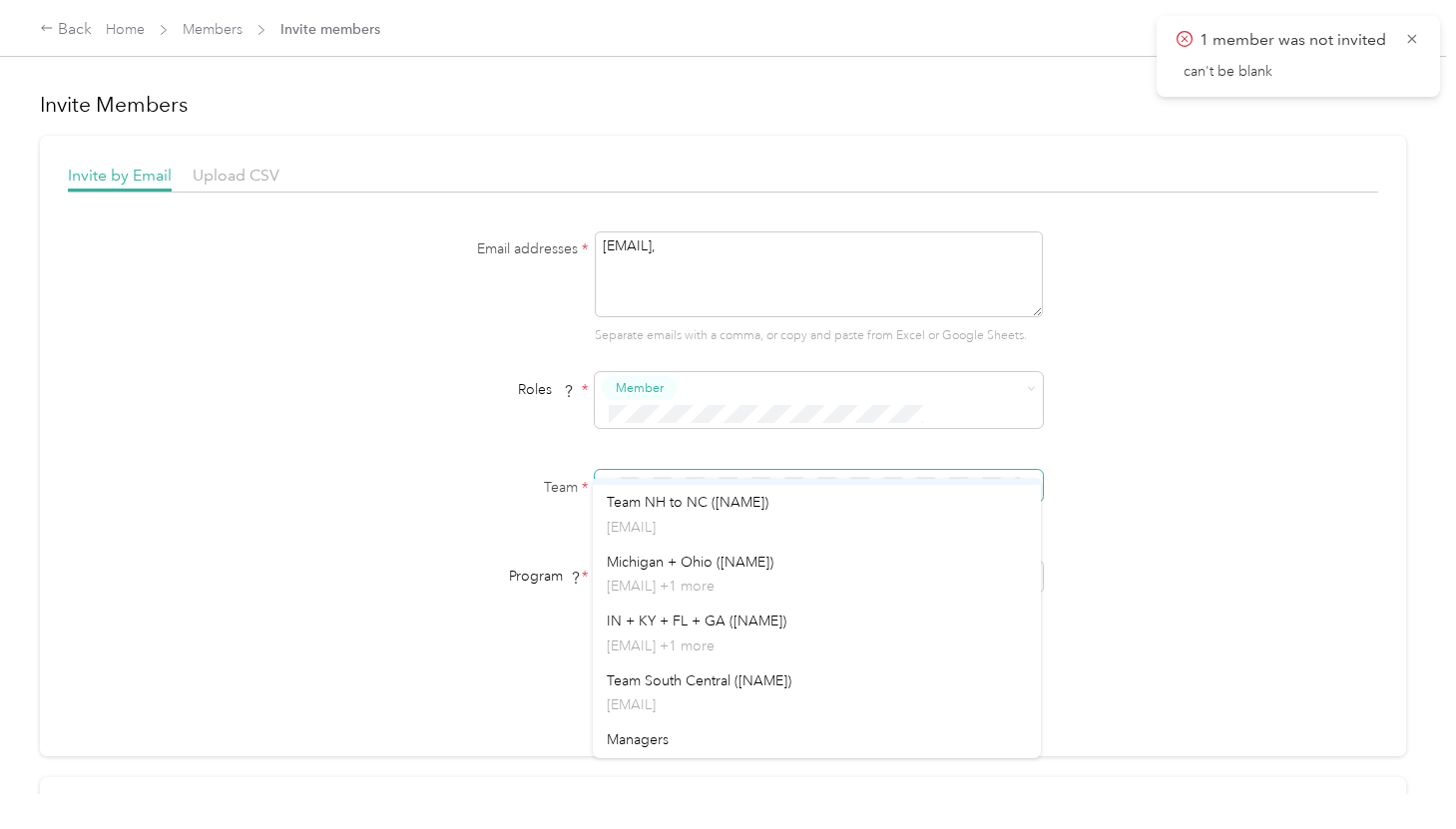 scroll, scrollTop: 183, scrollLeft: 0, axis: vertical 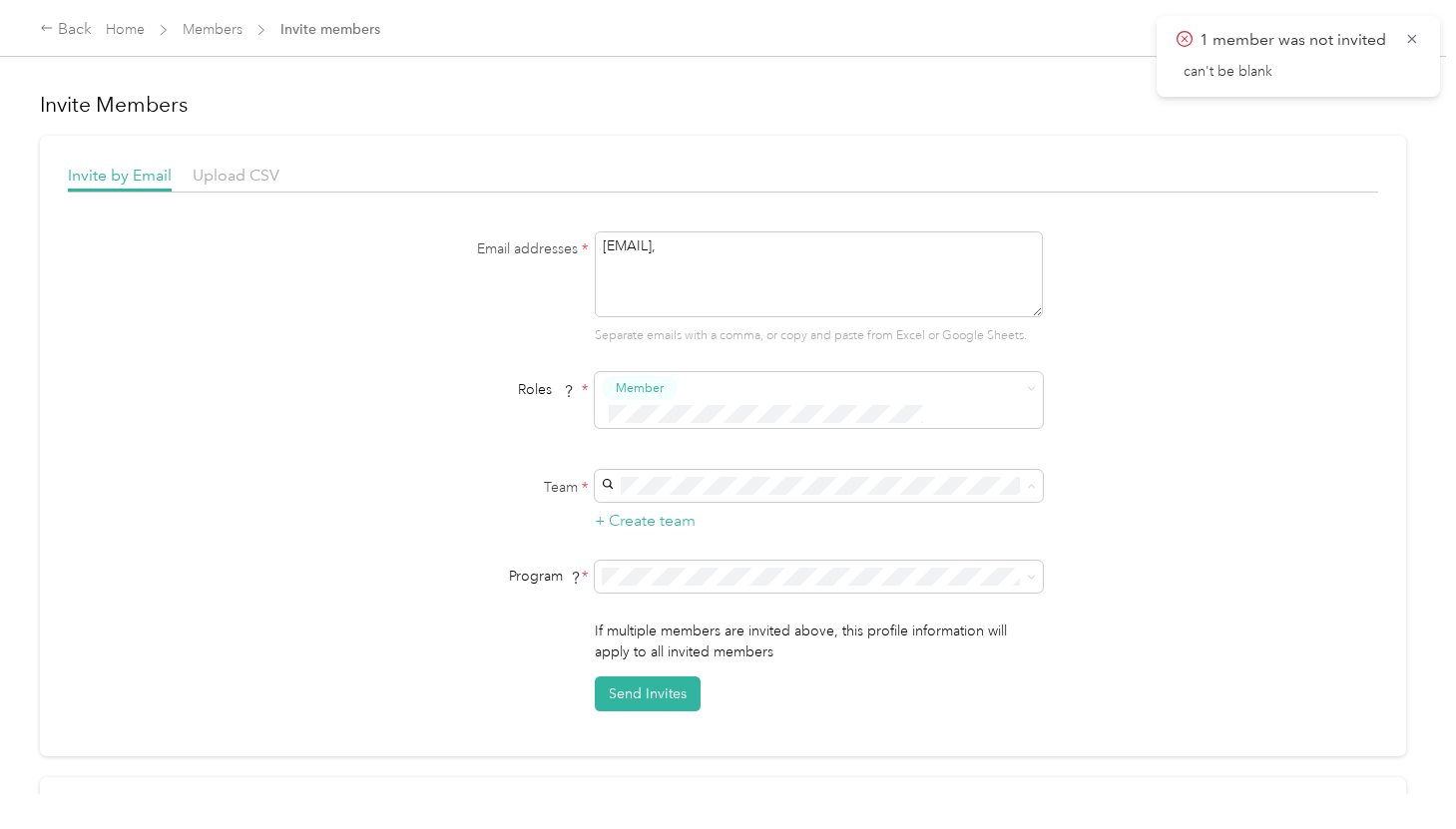 click on "Team South Central ([NAME])" at bounding box center (699, 669) 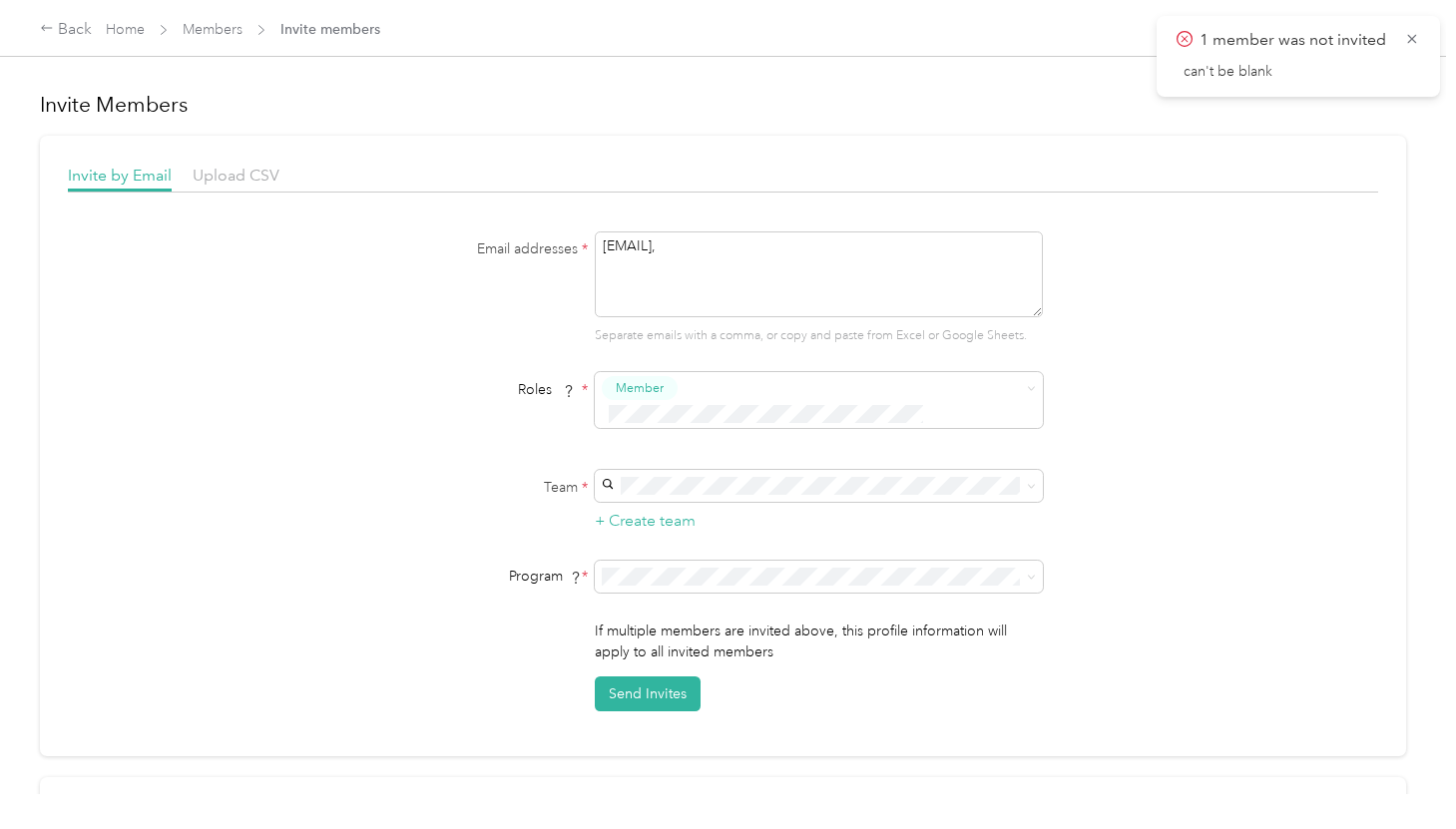 click on "CPM Programs Non - CA mileage reimbursement (CPM) CA mileage reimbursement  (CPM) FAVR Programs No program" at bounding box center (816, 652) 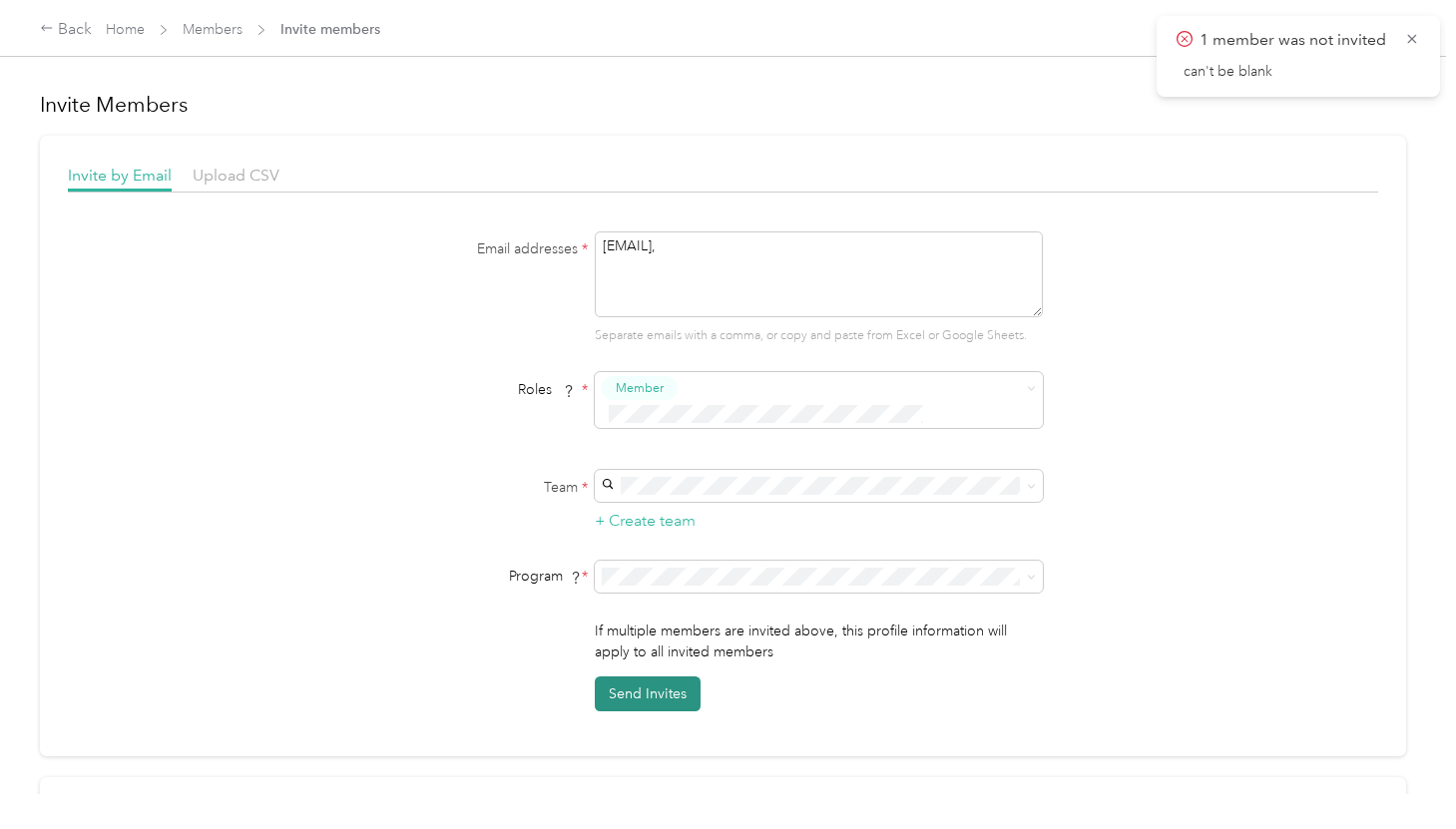 click on "Send Invites" at bounding box center [648, 693] 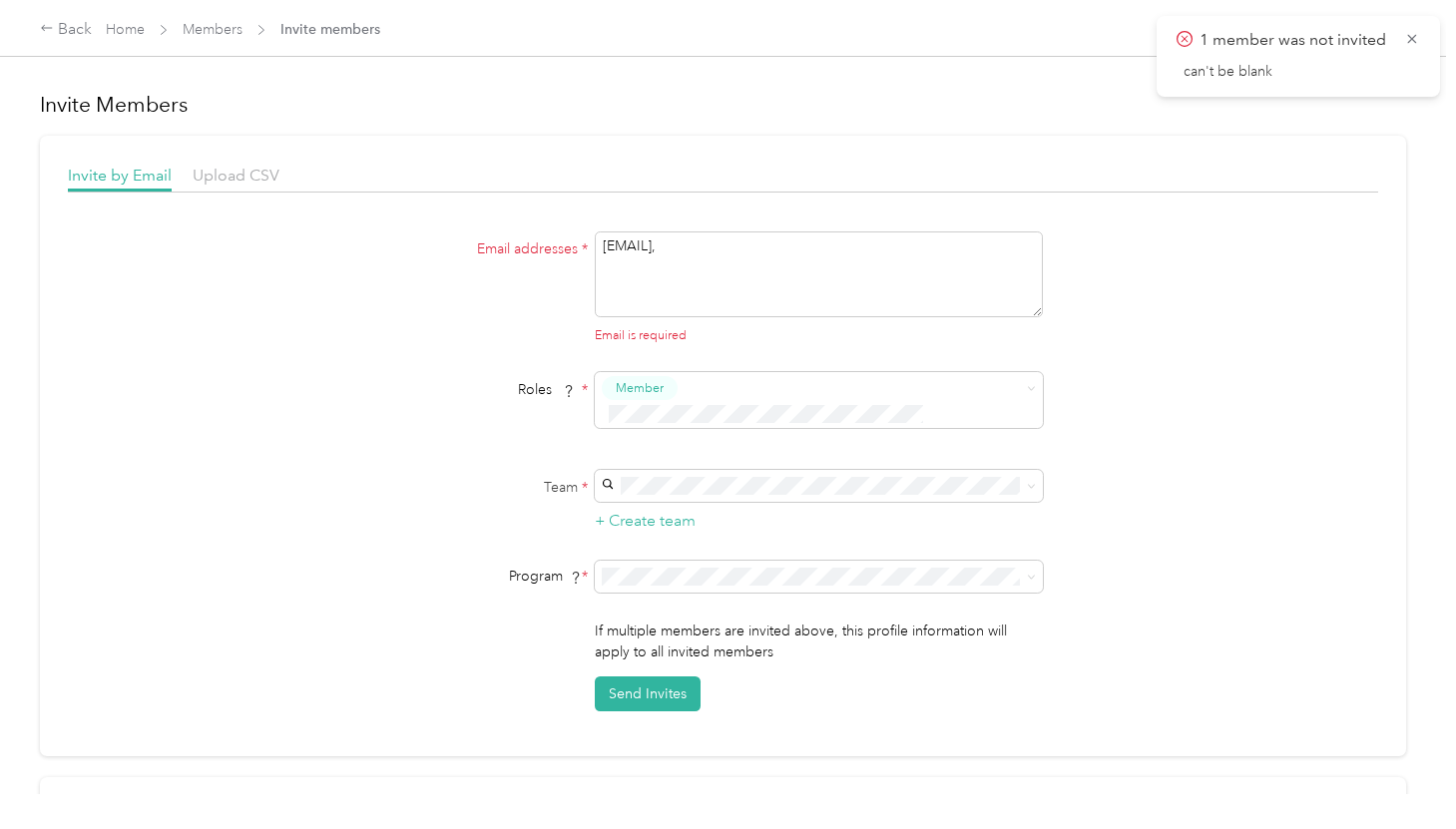 click on "[EMAIL]," at bounding box center (818, 274) 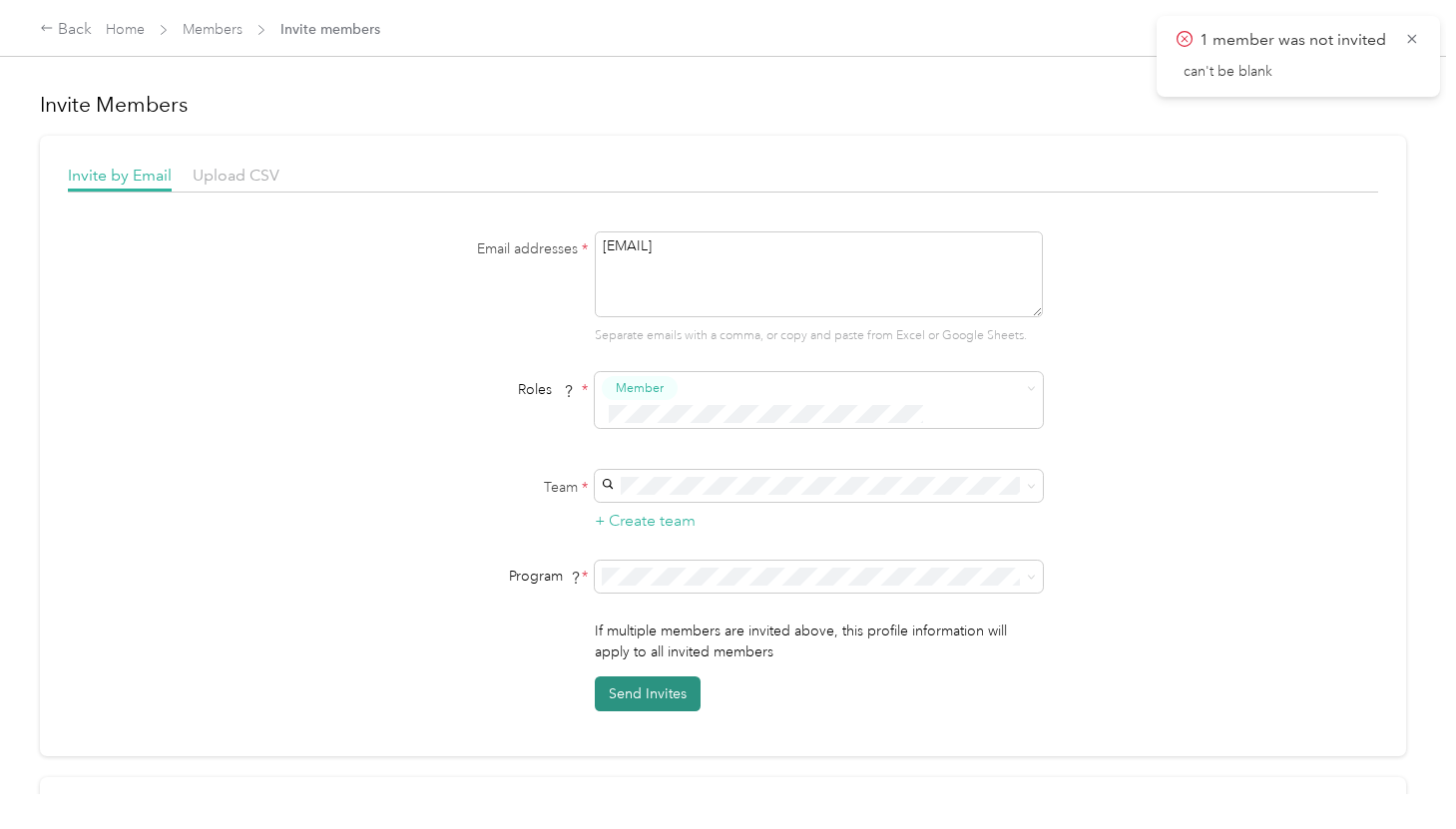 type on "[EMAIL]" 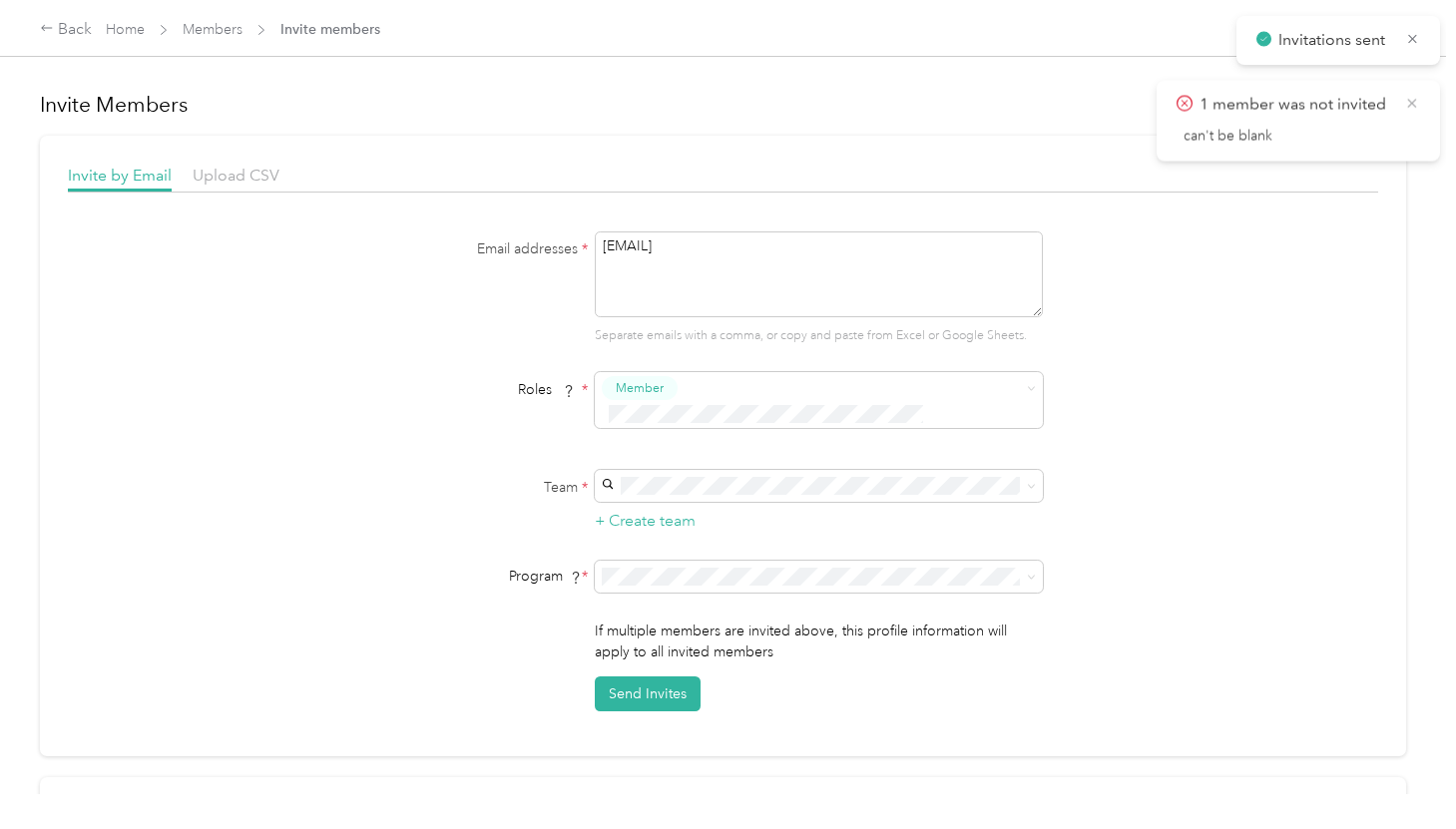 click 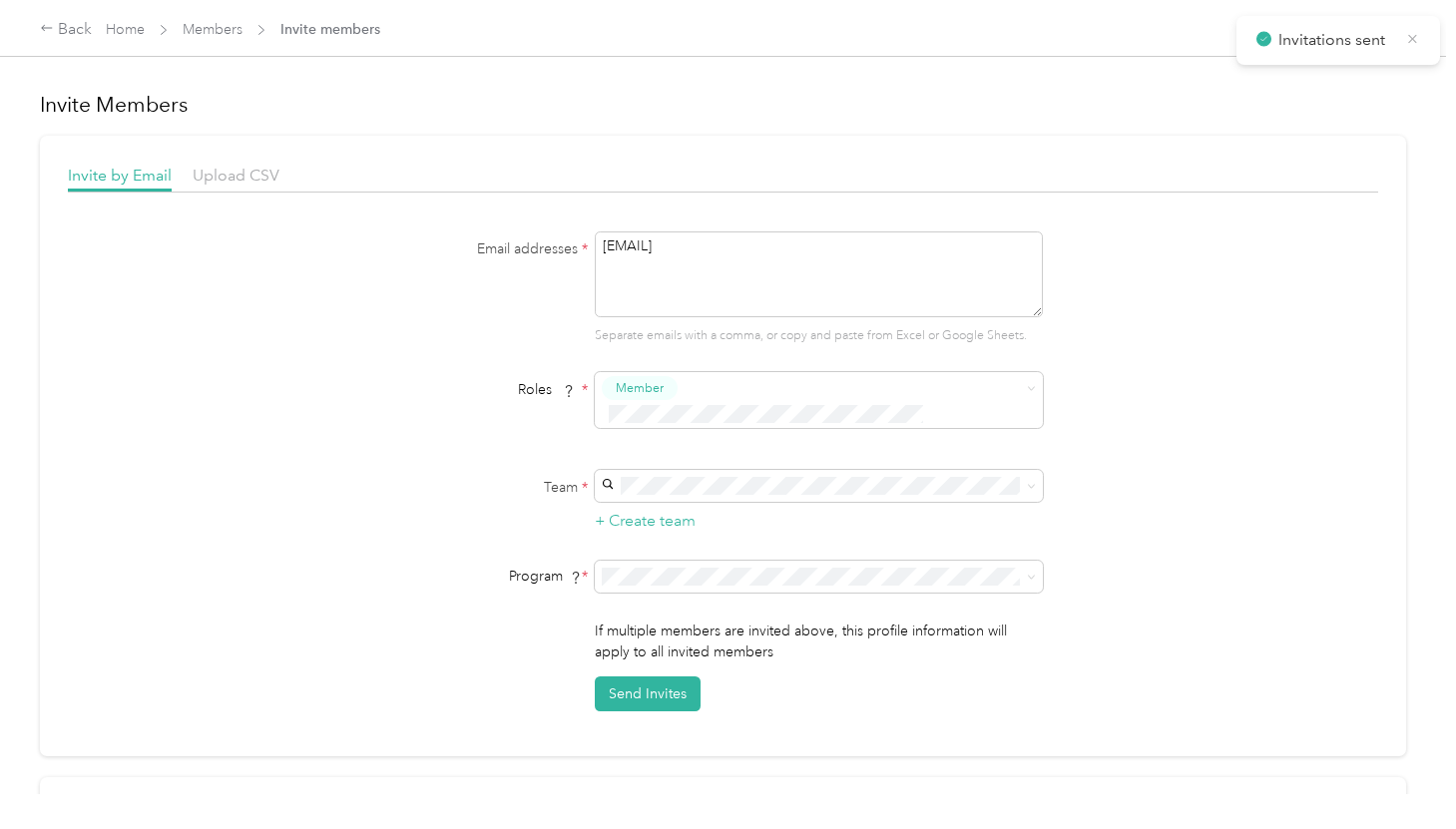click 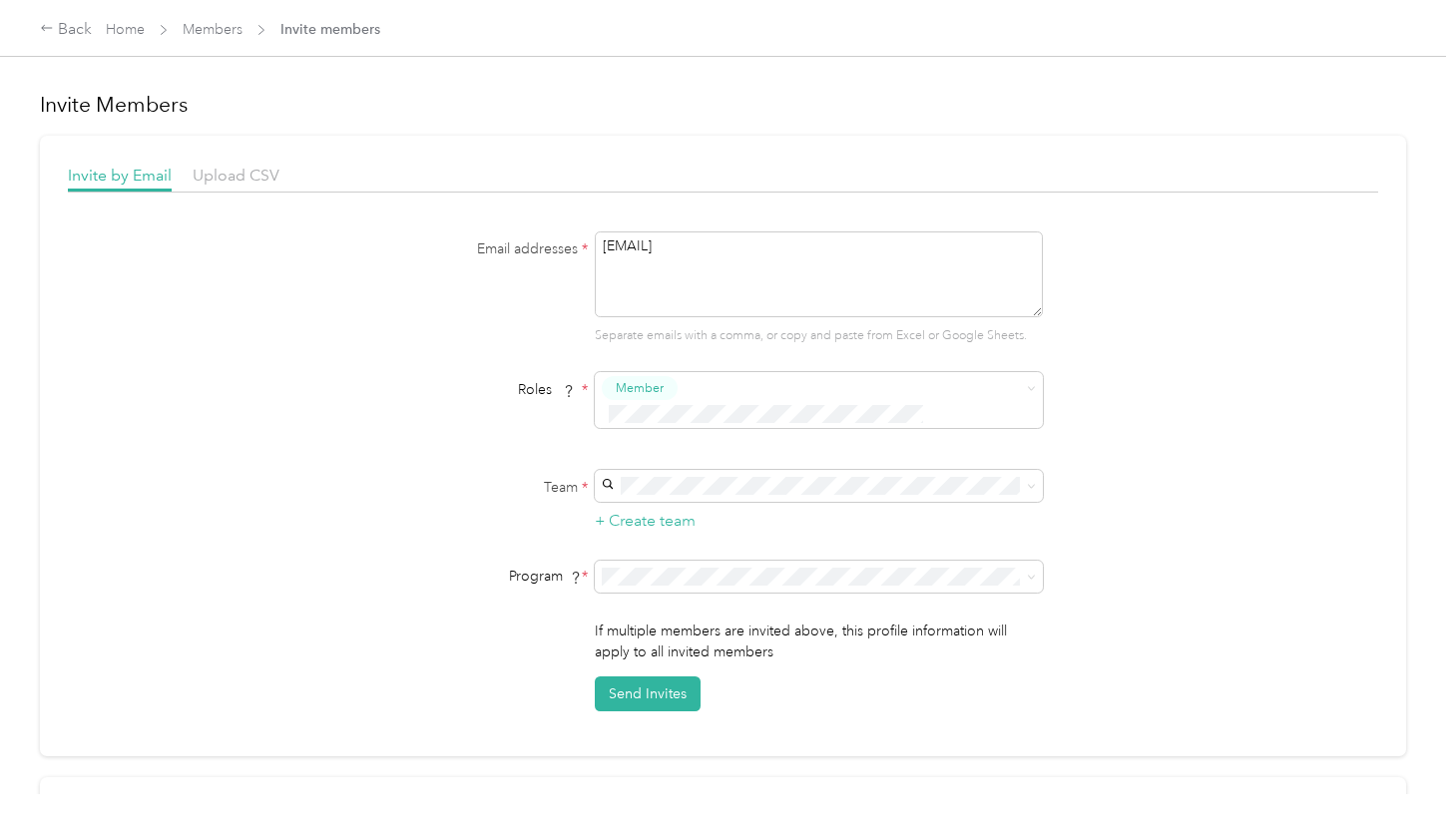 click on "[EMAIL]" at bounding box center [818, 274] 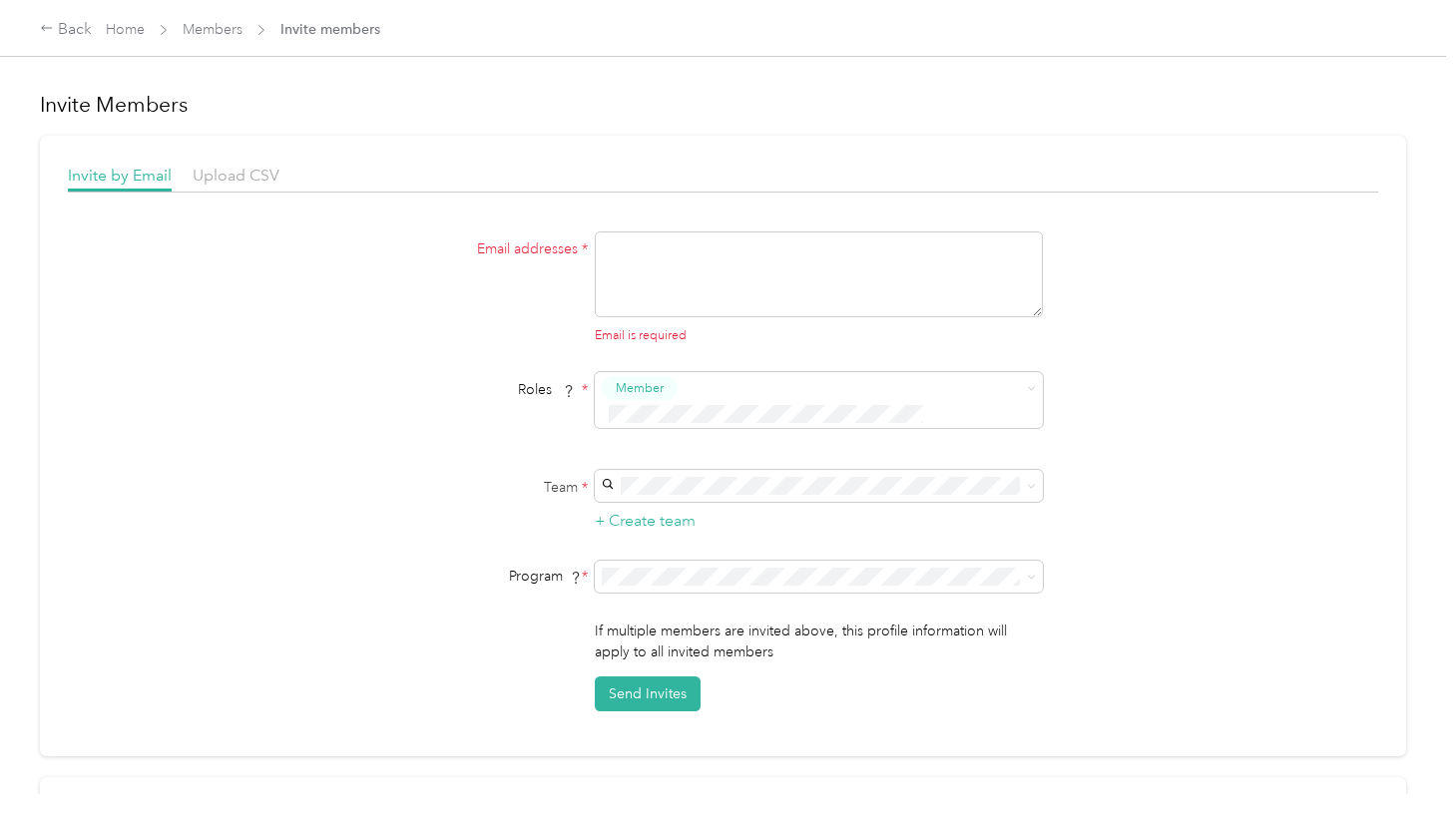 click at bounding box center (818, 274) 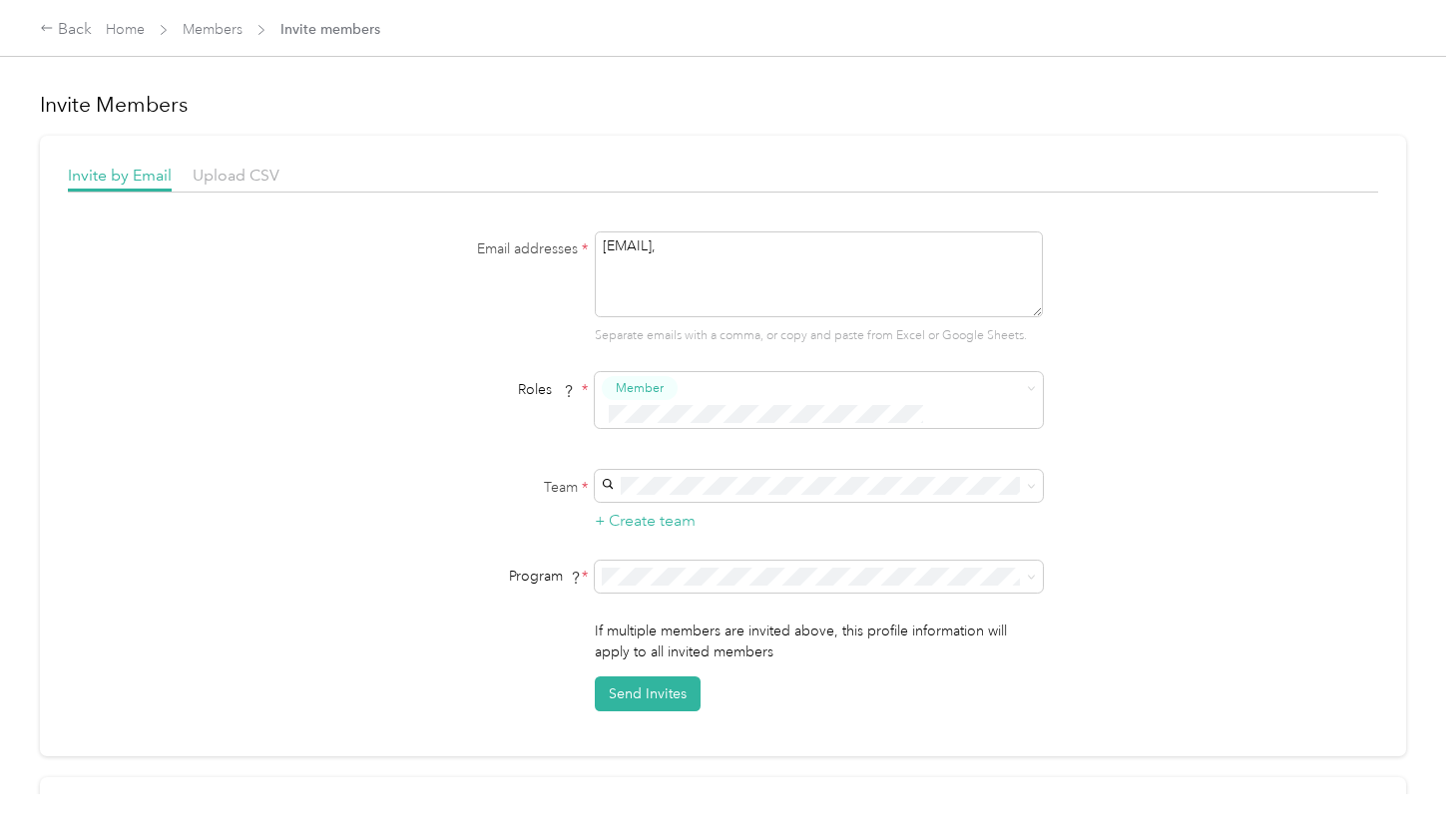 click on "[EMAIL]," at bounding box center [818, 274] 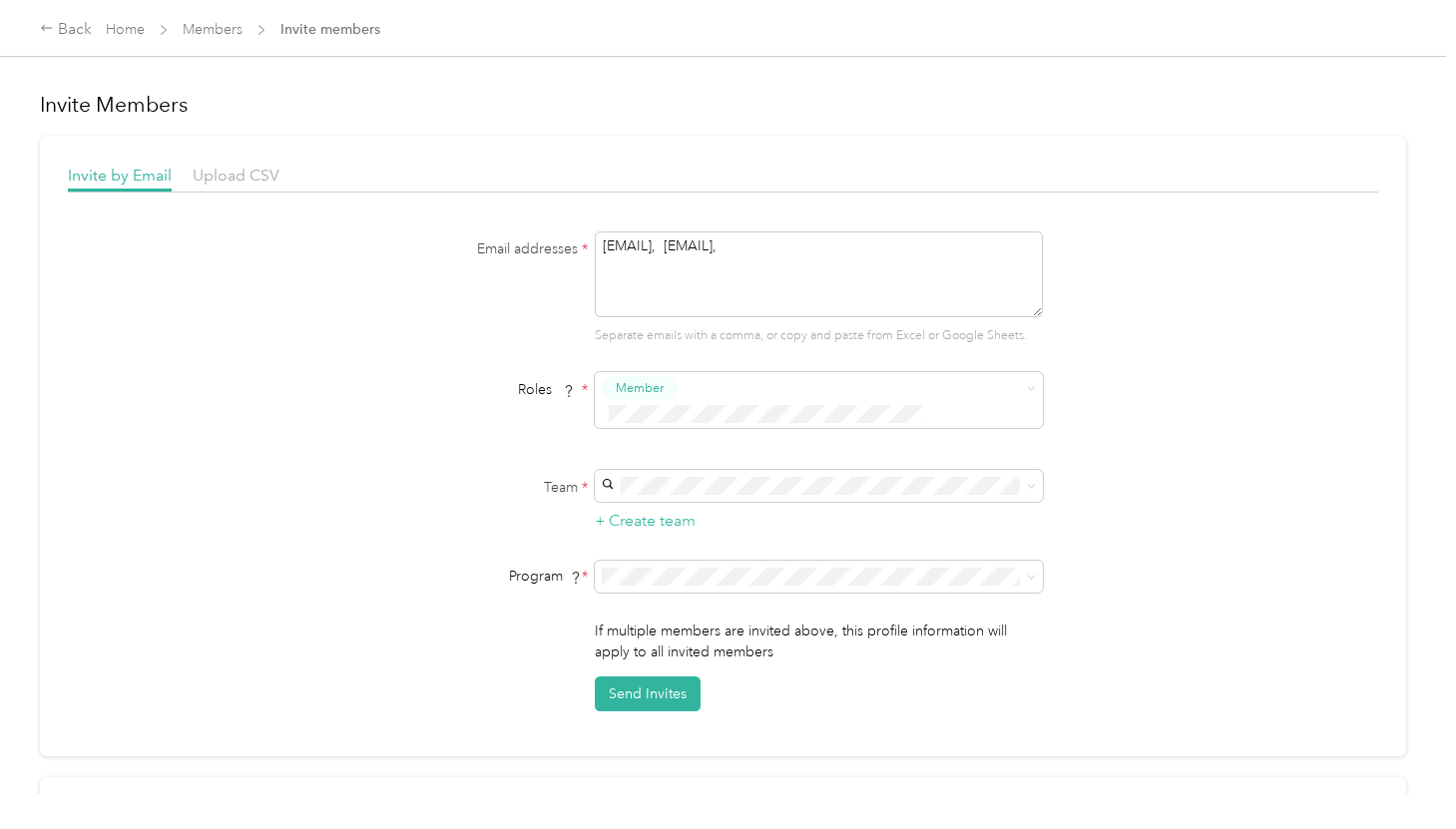 click on "[EMAIL],  [EMAIL]," at bounding box center [818, 274] 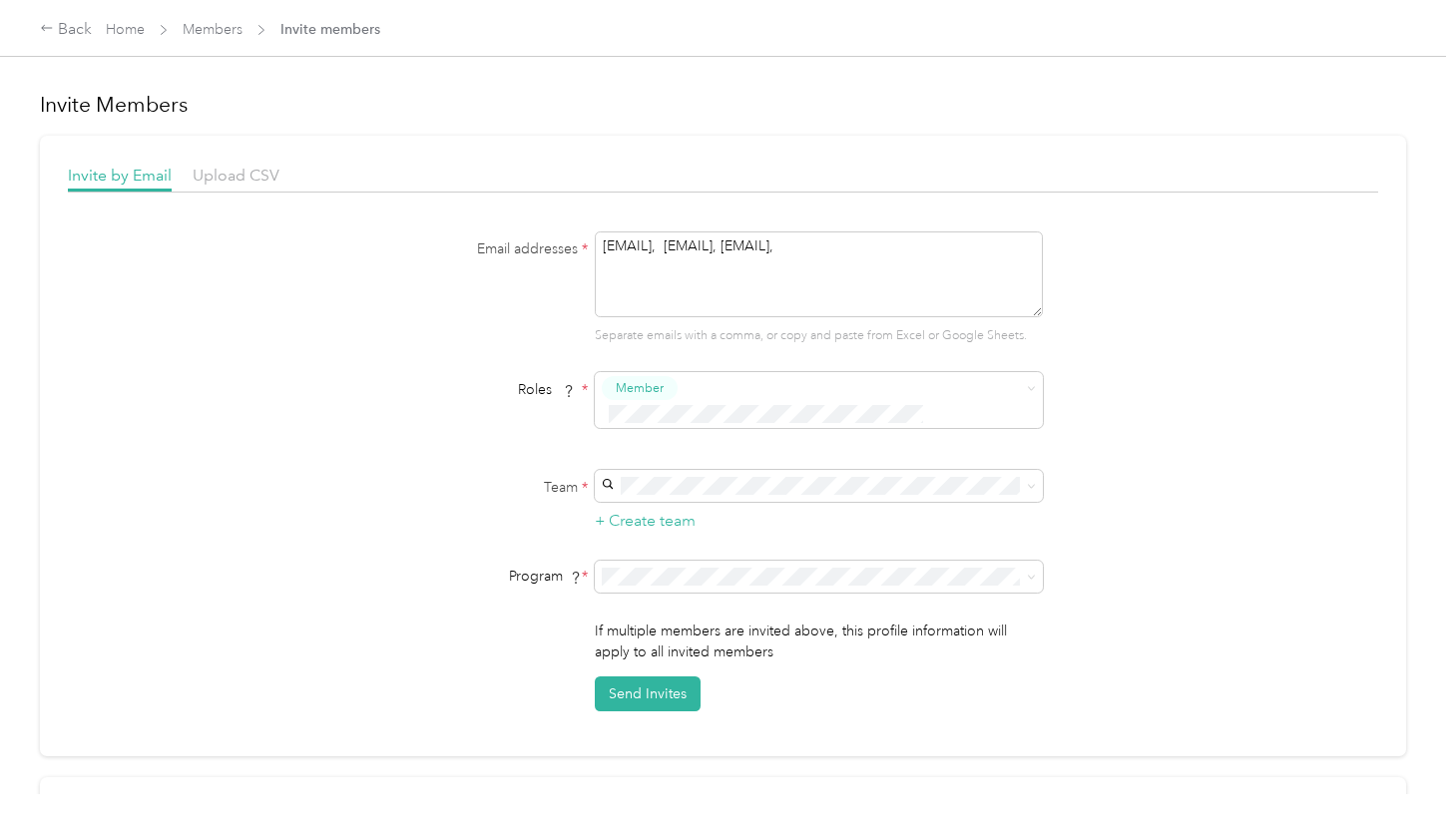click on "[EMAIL],  [EMAIL], [EMAIL]," at bounding box center (818, 274) 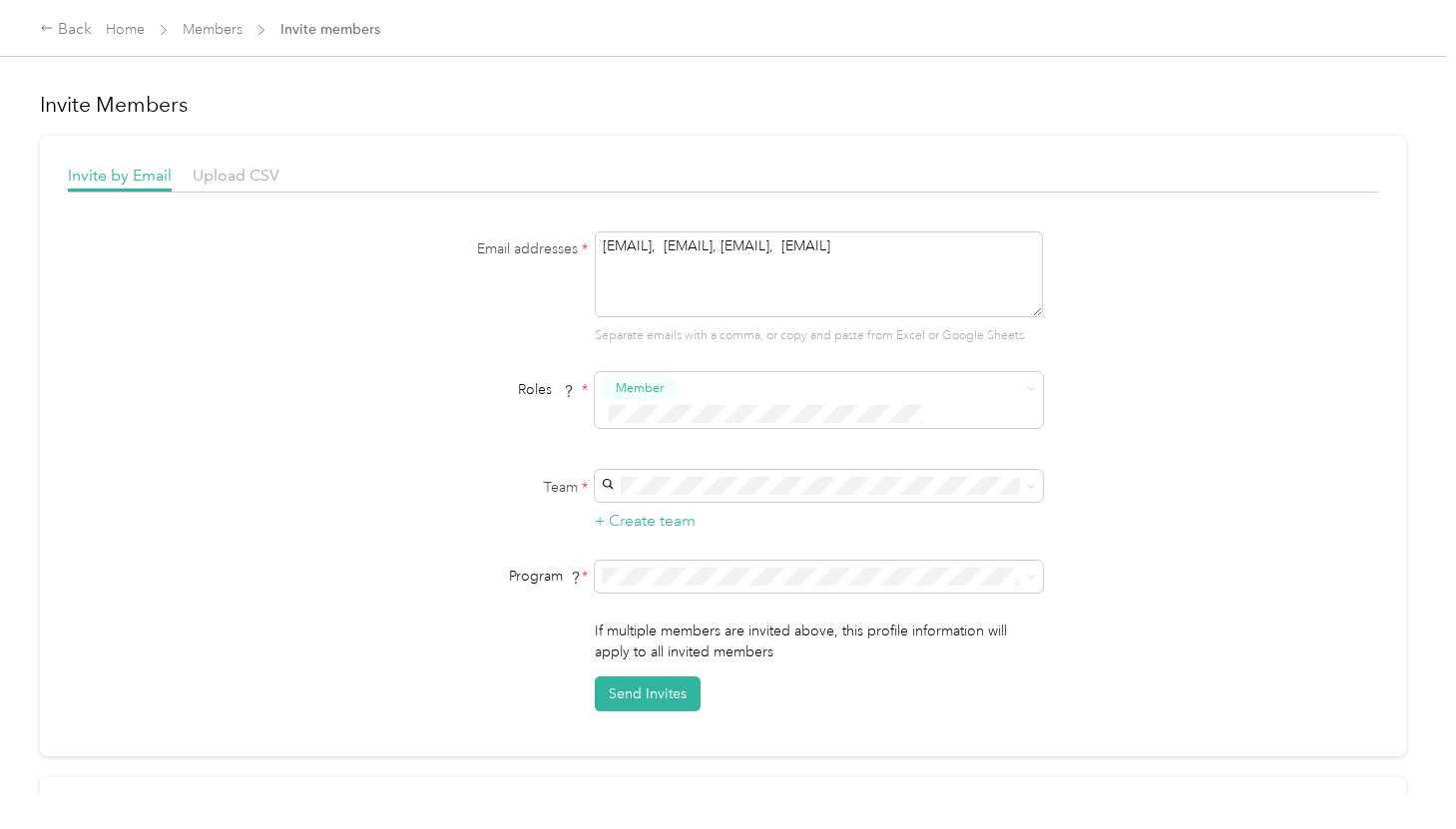 click on "[EMAIL],  [EMAIL], [EMAIL],  [EMAIL]" at bounding box center [818, 274] 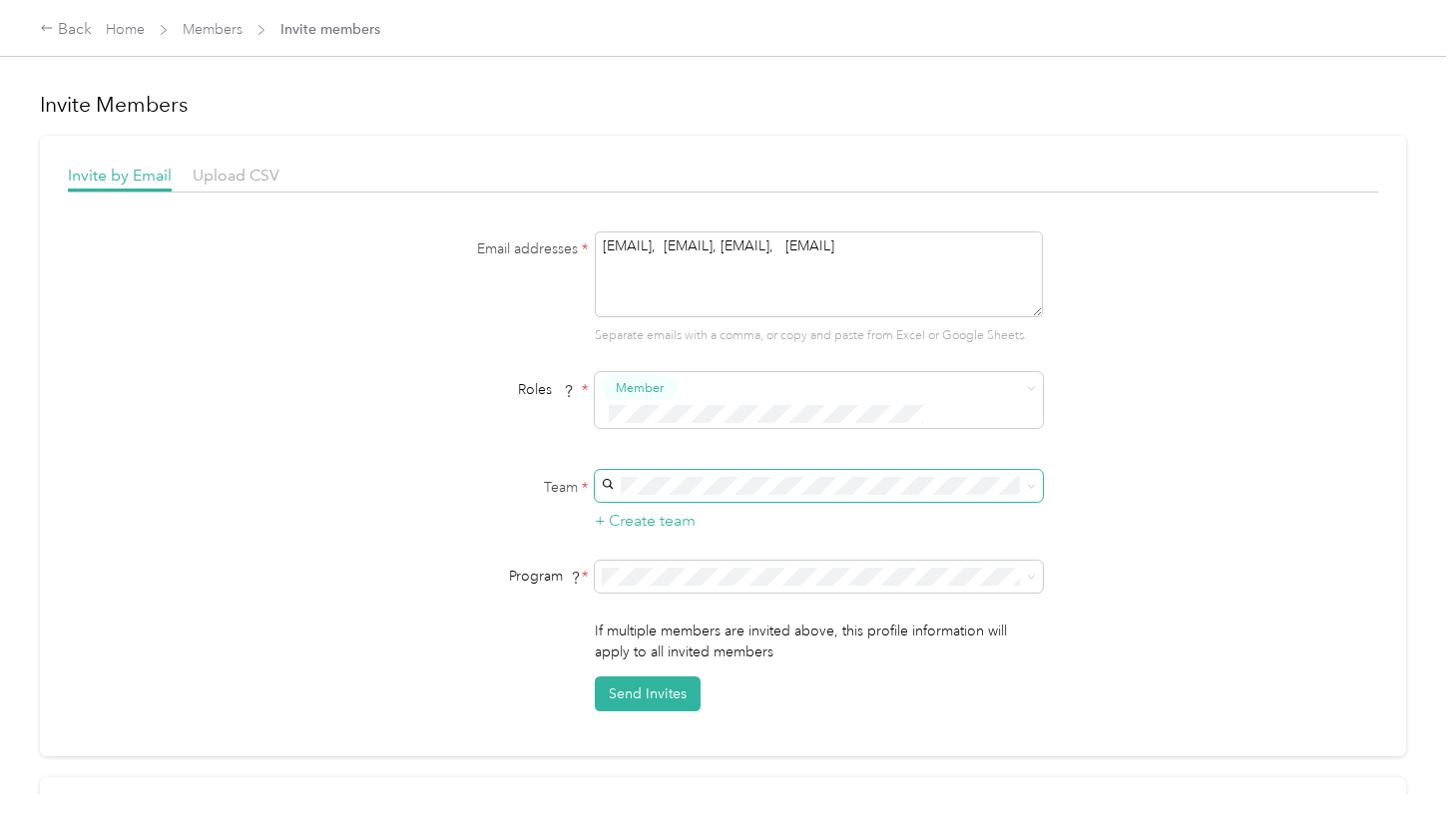 type on "[EMAIL],  [EMAIL], [EMAIL],   [EMAIL]" 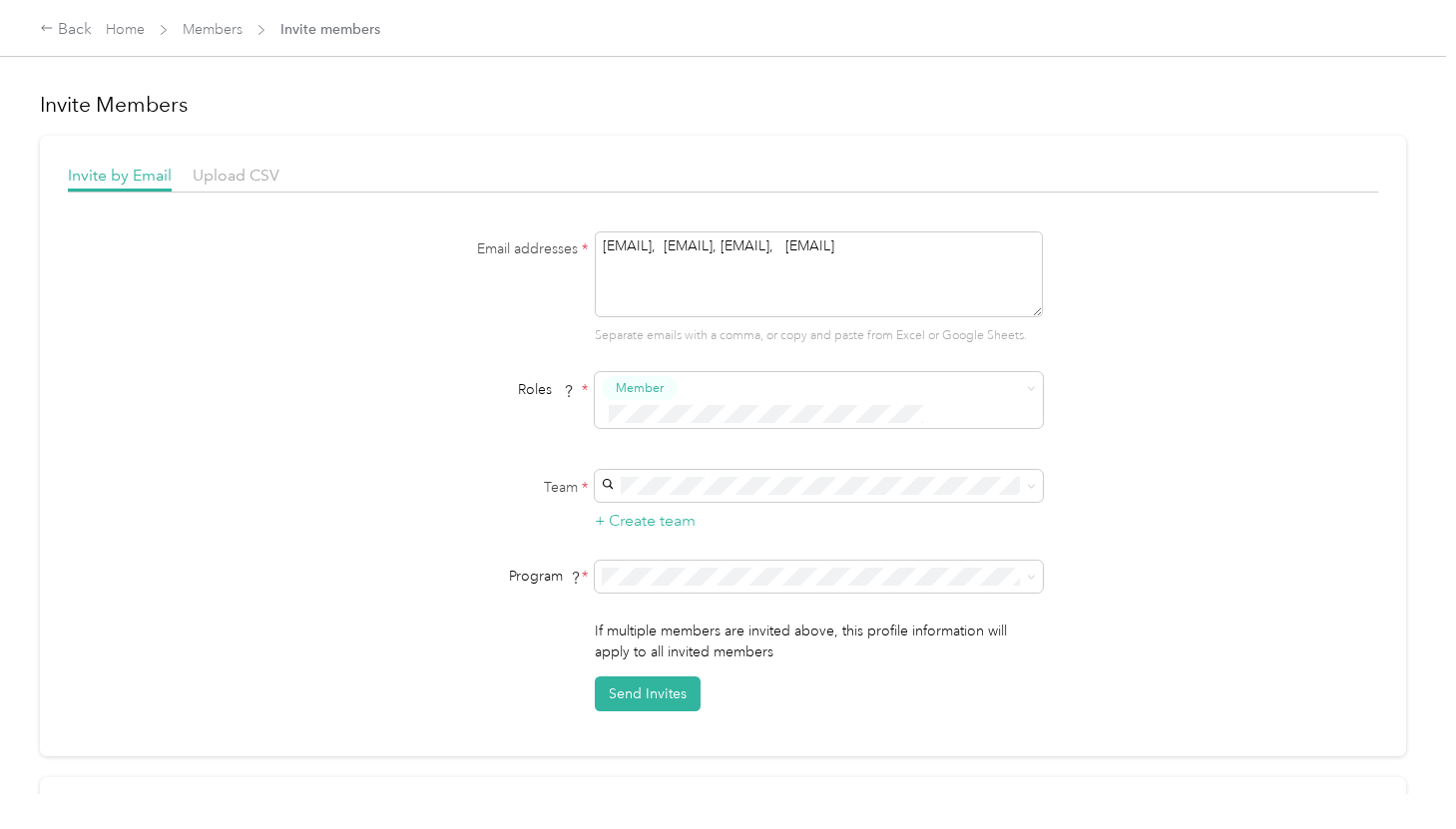 click on "Michigan + Ohio ([NAME])" at bounding box center (690, 733) 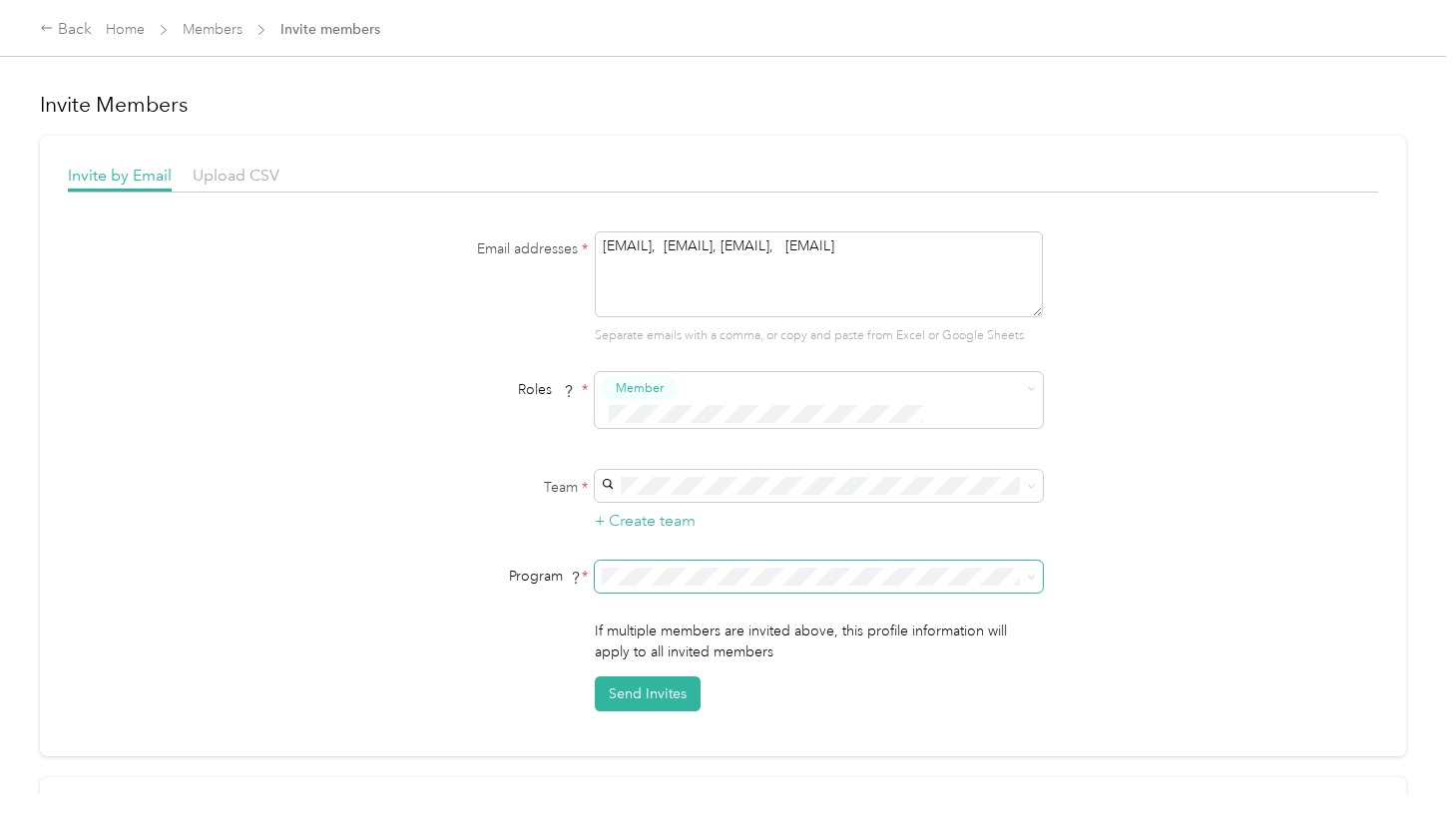 click at bounding box center [818, 577] 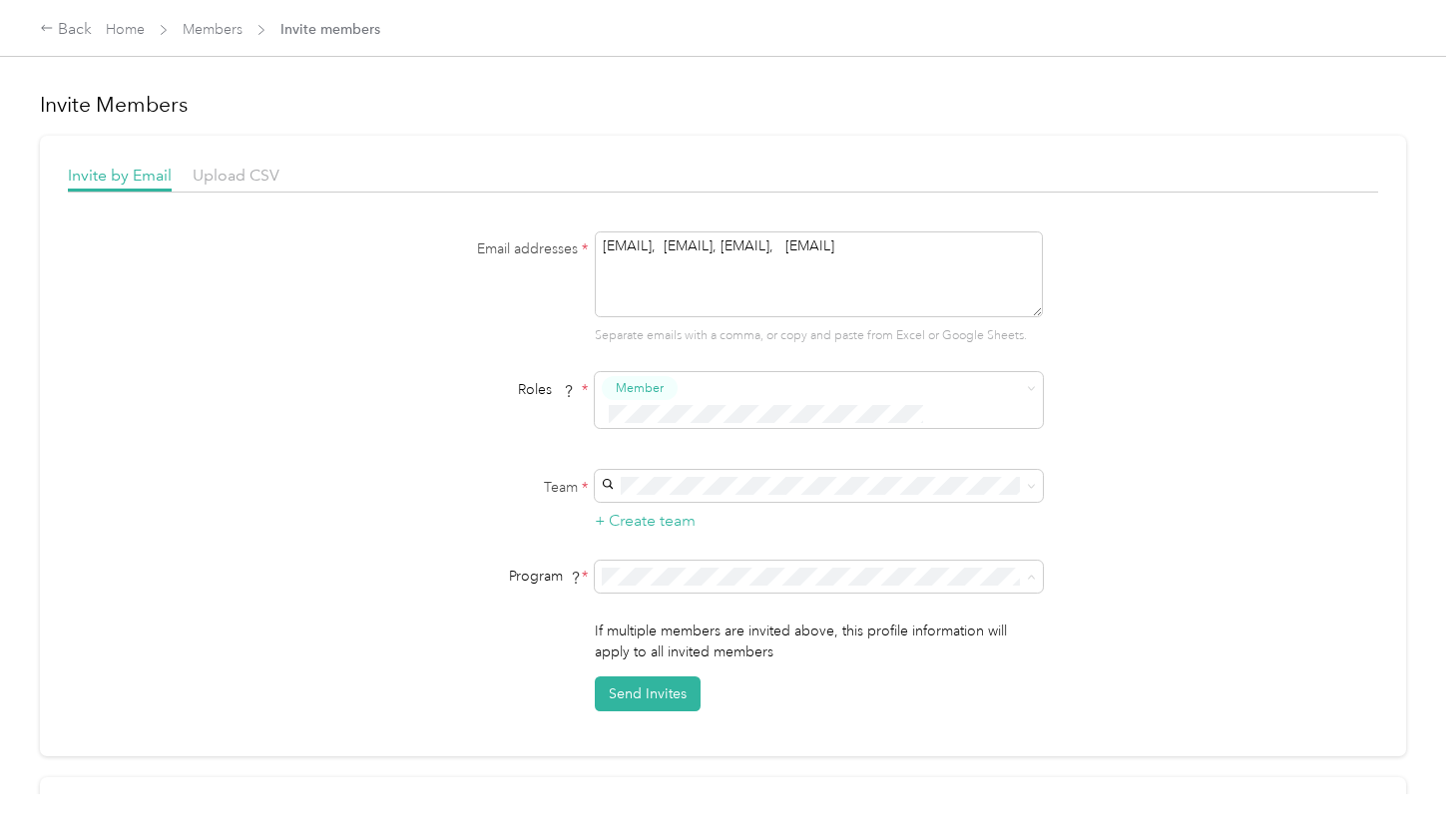 click on "Non - CA mileage reimbursement (CPM)" at bounding box center [734, 622] 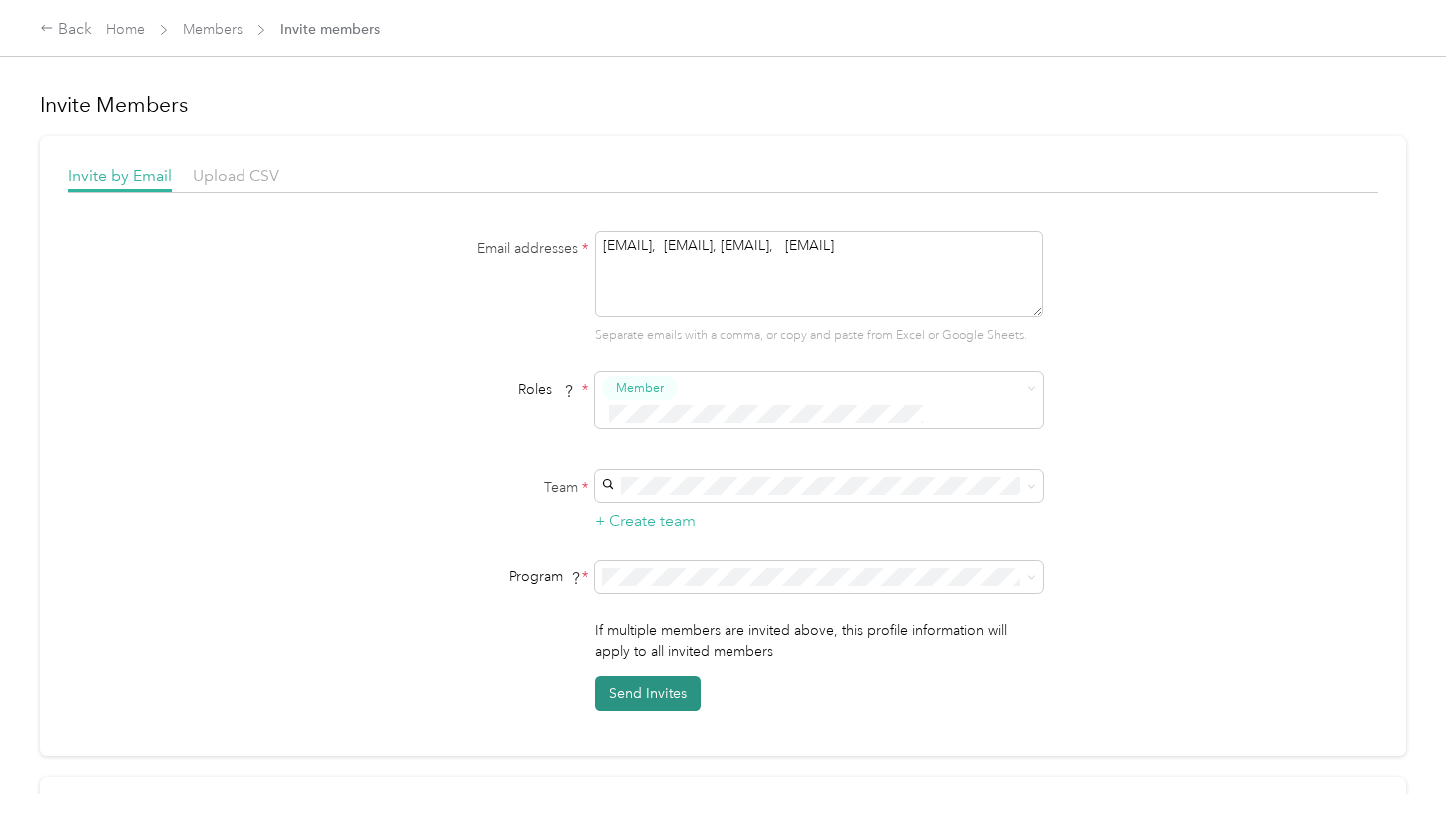 click on "Send Invites" at bounding box center [648, 693] 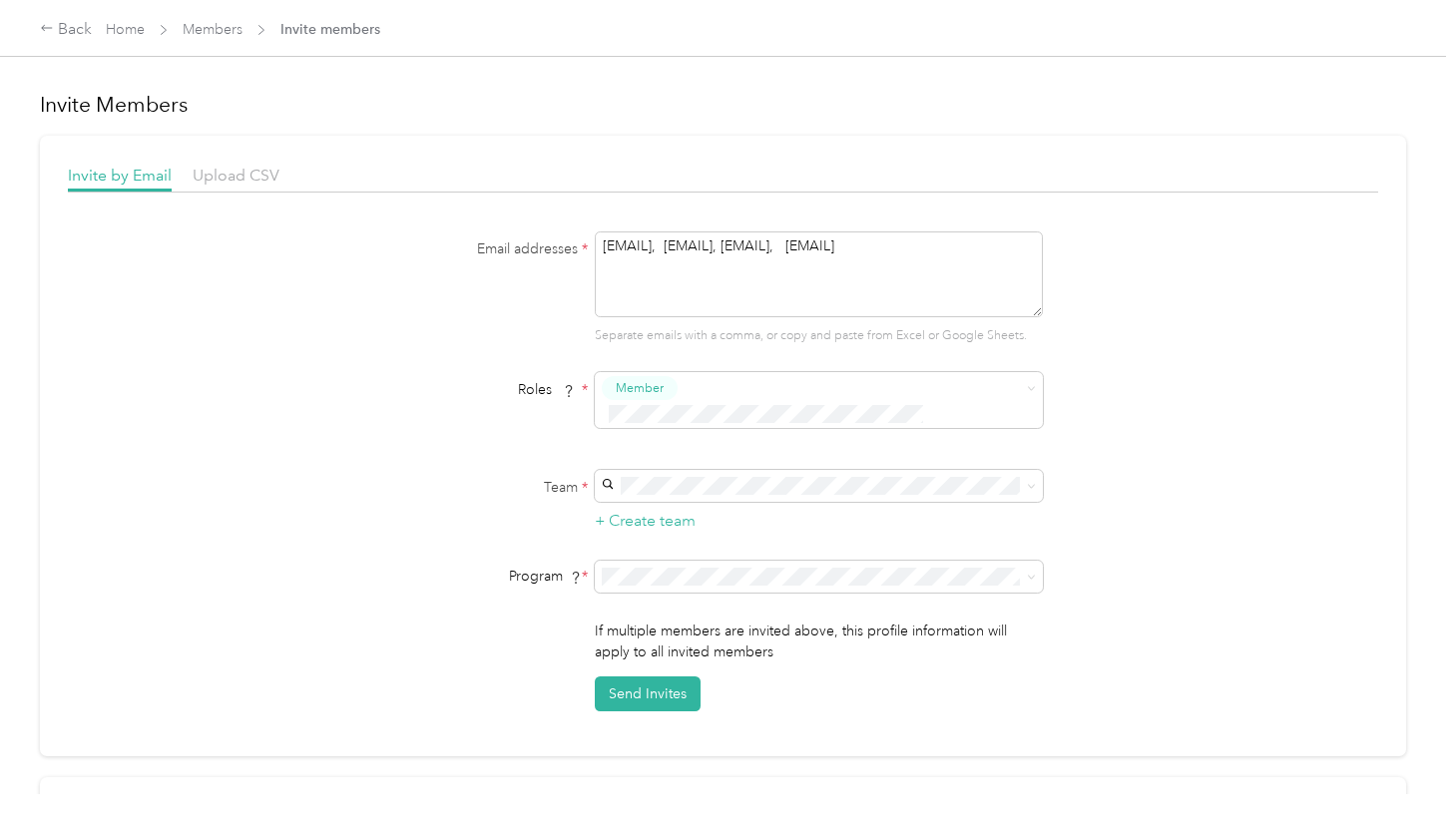 click on "[EMAIL],  [EMAIL], [EMAIL],   [EMAIL]" at bounding box center (818, 274) 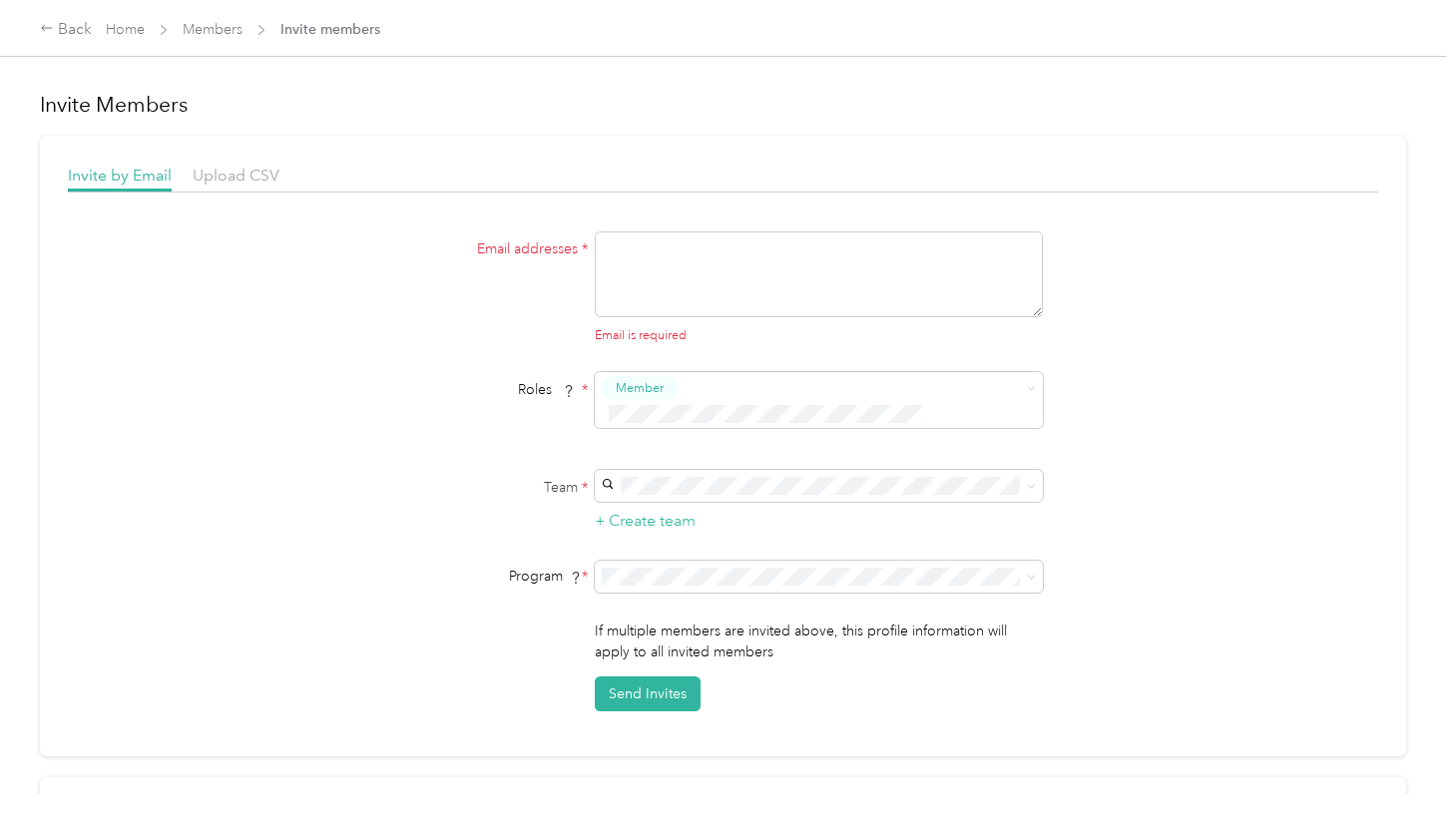 paste on "[EMAIL]
[EMAIL]
[EMAIL]" 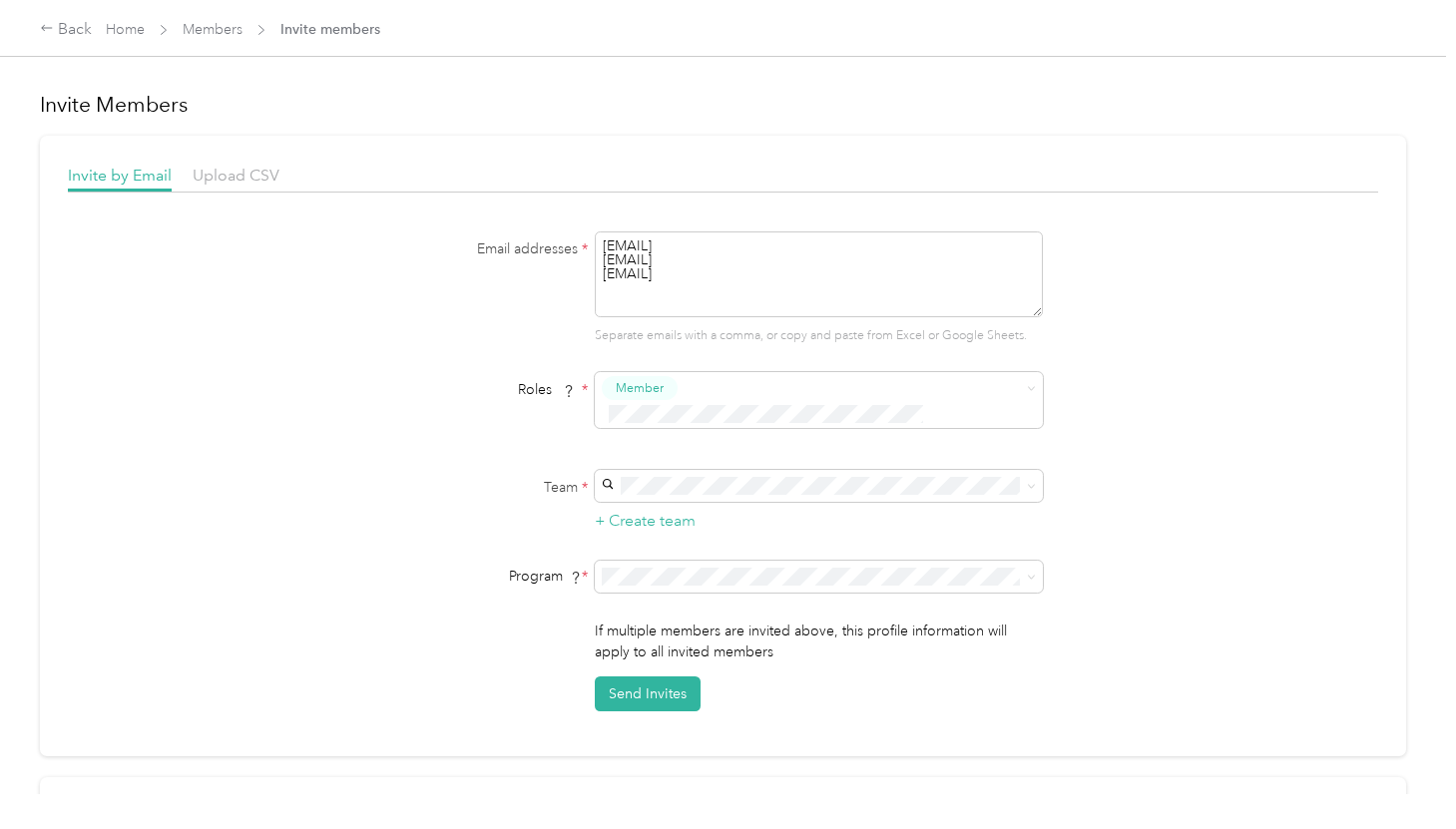 click on "[EMAIL]
[EMAIL]
[EMAIL]" at bounding box center [818, 274] 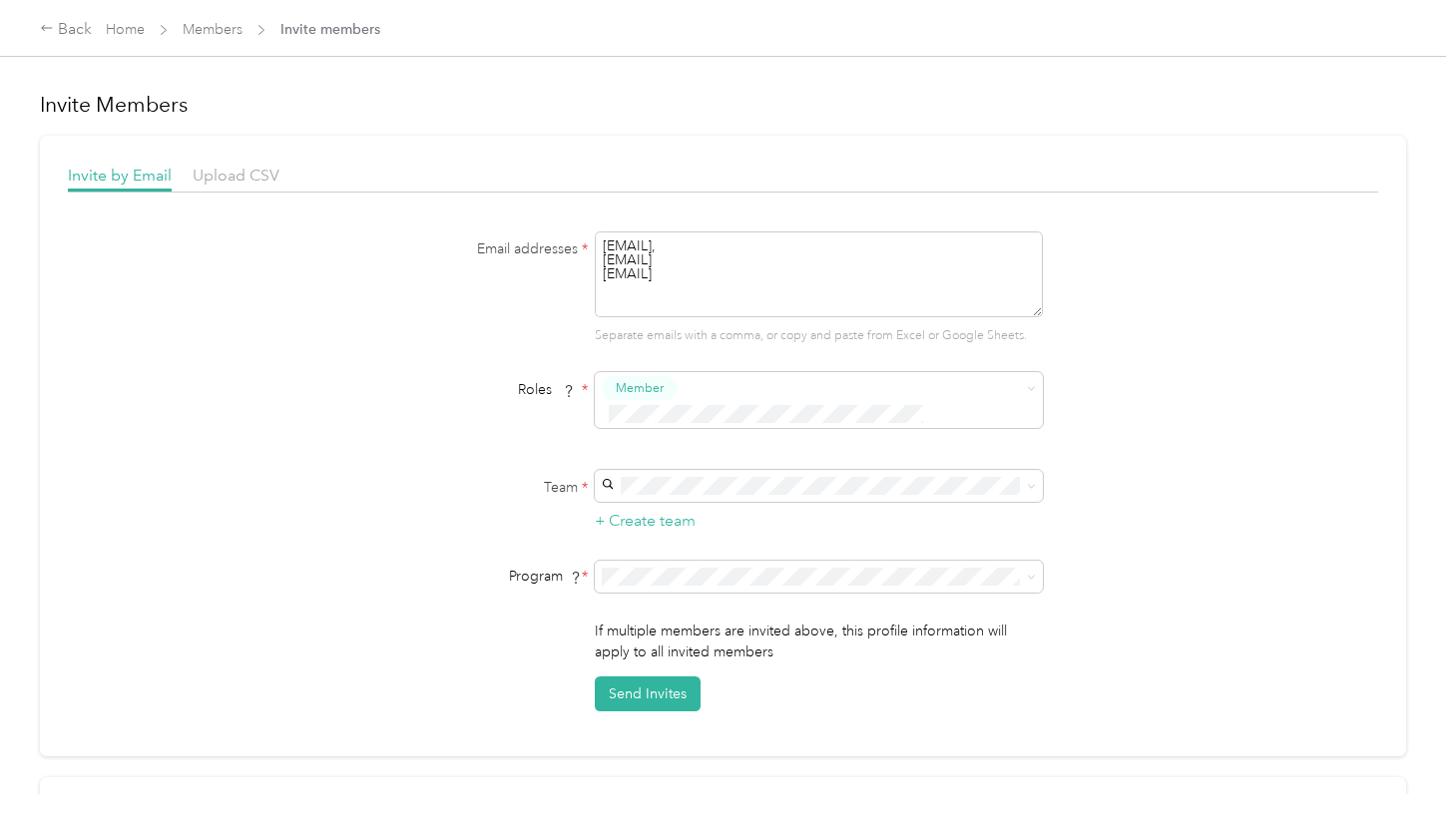 click on "[EMAIL],
[EMAIL]
[EMAIL]" at bounding box center (818, 274) 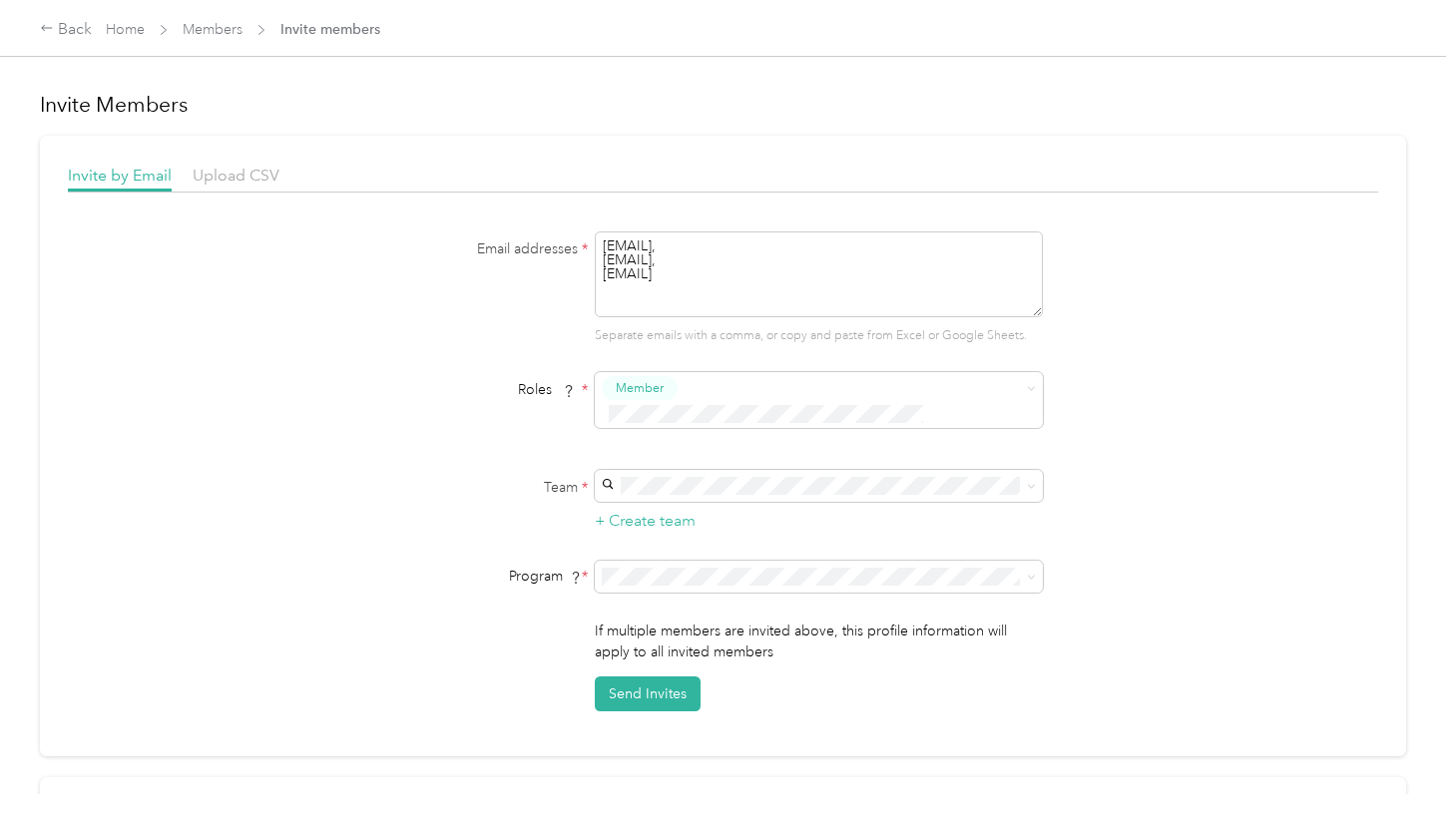 click on "[EMAIL],
[EMAIL],
[EMAIL]" at bounding box center (818, 274) 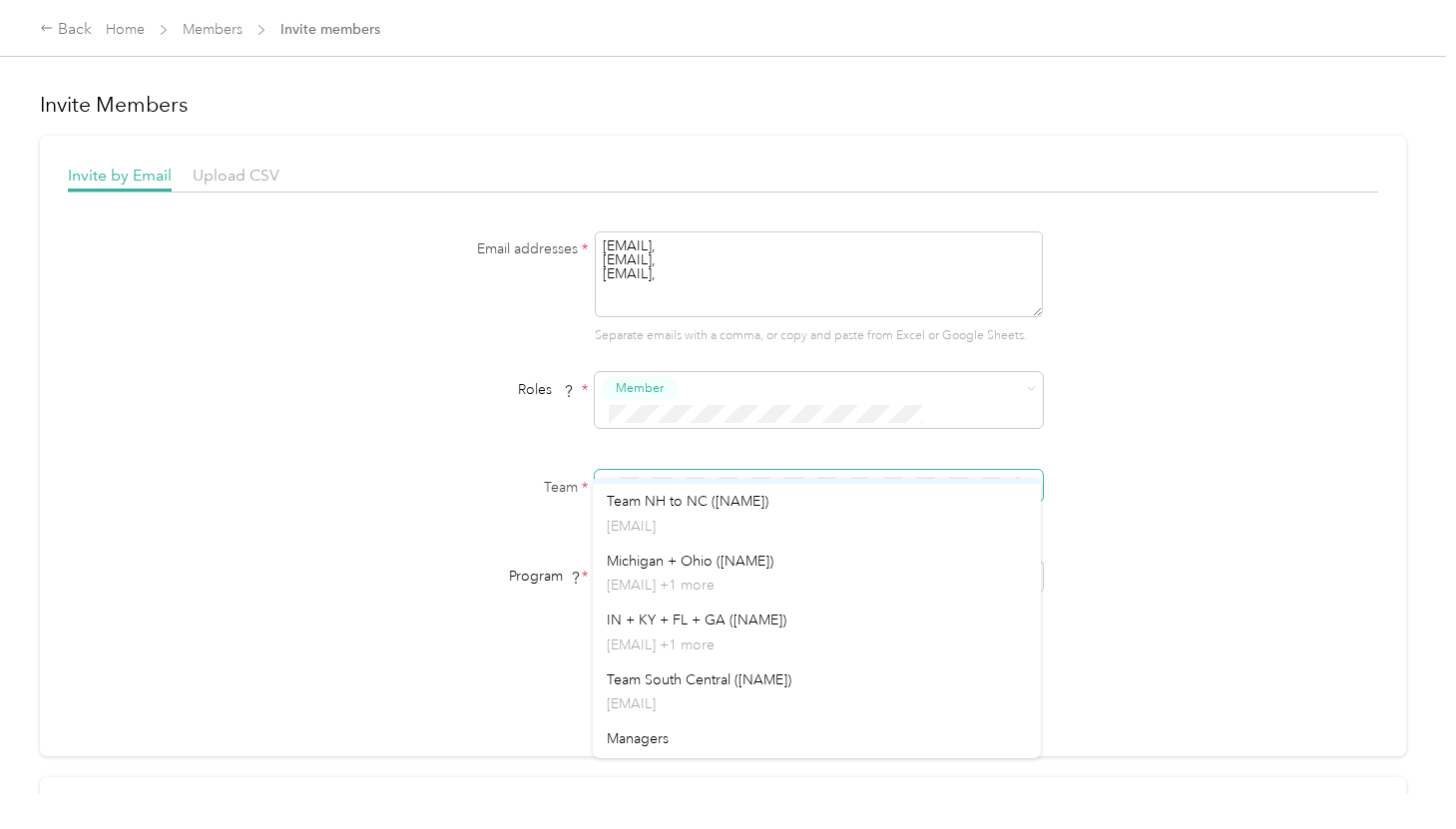 scroll, scrollTop: 220, scrollLeft: 0, axis: vertical 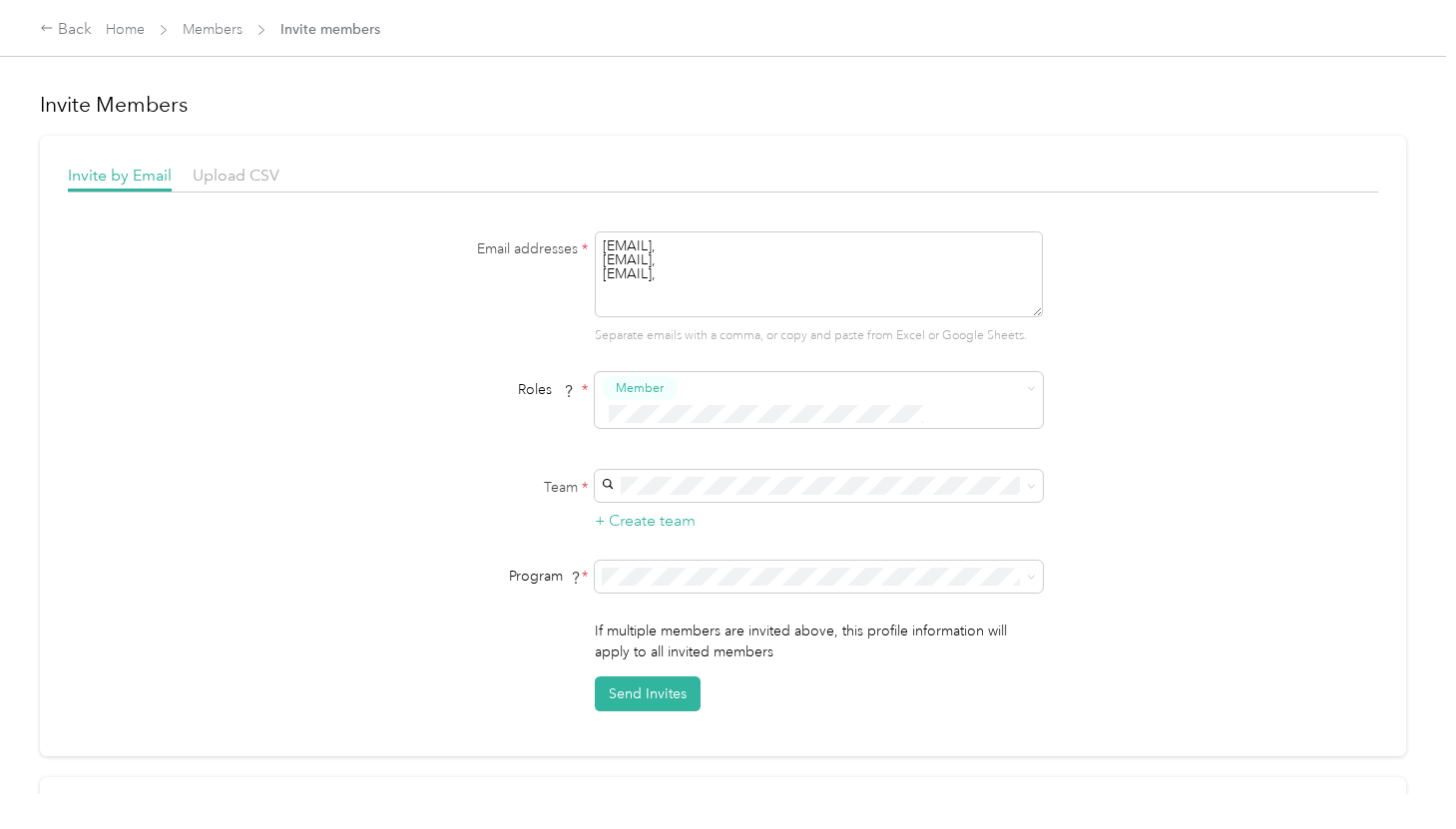 click on "IN + KY + FL + GA ([NAME]) [EMAIL] +1 more" at bounding box center [816, 579] 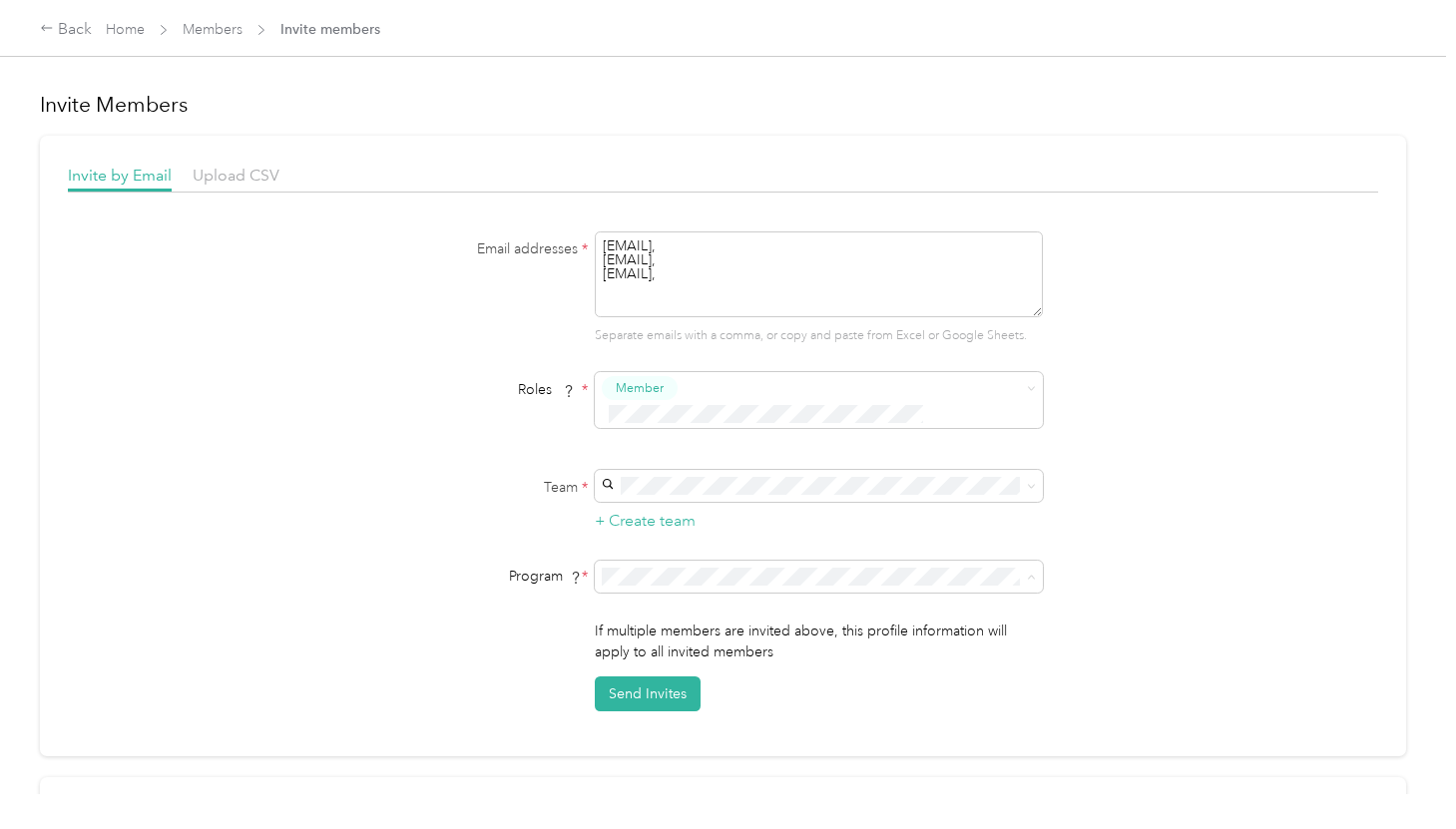 click on "Non - CA mileage reimbursement (CPM)" at bounding box center [816, 622] 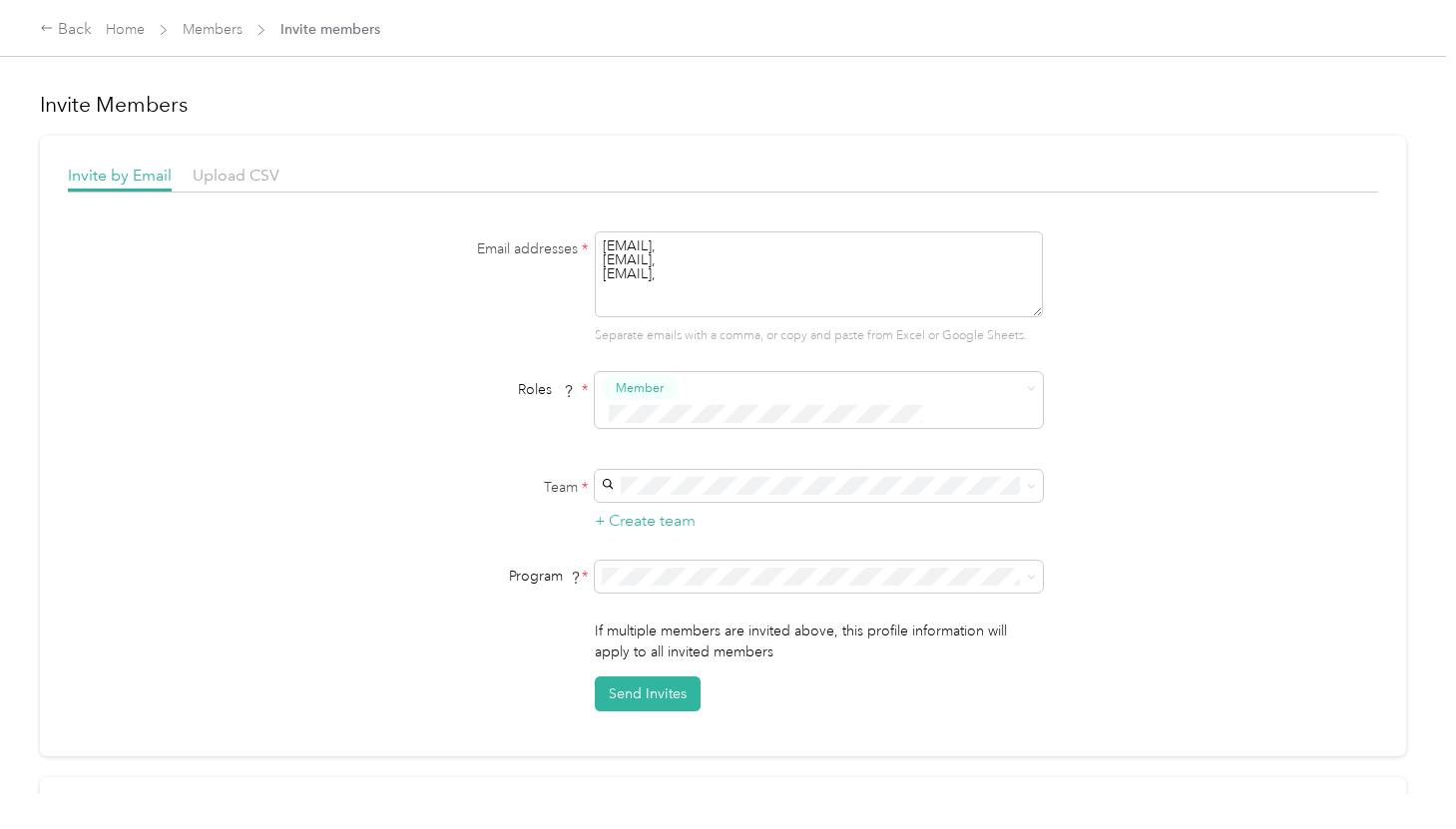 click on "[EMAIL],
[EMAIL],
[EMAIL]," at bounding box center (818, 274) 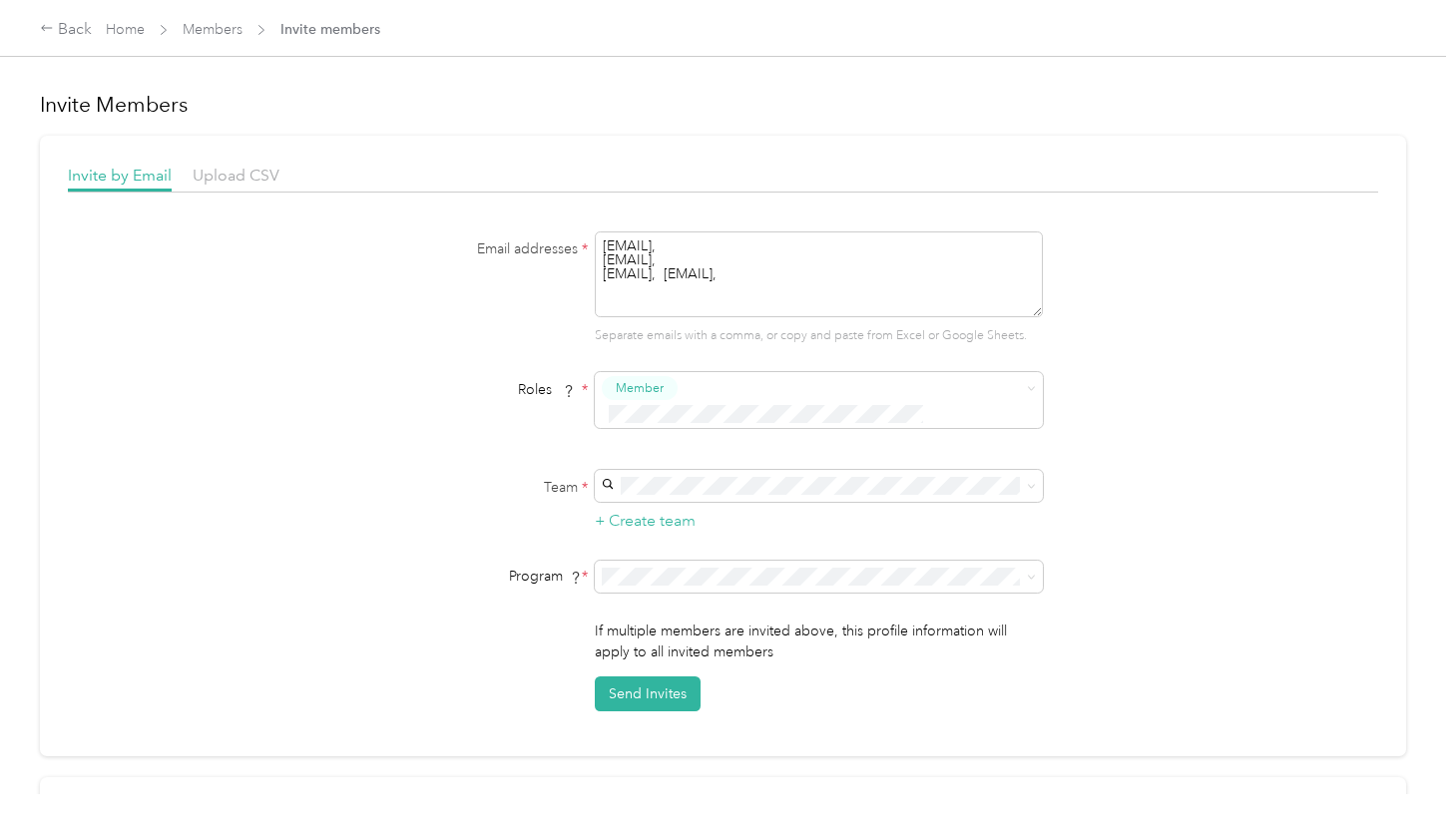 paste on "[EMAIL]
[EMAIL]" 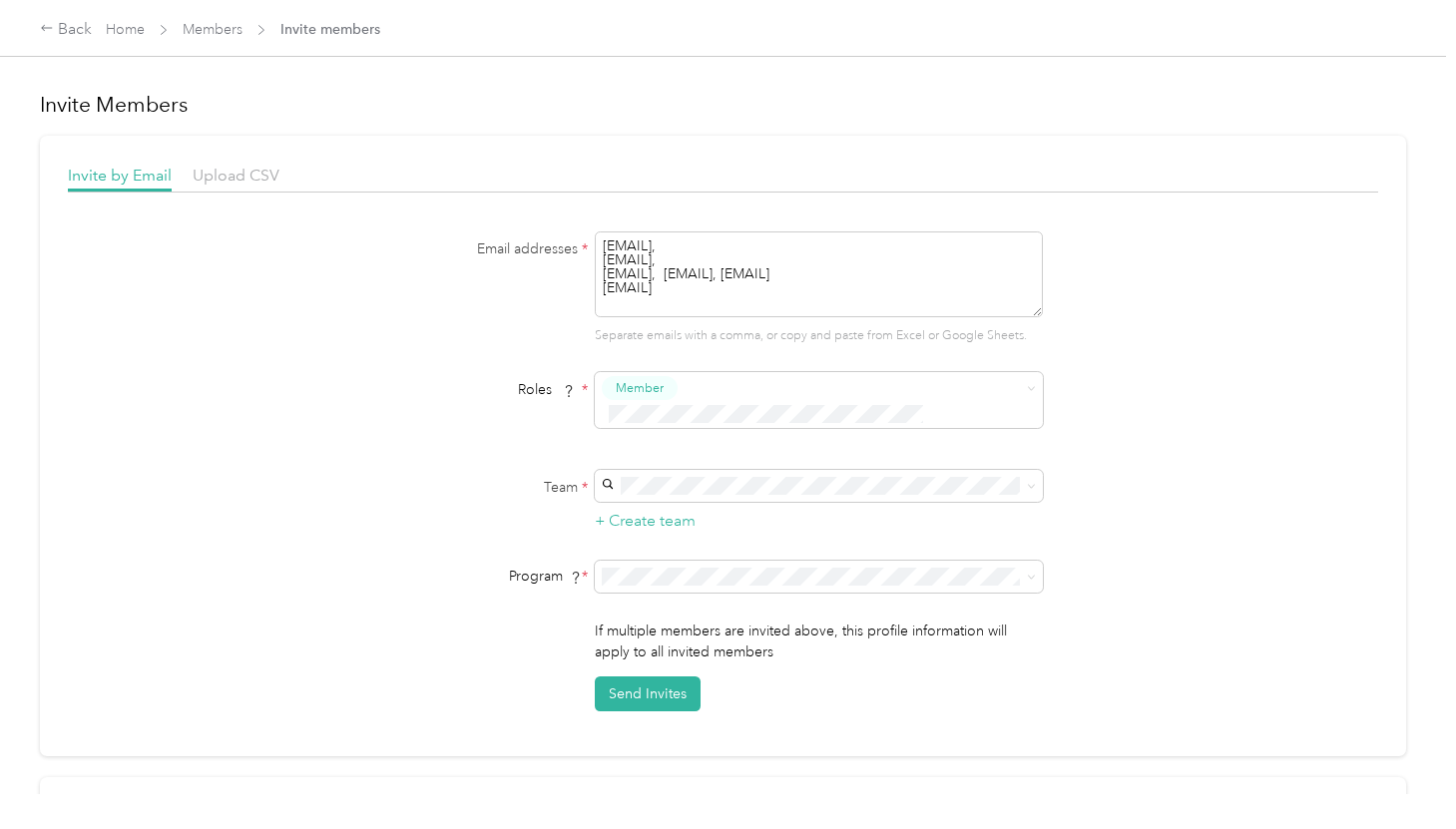 click on "[EMAIL],
[EMAIL],
[EMAIL],  [EMAIL], [EMAIL]
[EMAIL]" at bounding box center (818, 274) 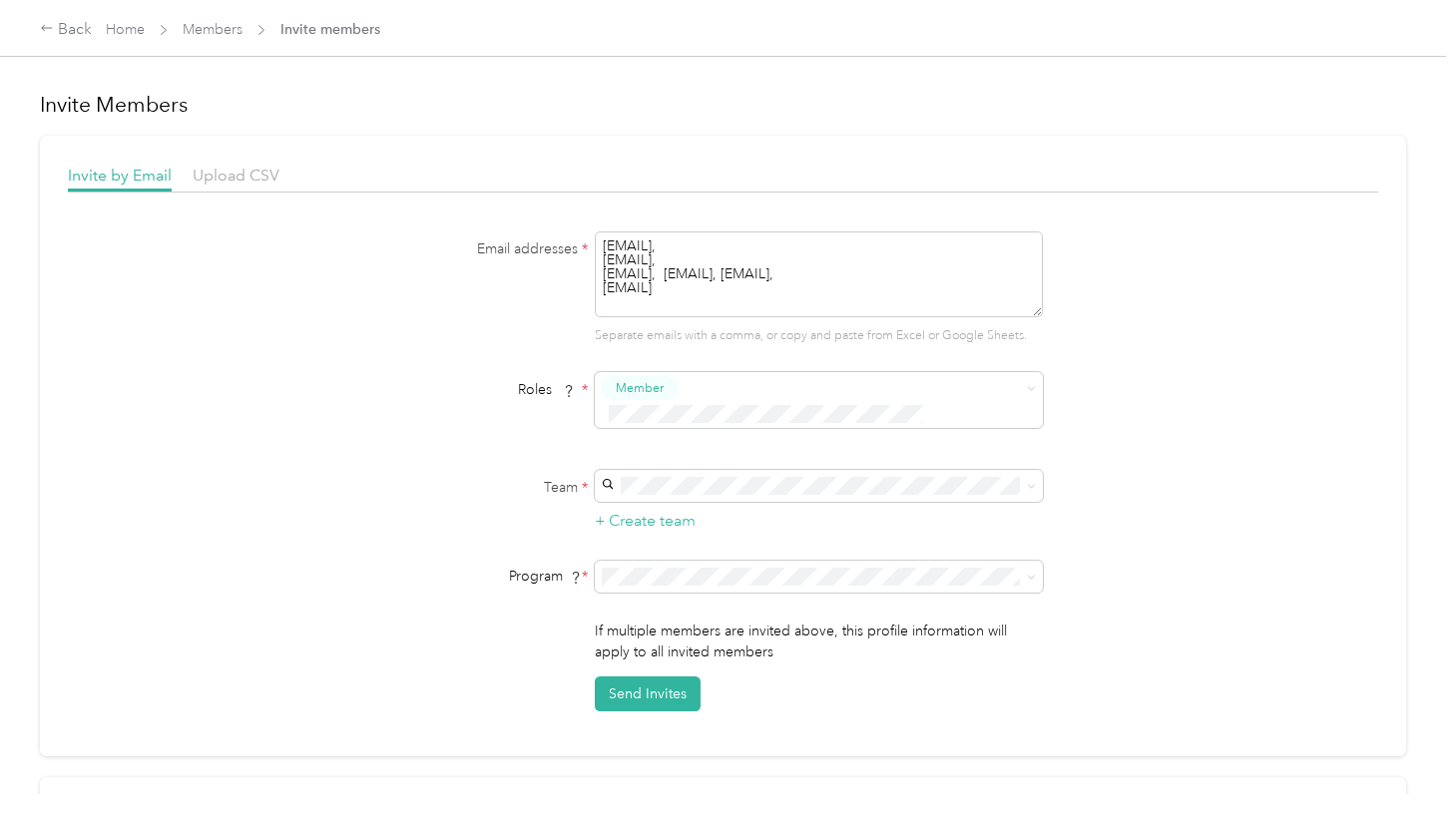 type on "[EMAIL],
[EMAIL],
[EMAIL],  [EMAIL], [EMAIL],
[EMAIL]" 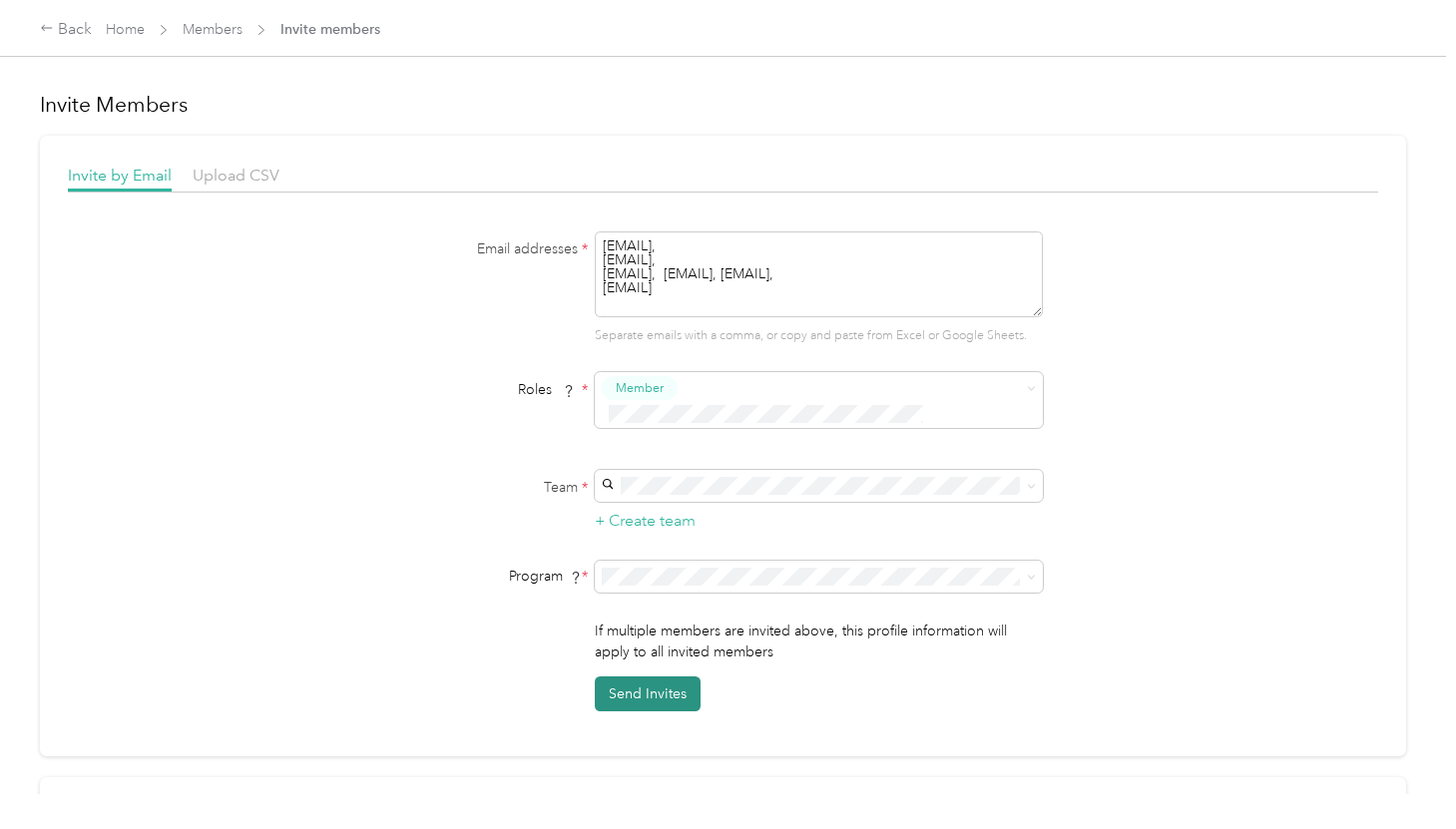 click on "Send Invites" at bounding box center [648, 693] 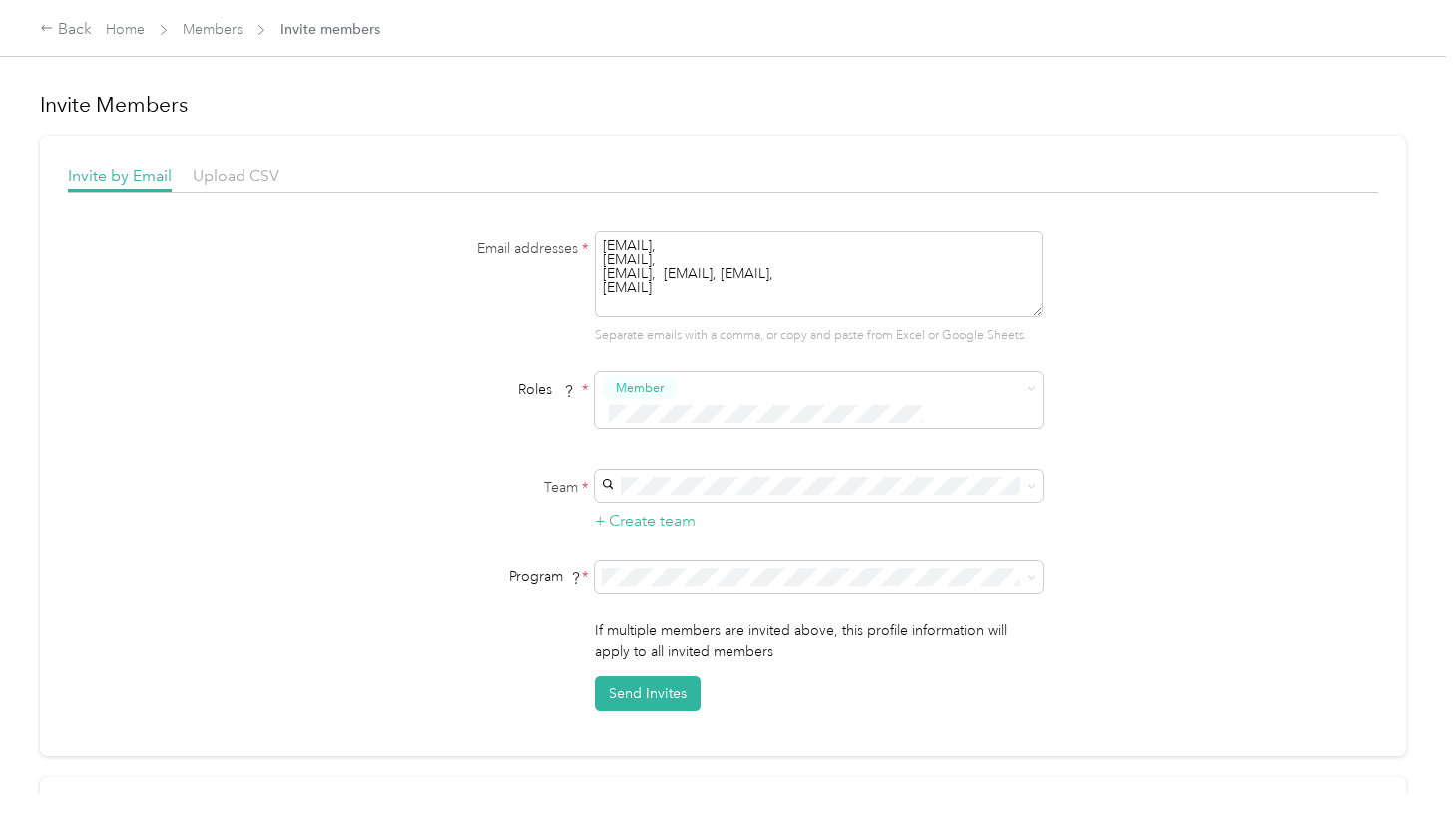 drag, startPoint x: 826, startPoint y: 302, endPoint x: 601, endPoint y: 225, distance: 237.8108 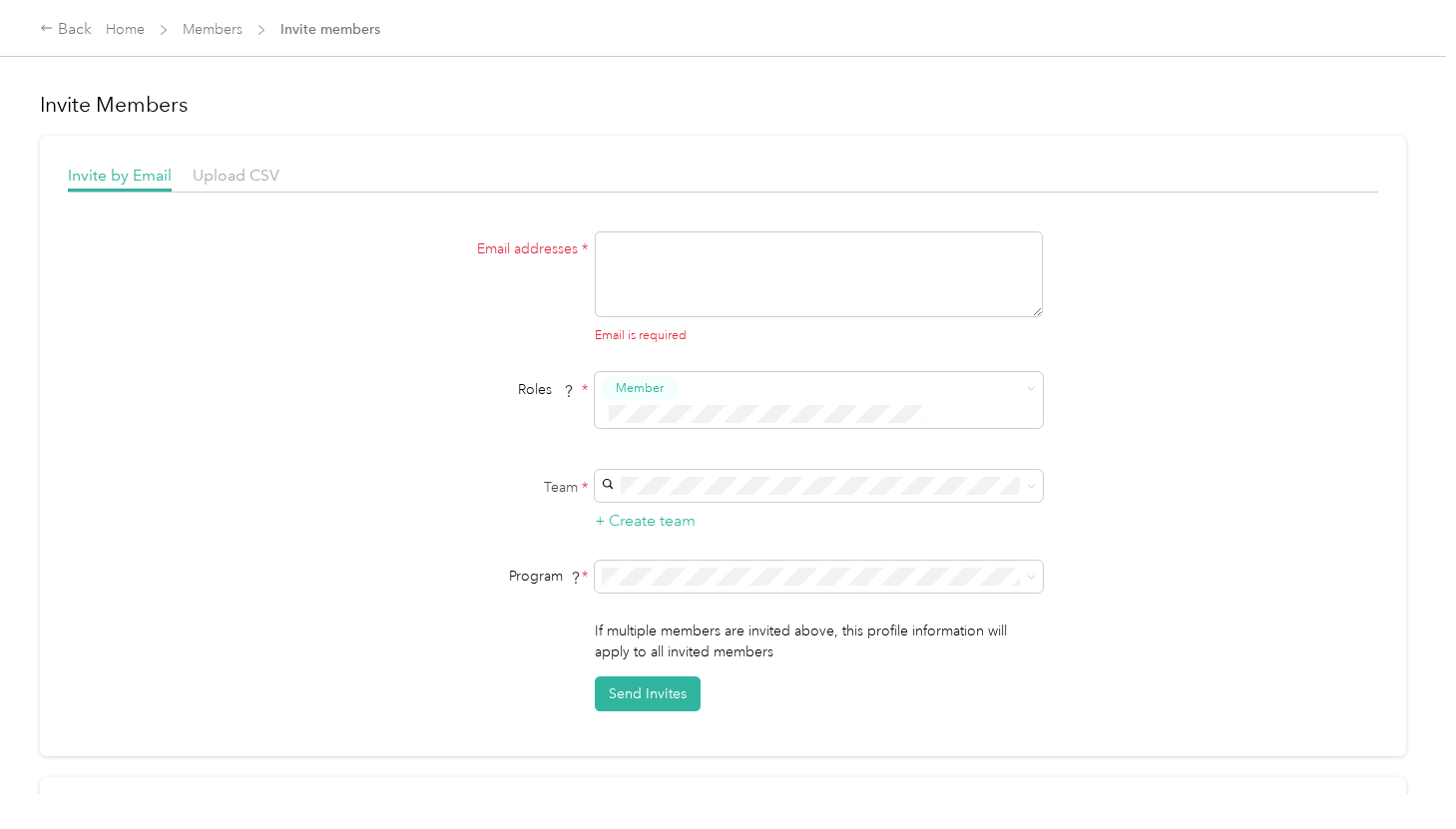 click at bounding box center [818, 274] 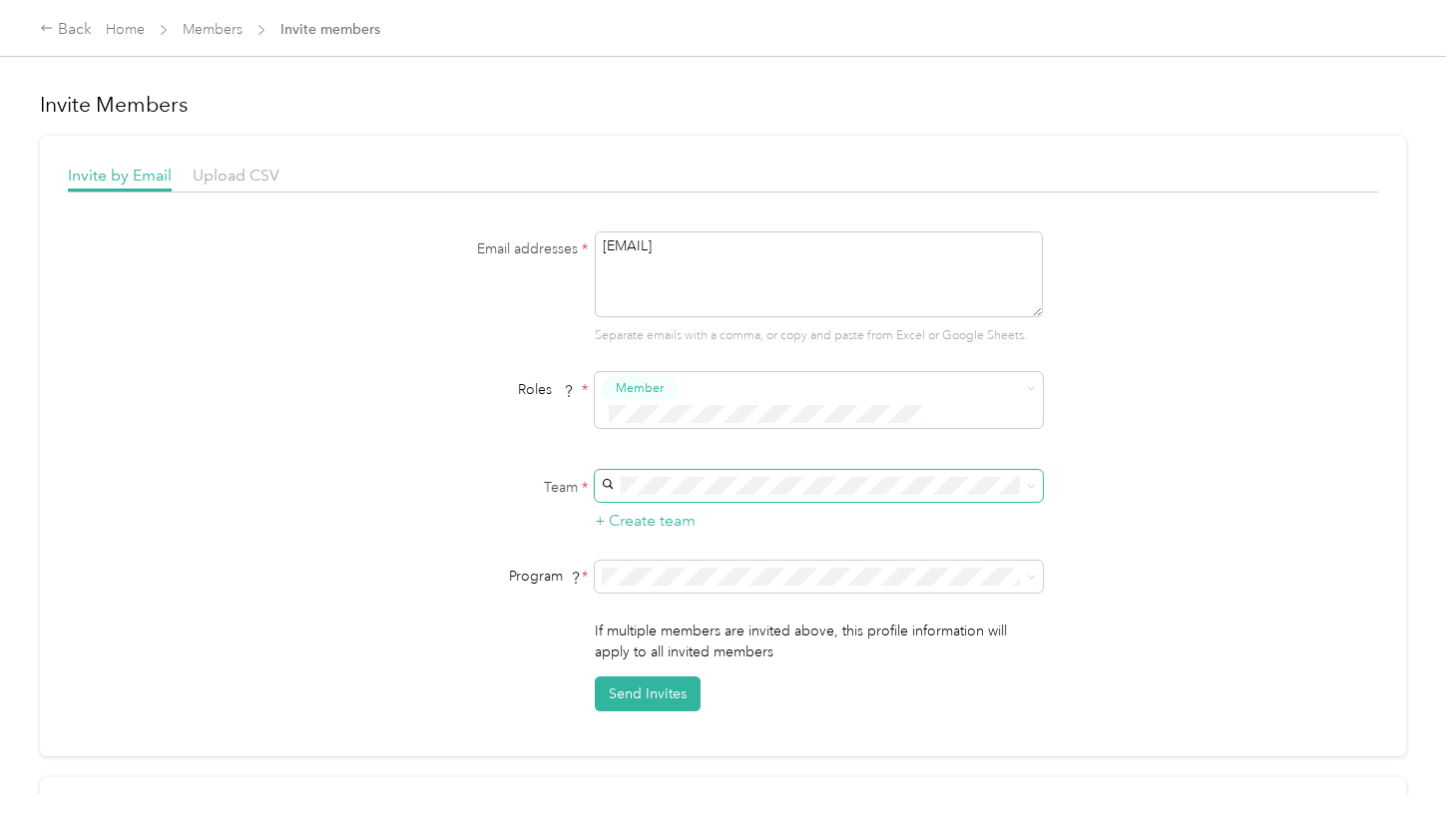 type on "[EMAIL]" 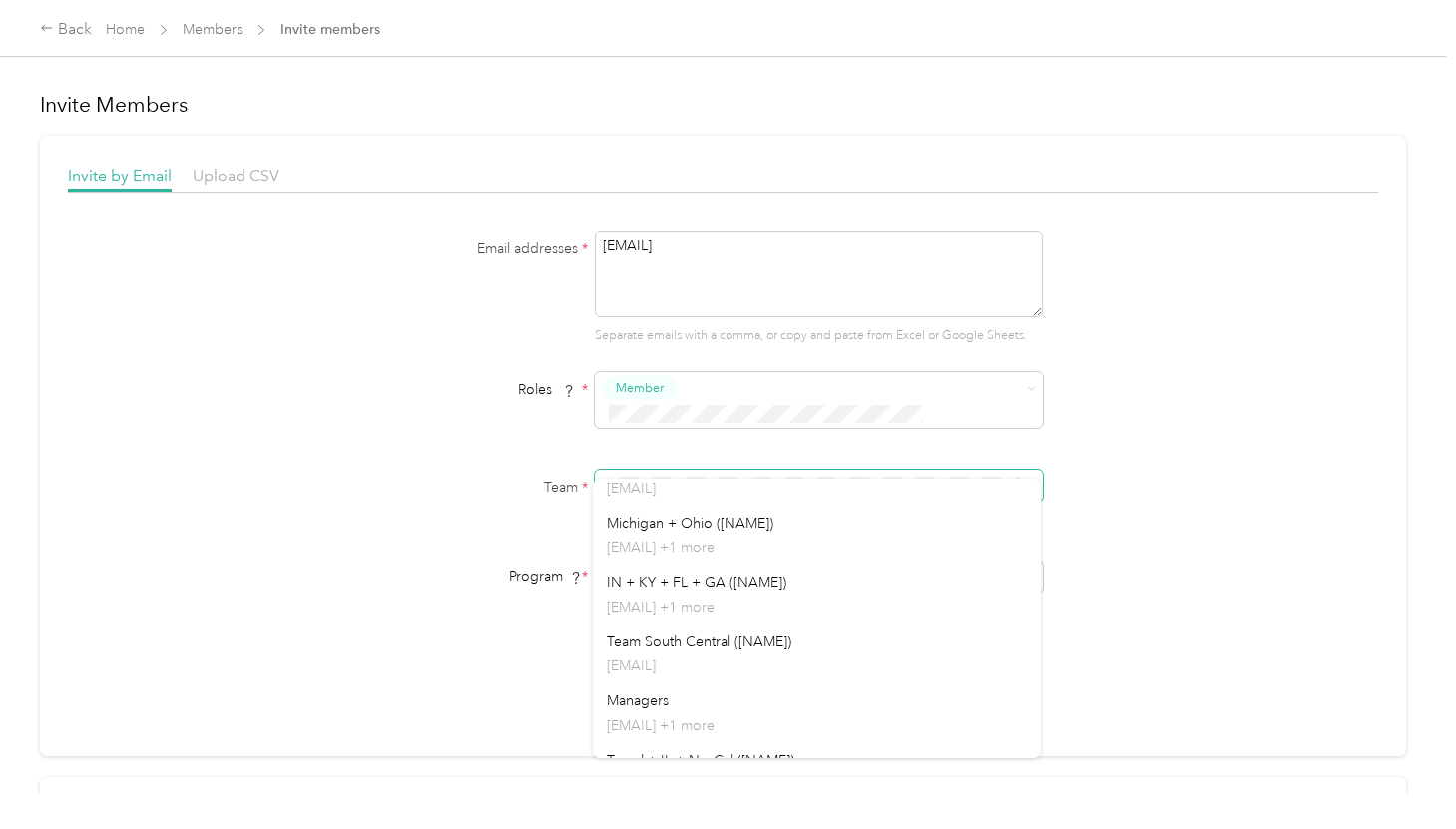 scroll, scrollTop: 254, scrollLeft: 0, axis: vertical 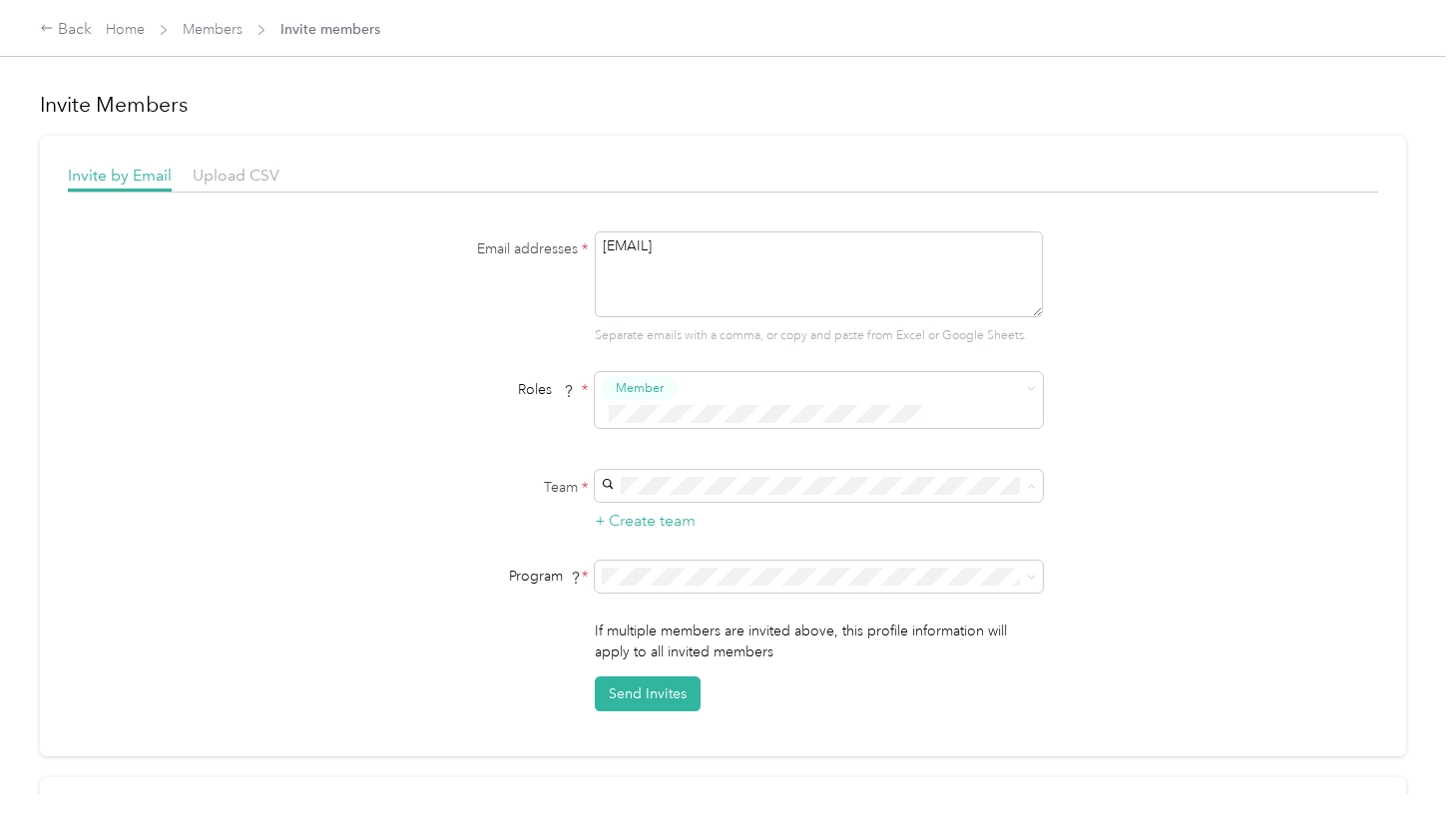 click on "Travel + IL + NorCal ([NAME])" at bounding box center (701, 716) 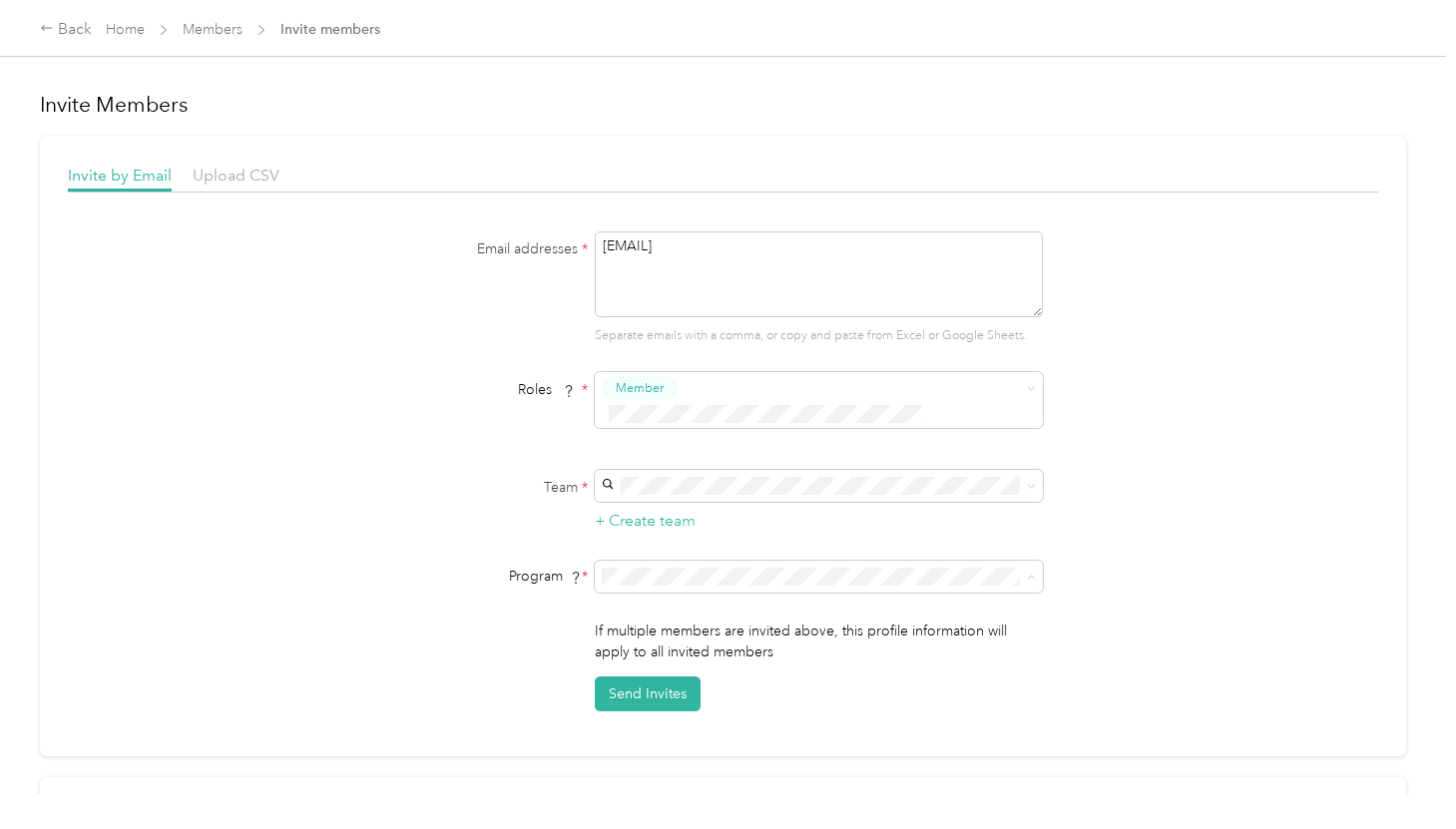 click on "Non - CA mileage reimbursement (CPM)" at bounding box center (816, 622) 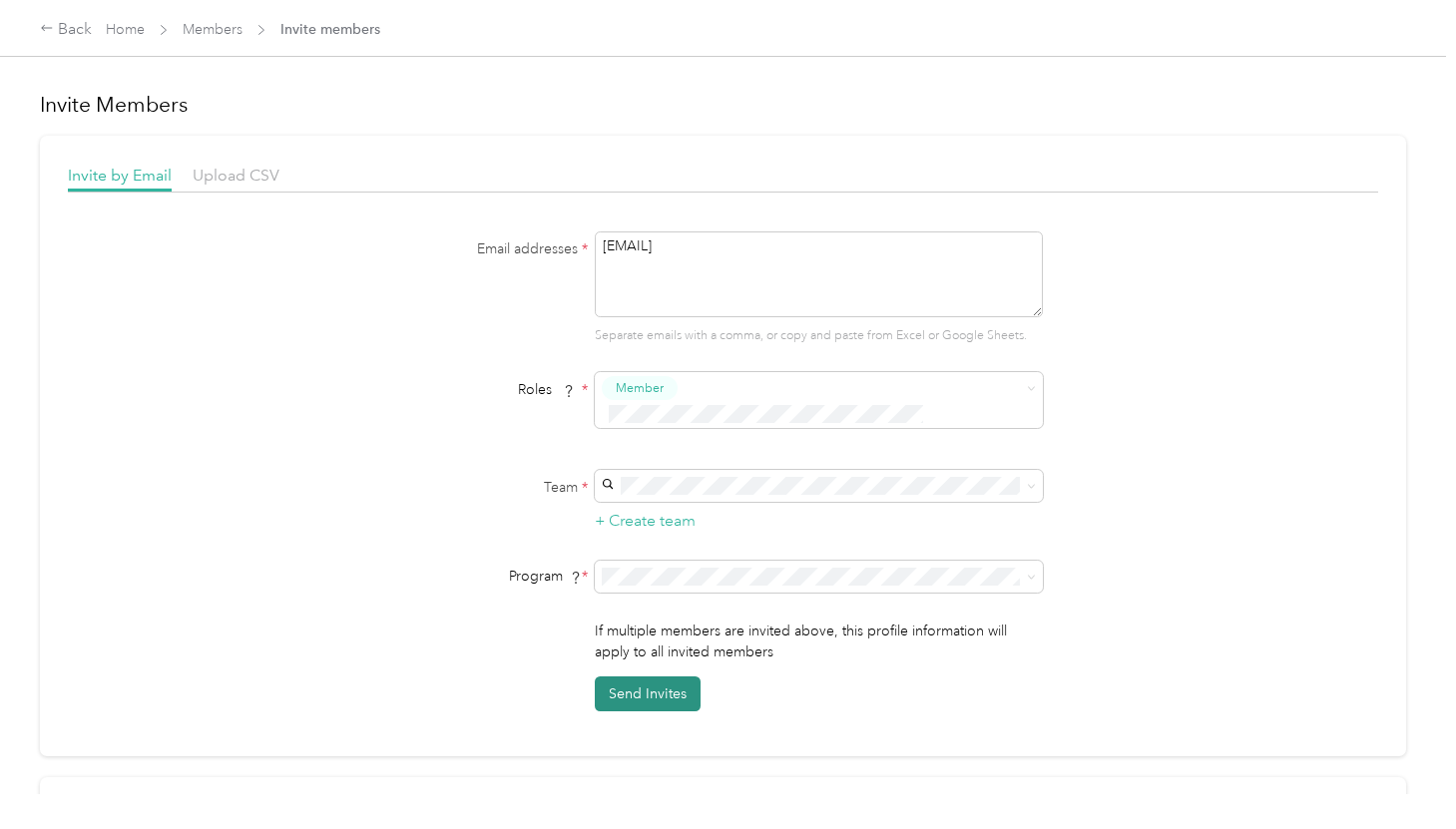 click on "Send Invites" at bounding box center (648, 693) 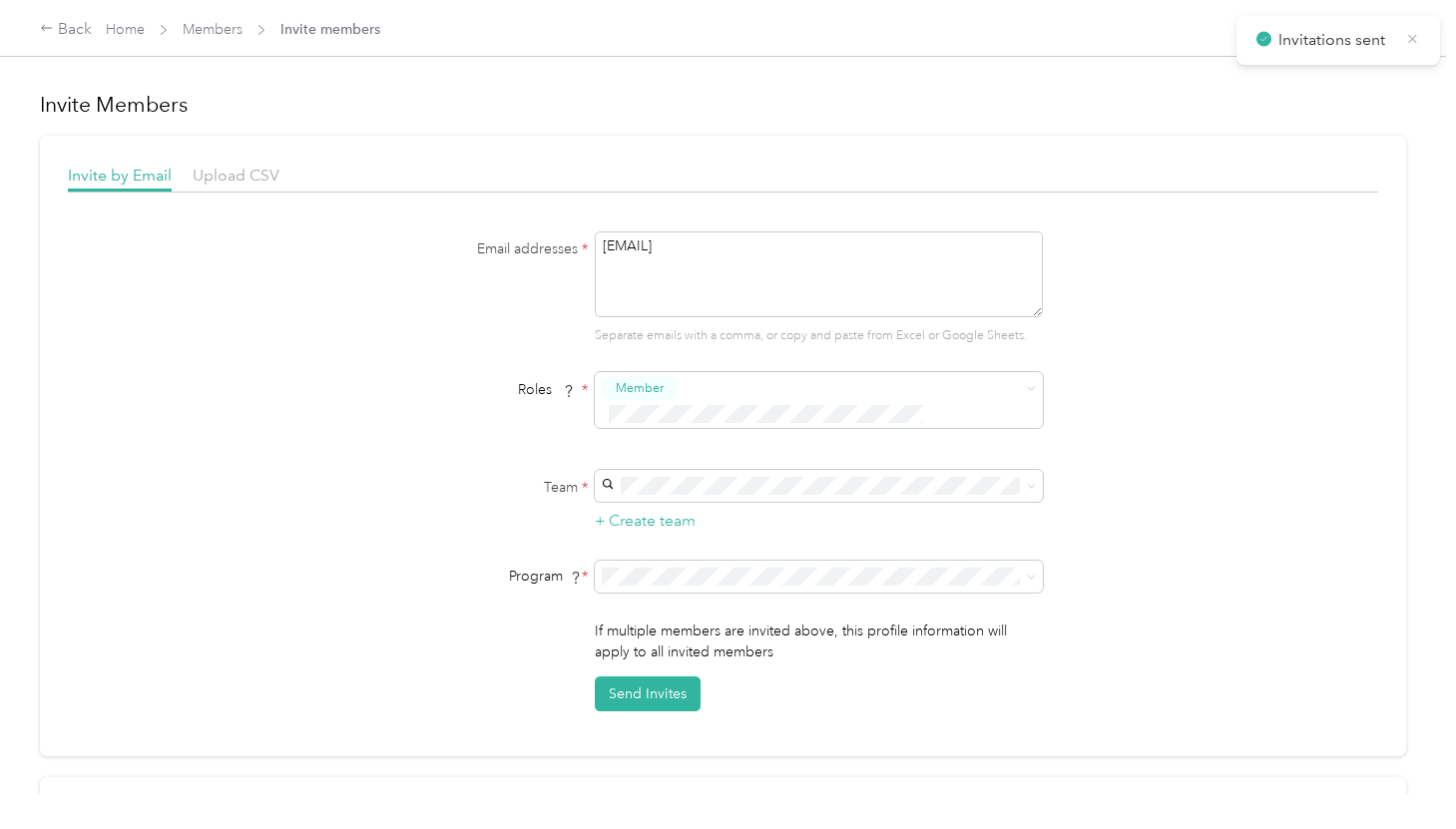 click 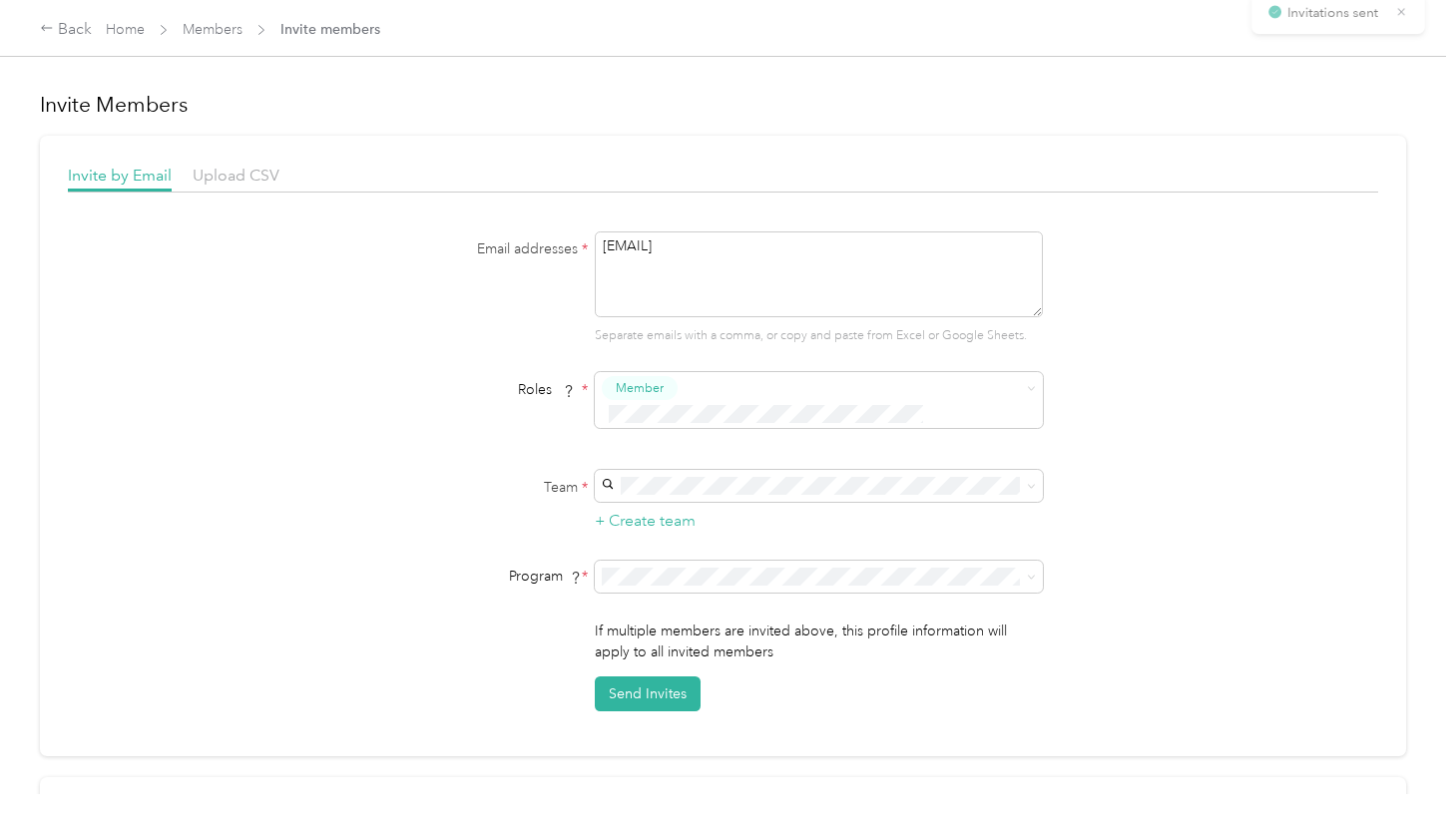 click on "[EMAIL]" at bounding box center [818, 274] 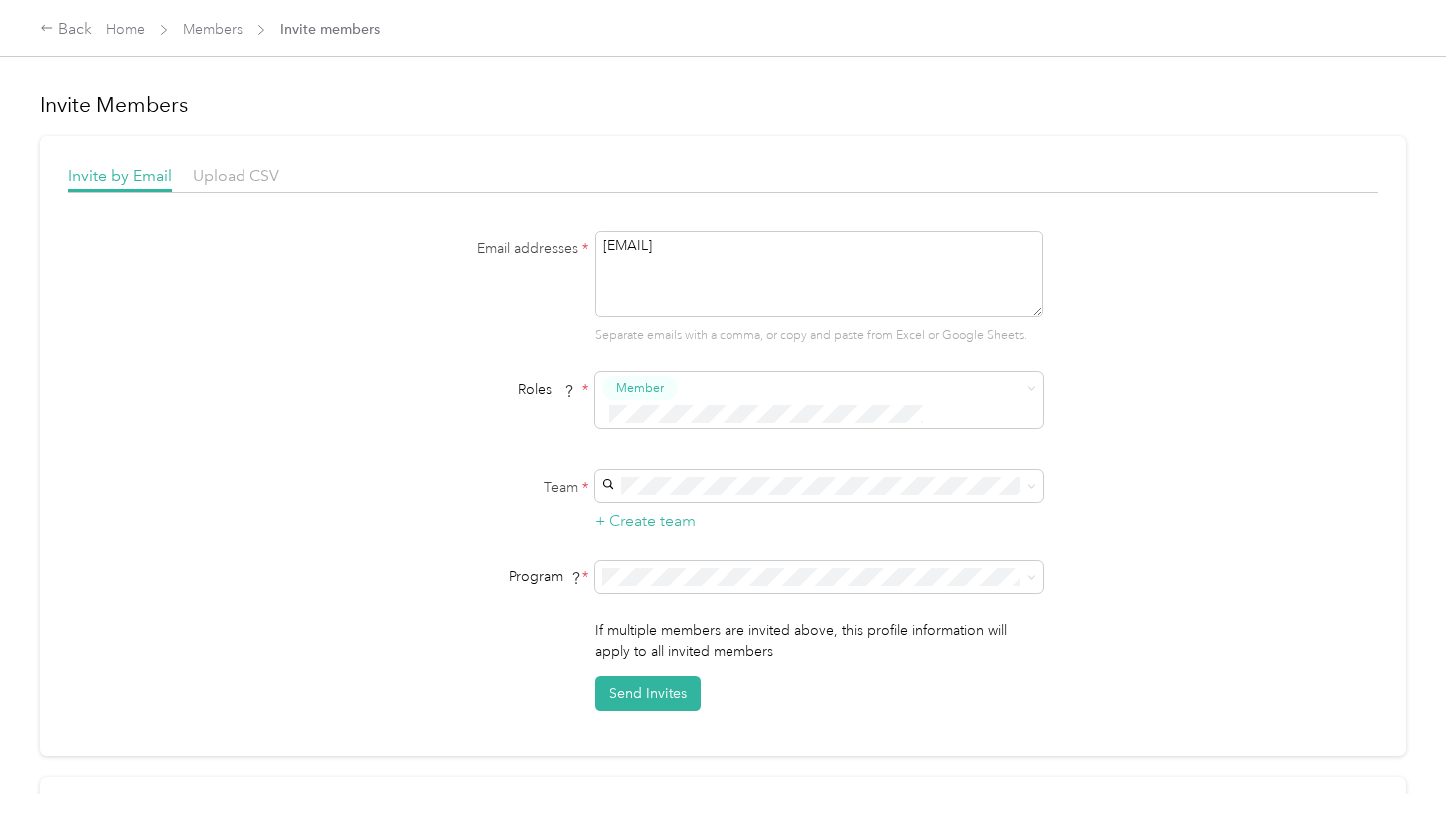 click on "[EMAIL]" at bounding box center [818, 274] 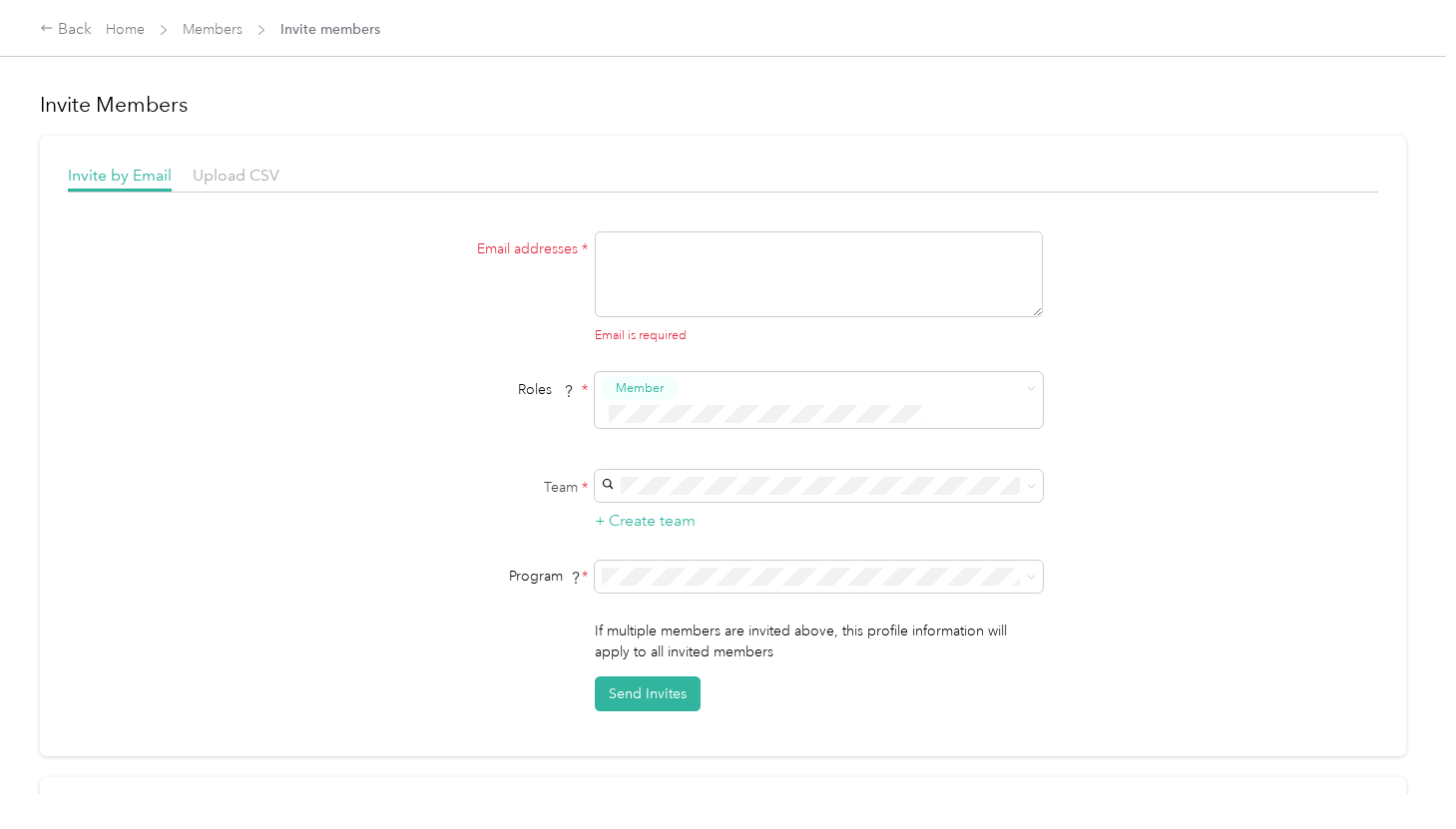 click at bounding box center (818, 274) 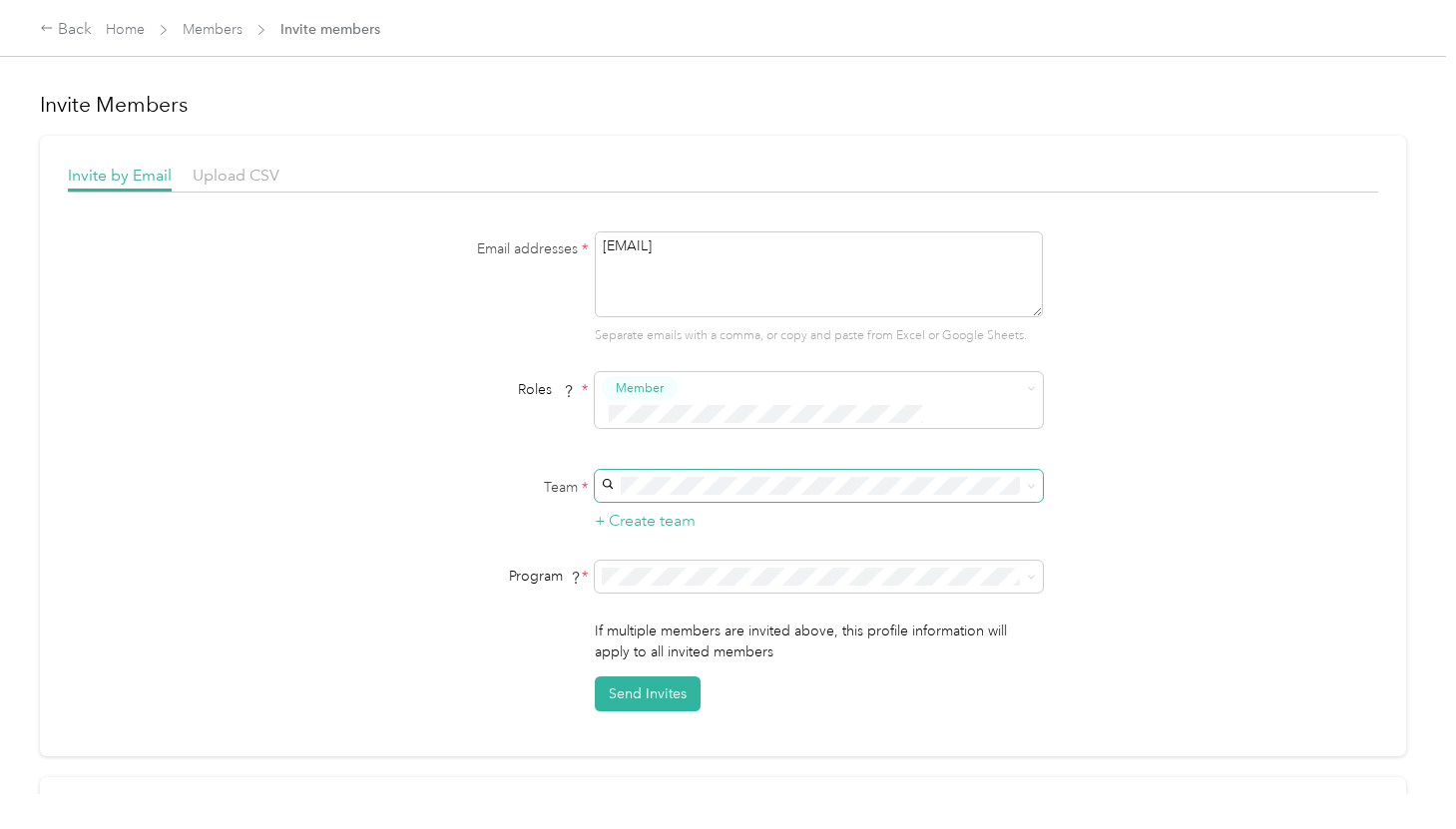 type on "[EMAIL]" 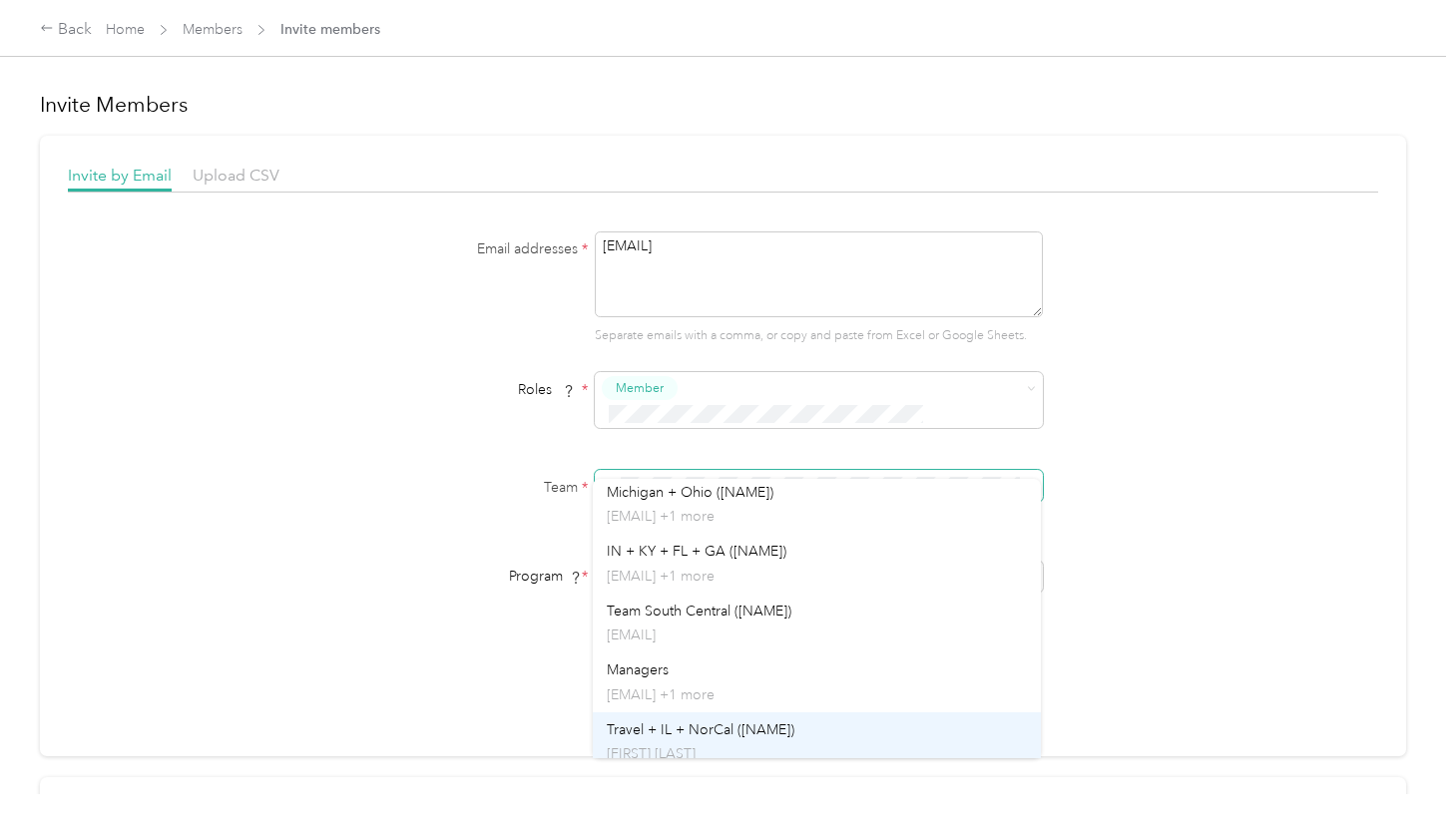 scroll, scrollTop: 238, scrollLeft: 0, axis: vertical 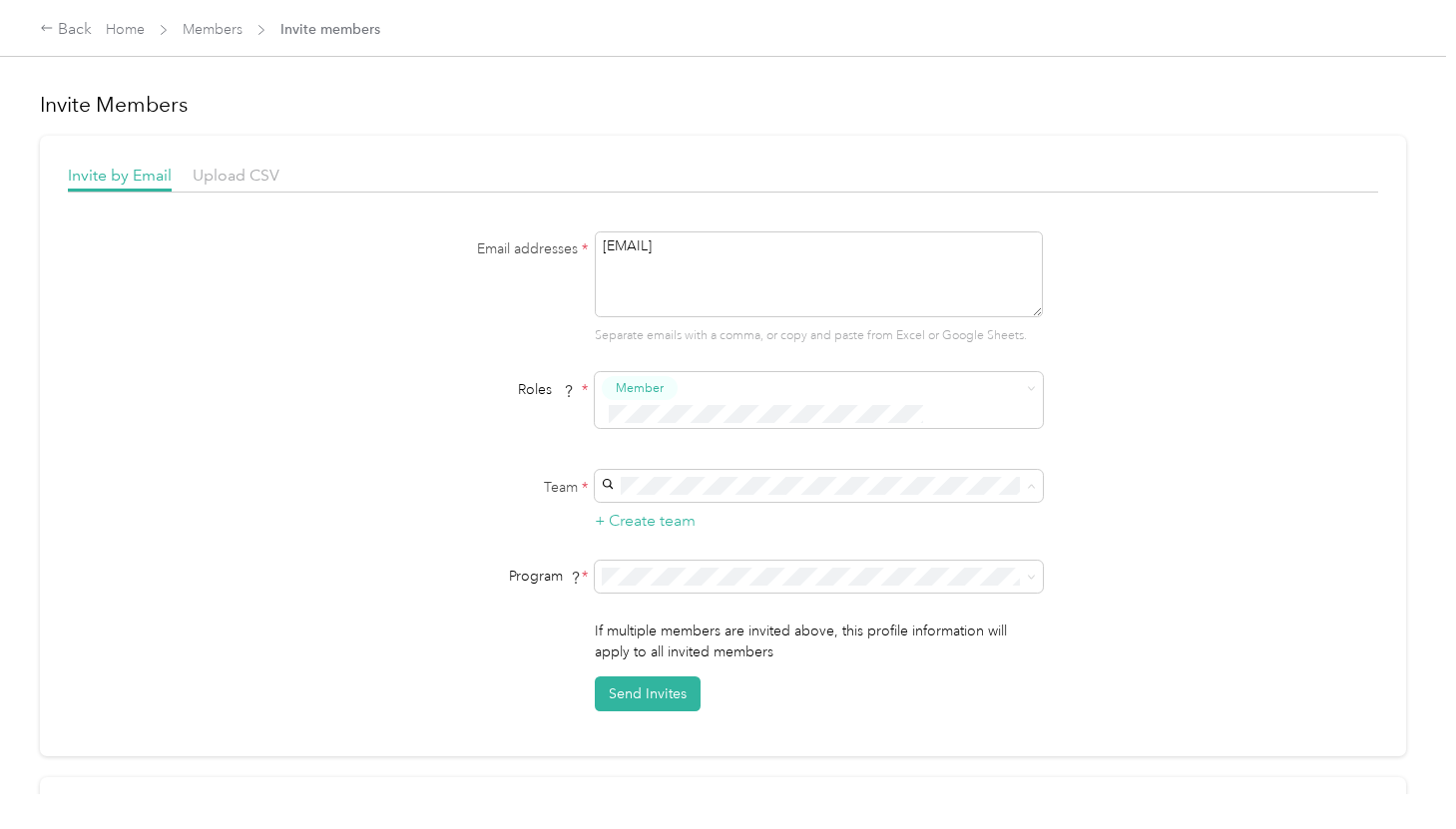 click on "[EMAIL] +1 more" at bounding box center [816, 579] 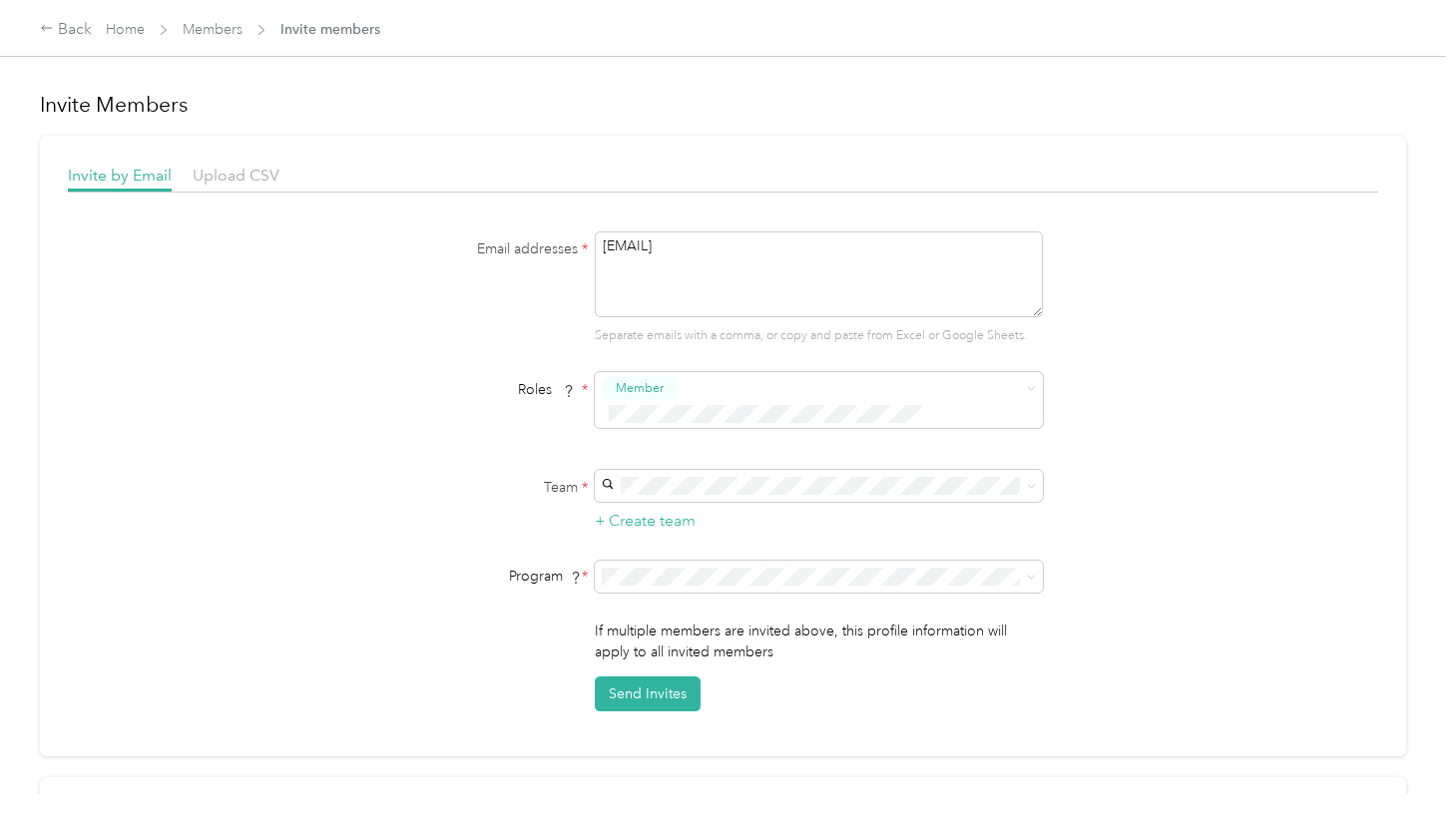 click on "Non - CA mileage reimbursement (CPM)" at bounding box center (734, 622) 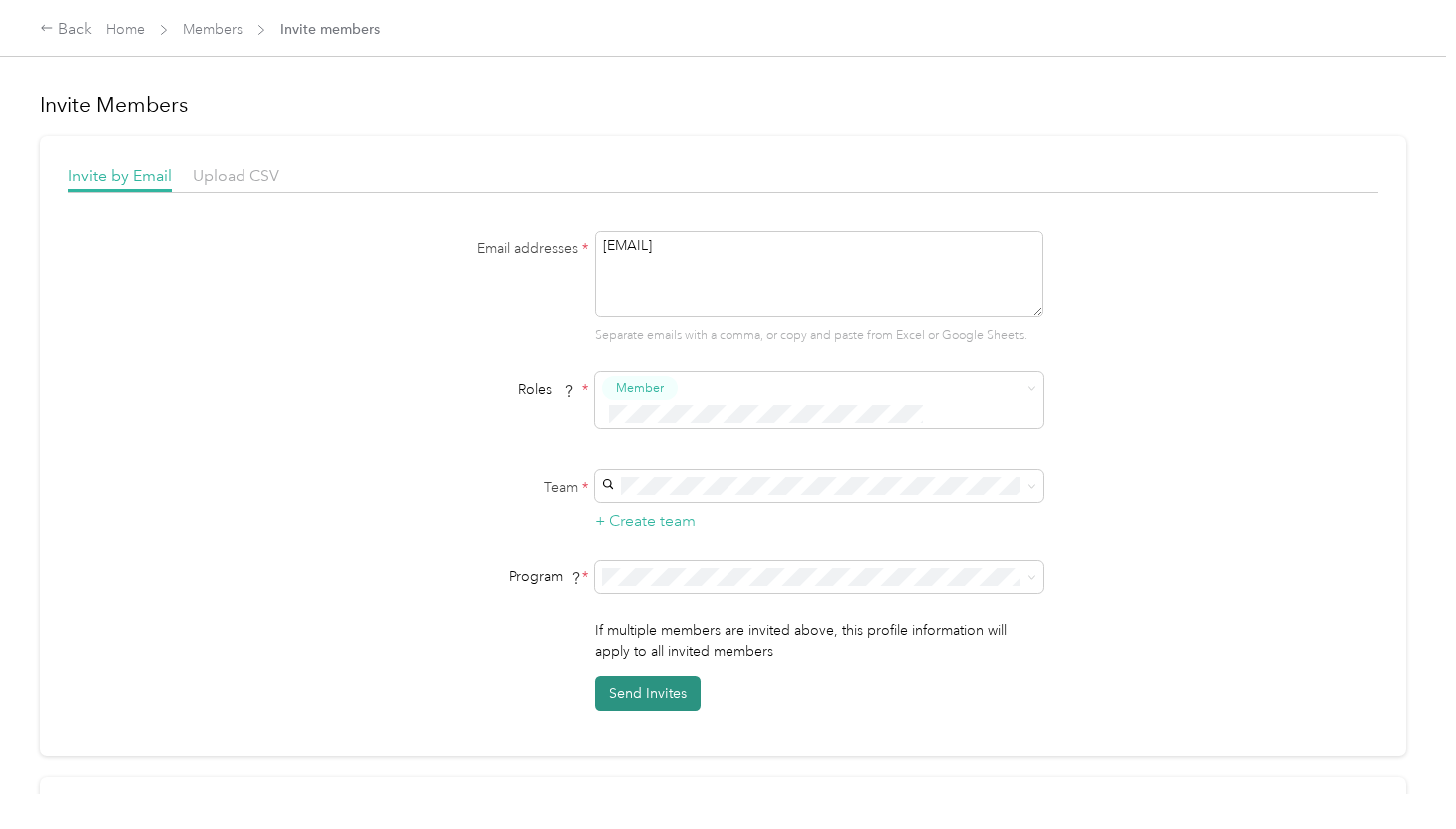 click on "Send Invites" at bounding box center (648, 693) 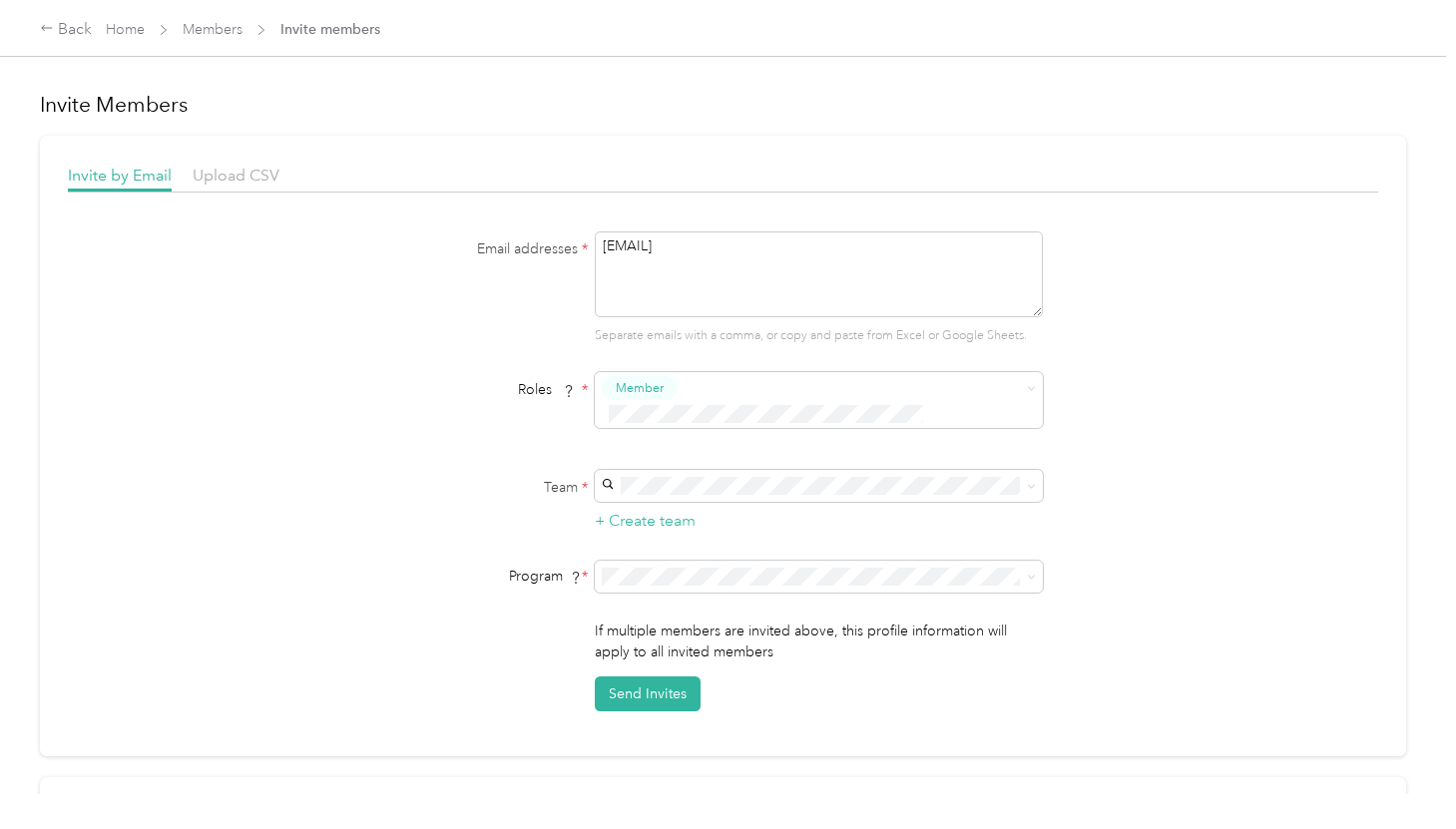 click on "[EMAIL]" at bounding box center [818, 274] 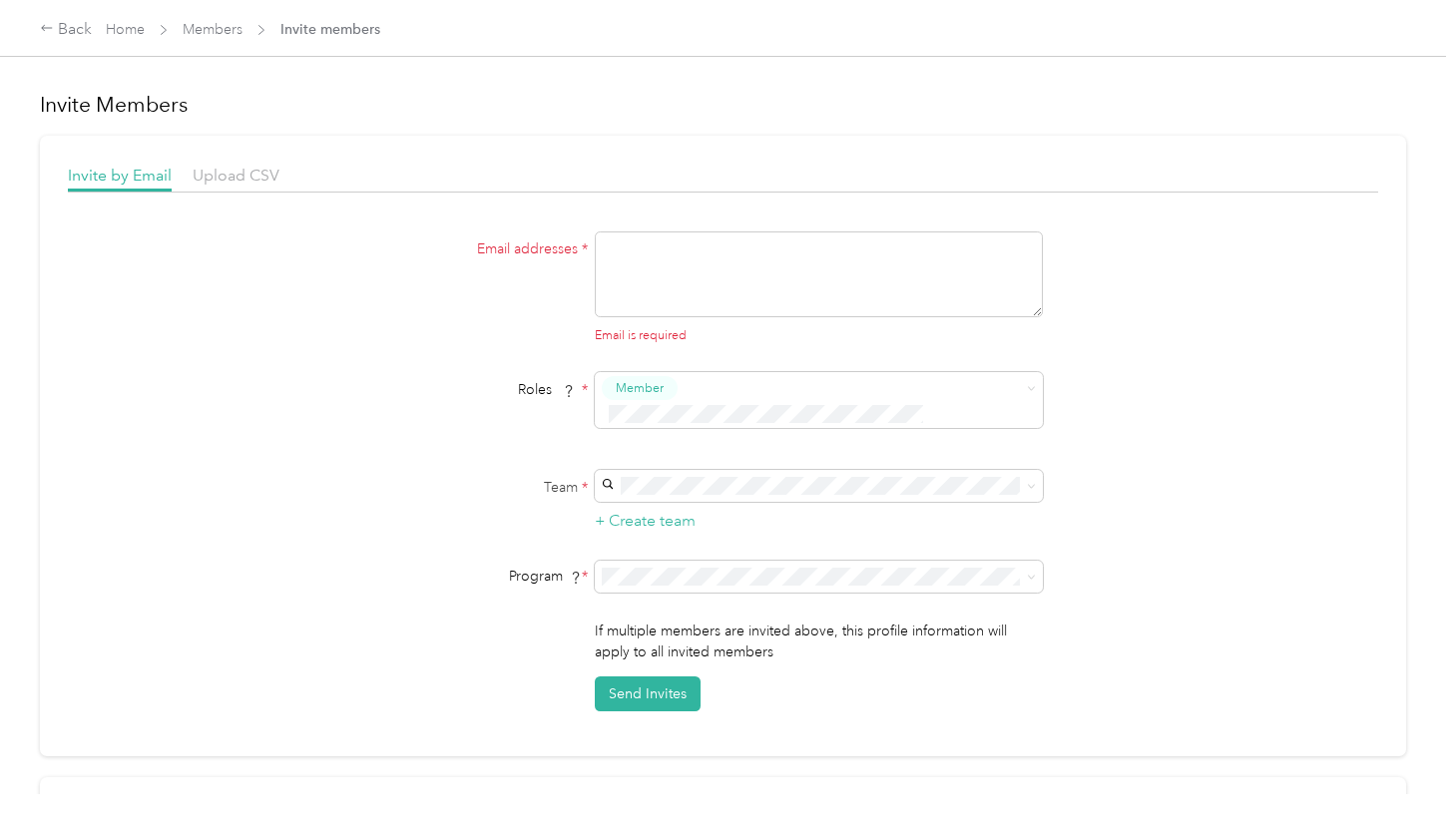 click at bounding box center (818, 274) 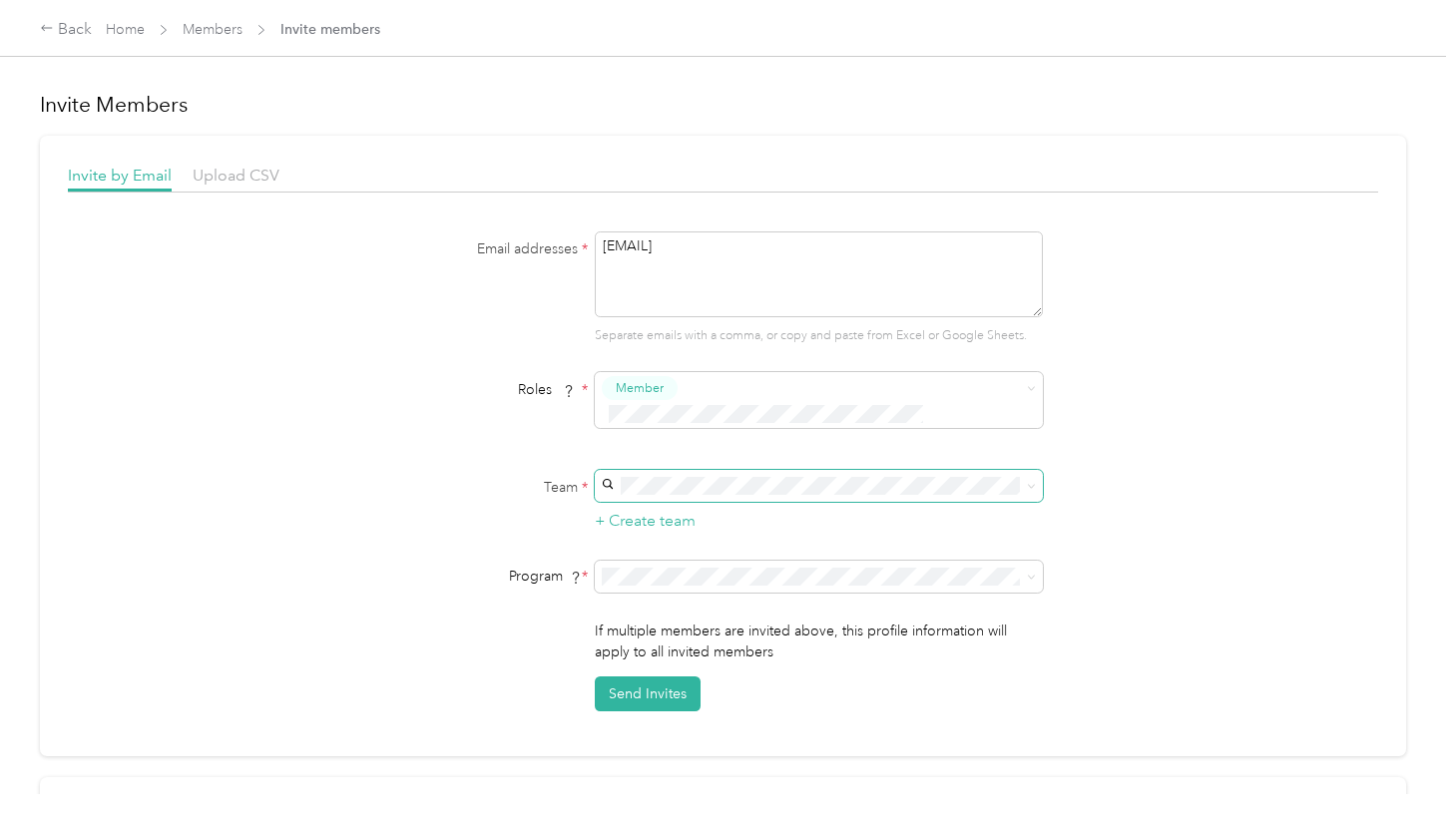 type on "[EMAIL]" 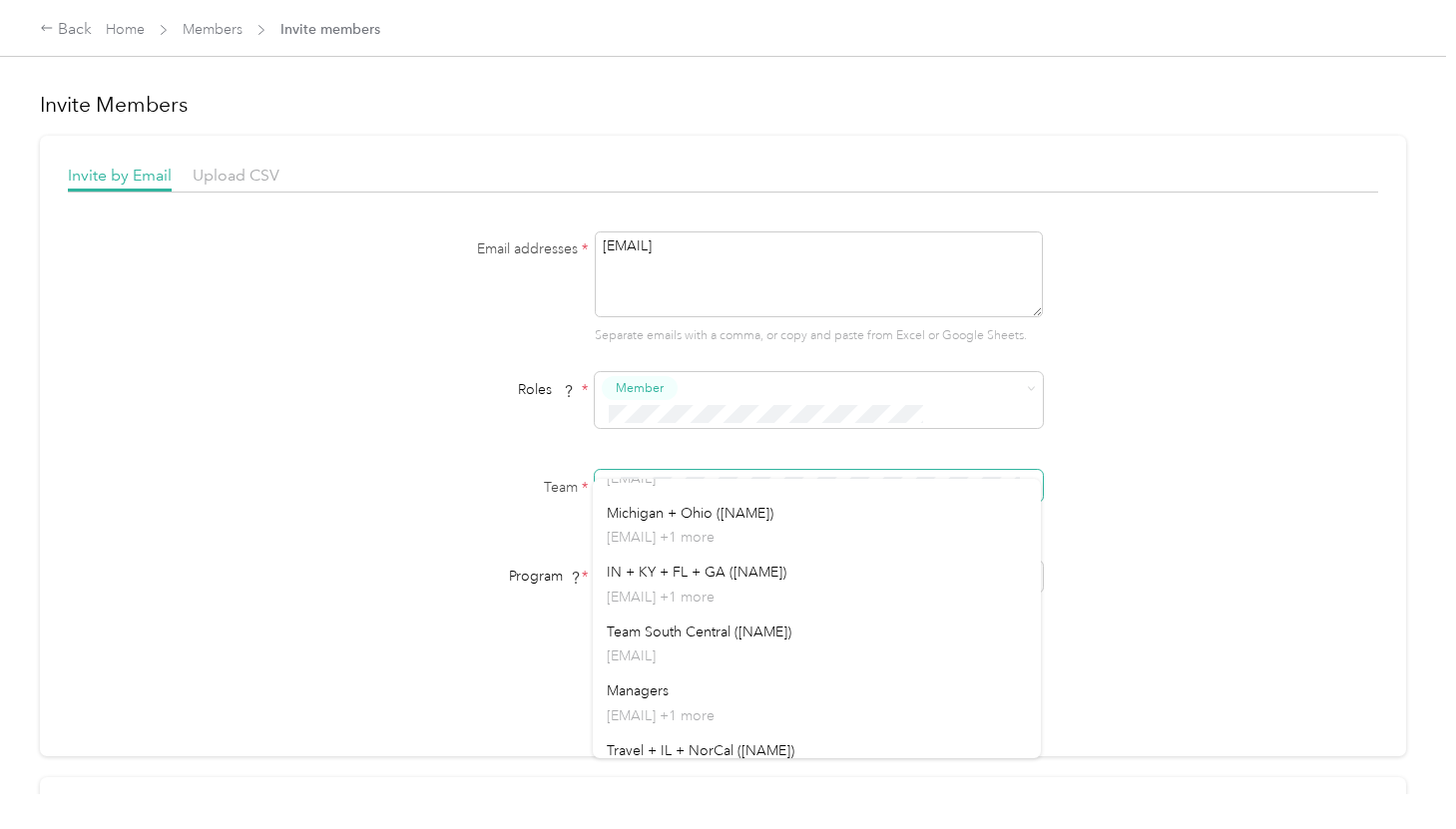 scroll, scrollTop: 254, scrollLeft: 0, axis: vertical 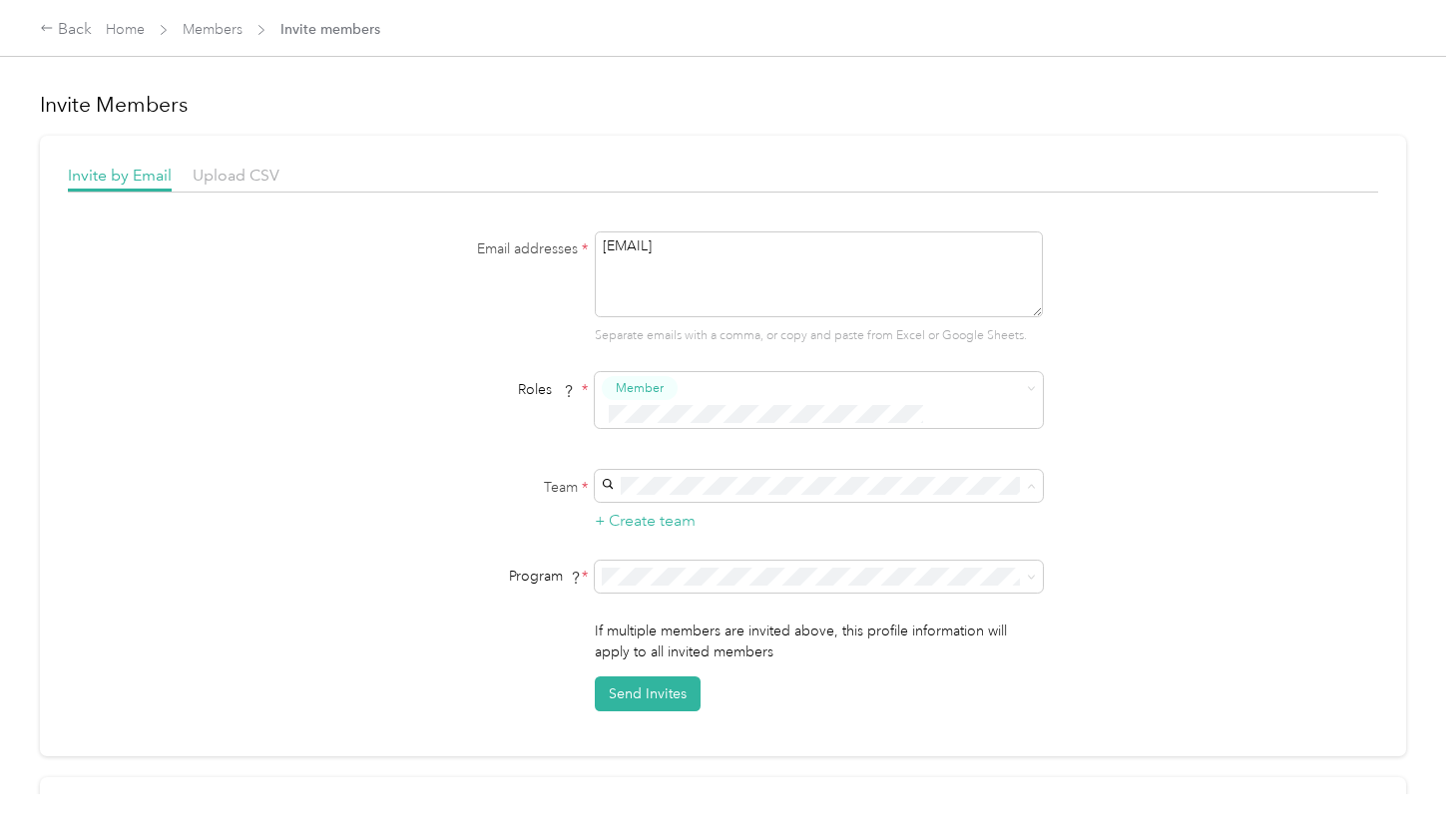 click on "Managers [EMAIL] +1 more" at bounding box center (816, 669) 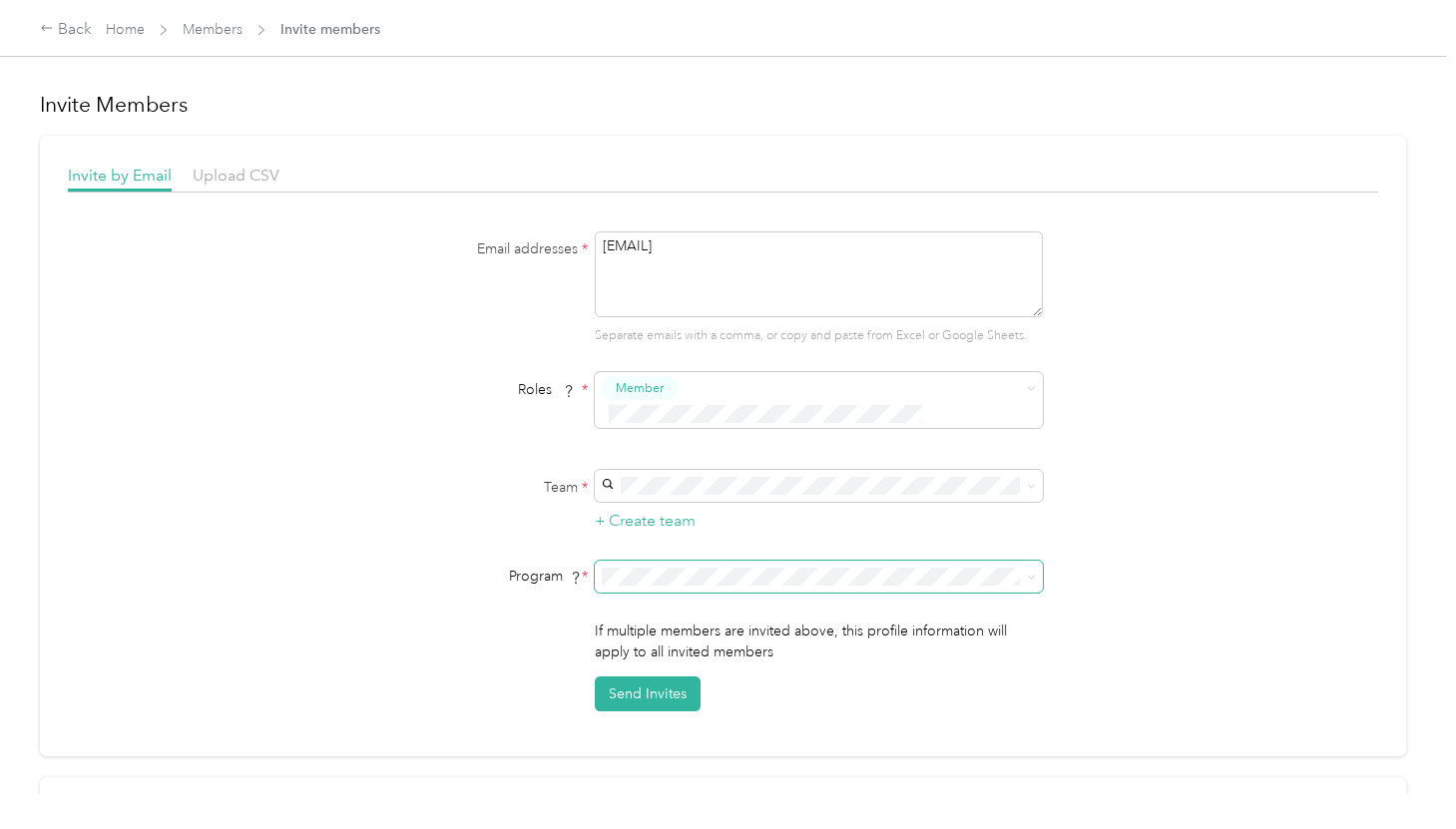 click at bounding box center [818, 577] 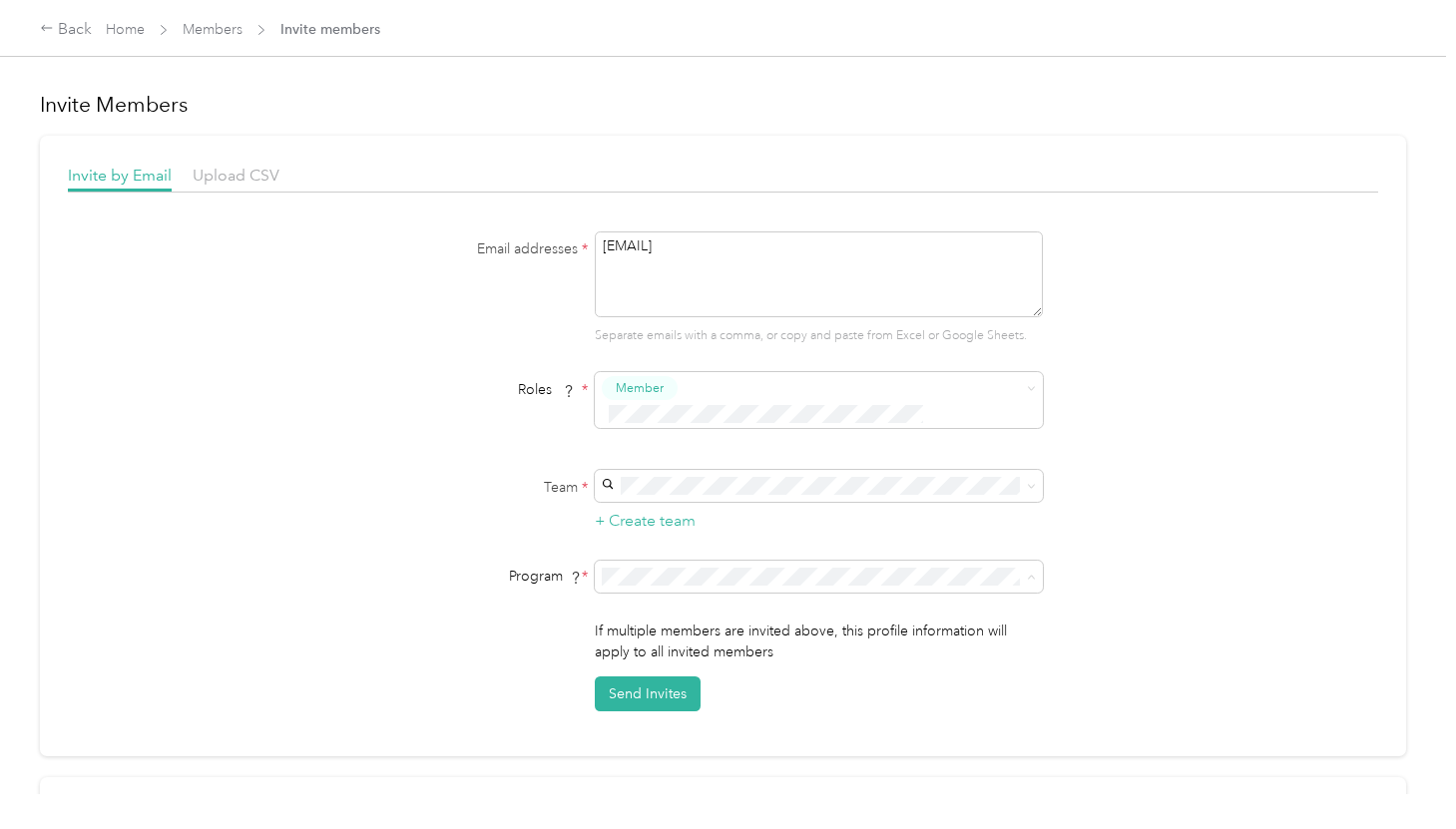 click on "Non - CA mileage reimbursement (CPM)" at bounding box center (816, 622) 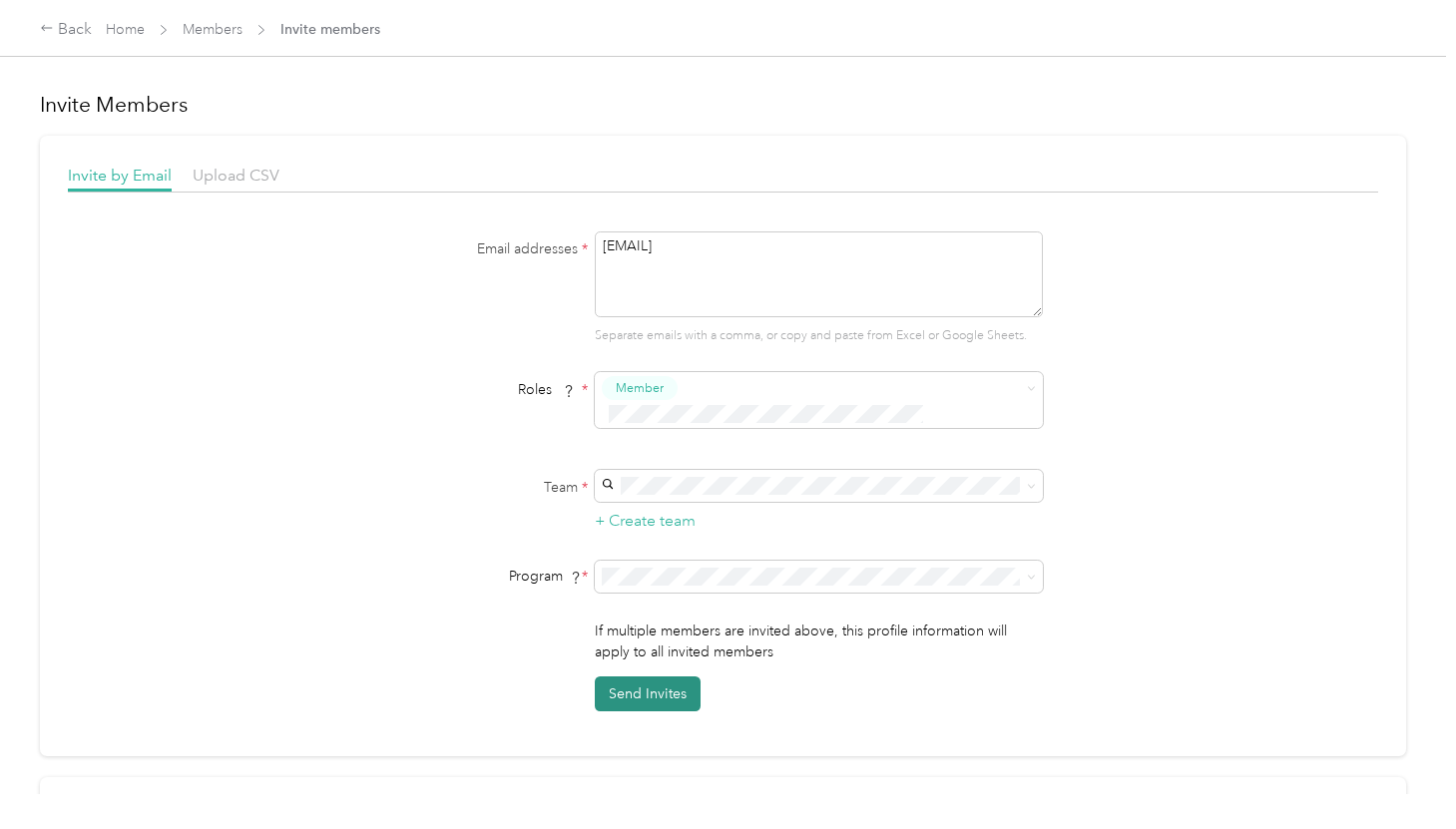 click on "Send Invites" at bounding box center [648, 693] 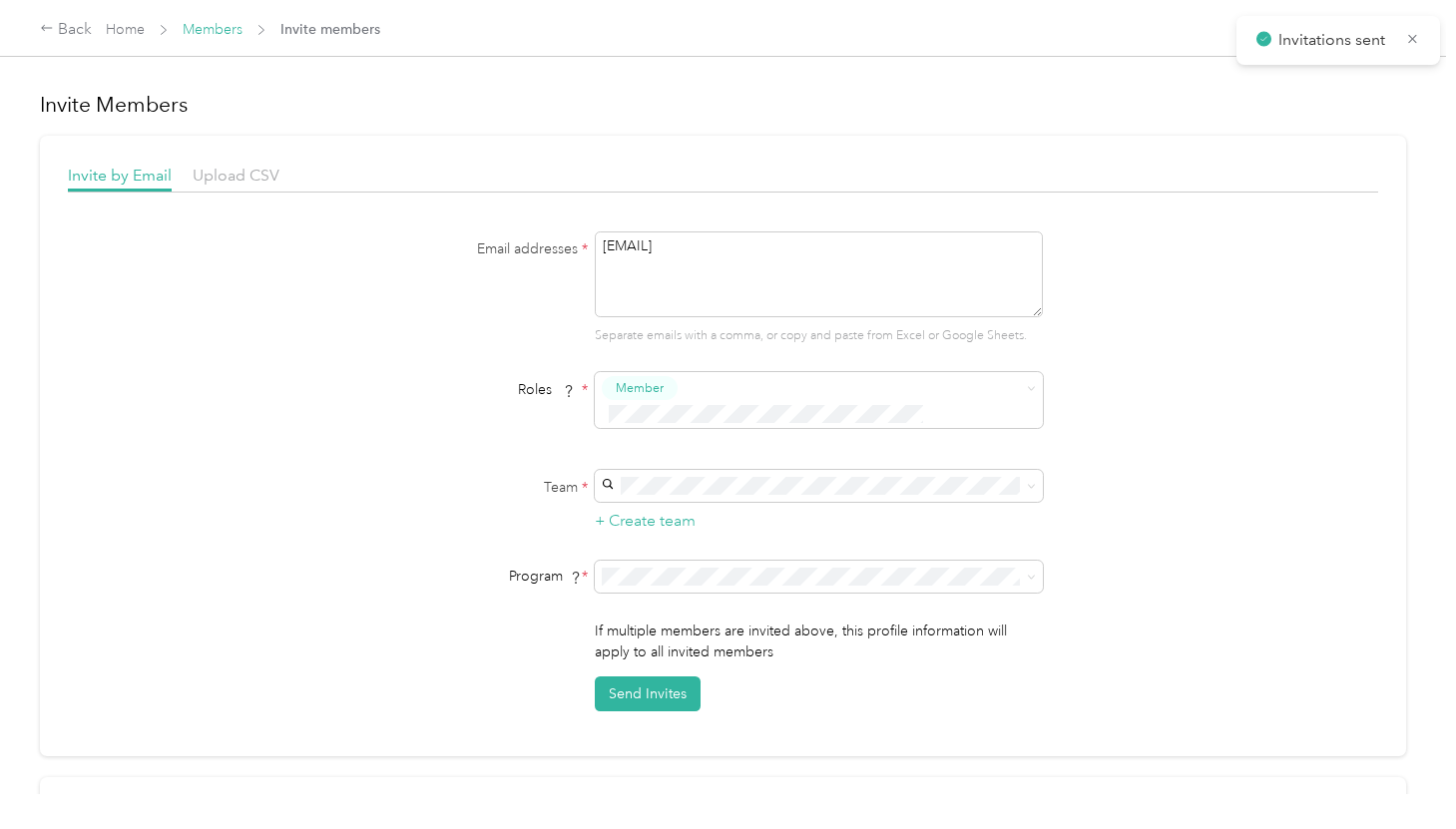 click on "Members" at bounding box center (213, 29) 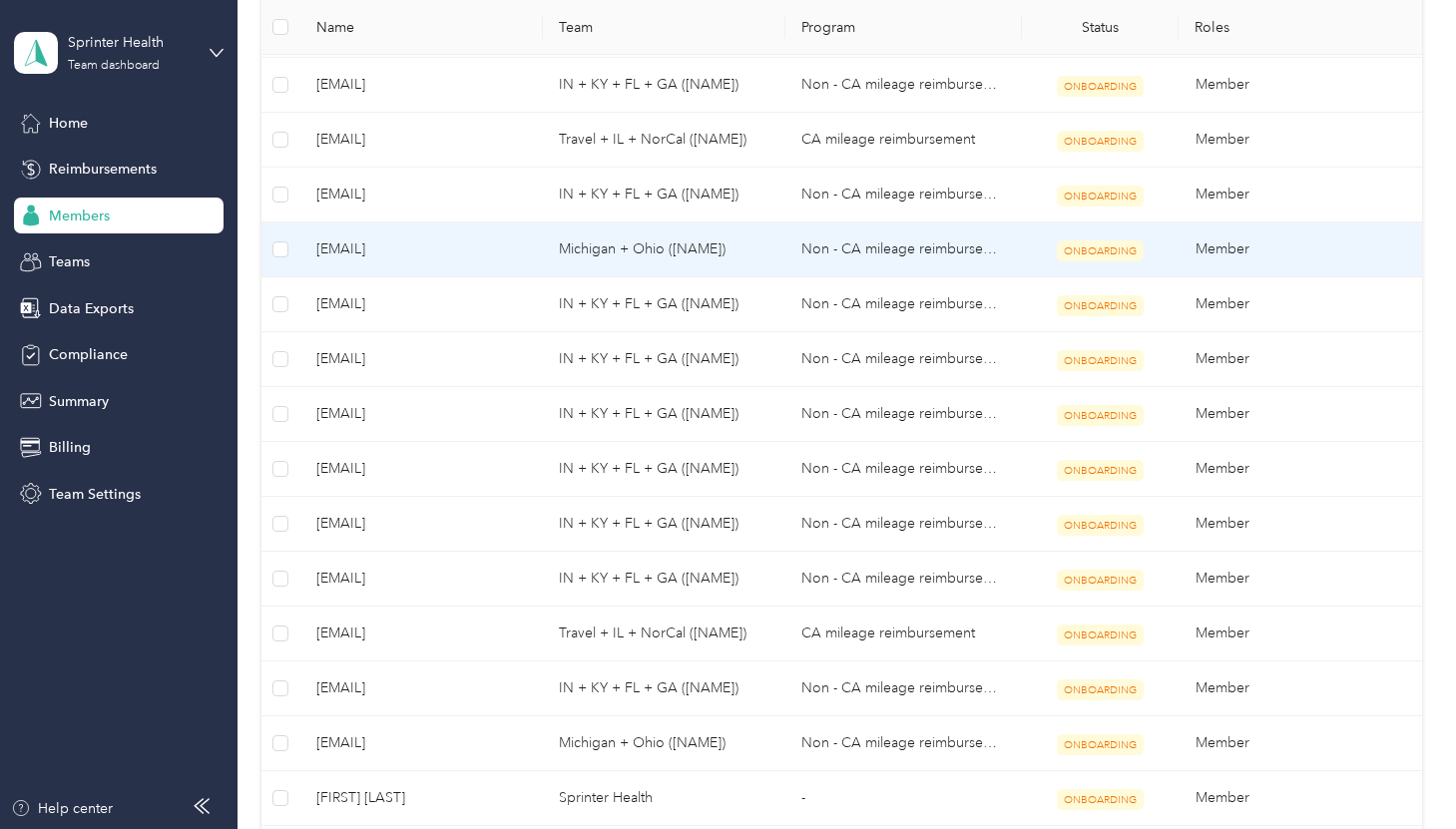 scroll, scrollTop: 917, scrollLeft: 0, axis: vertical 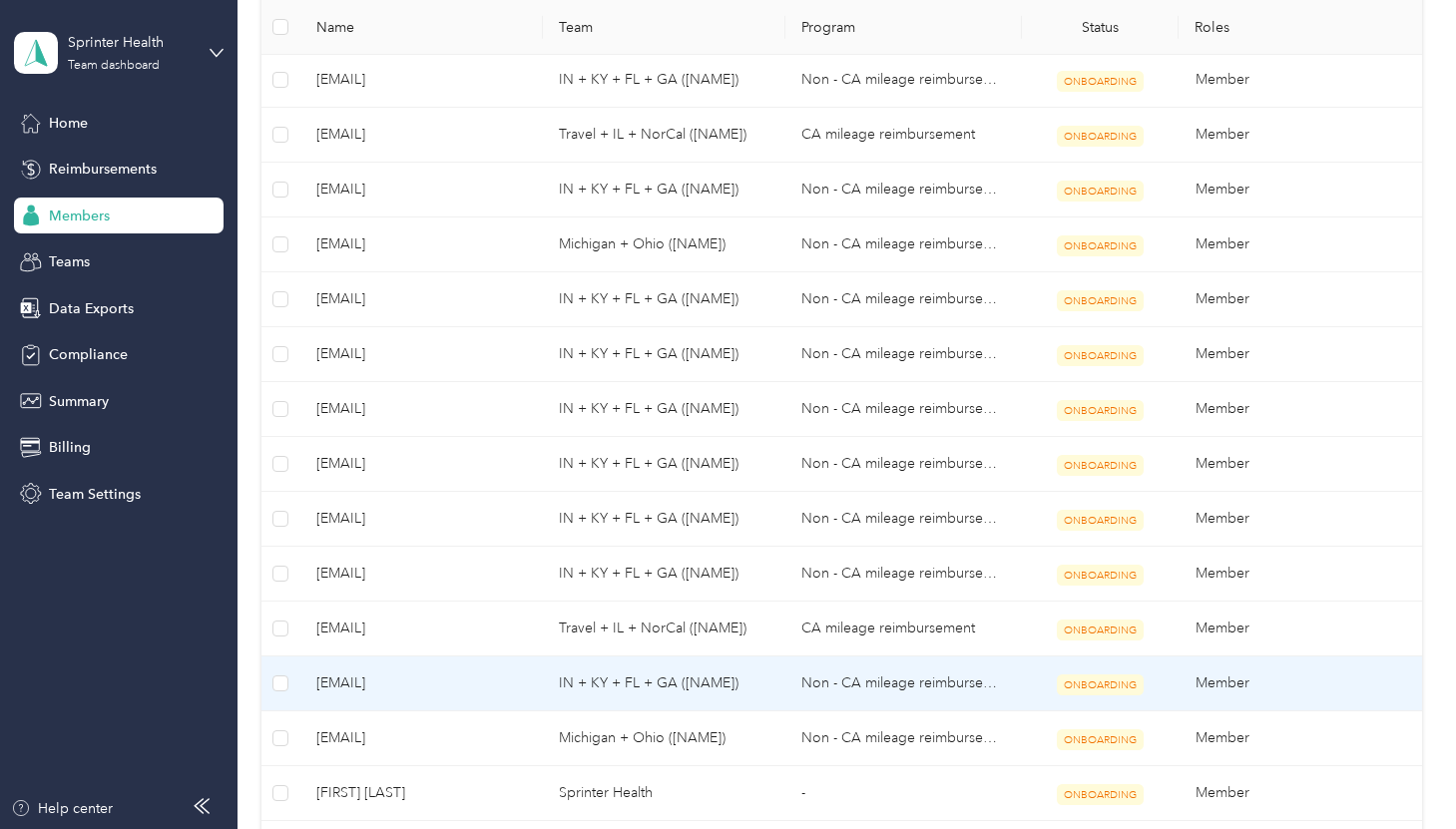click on "IN + KY + FL + GA ([NAME])" at bounding box center [664, 683] 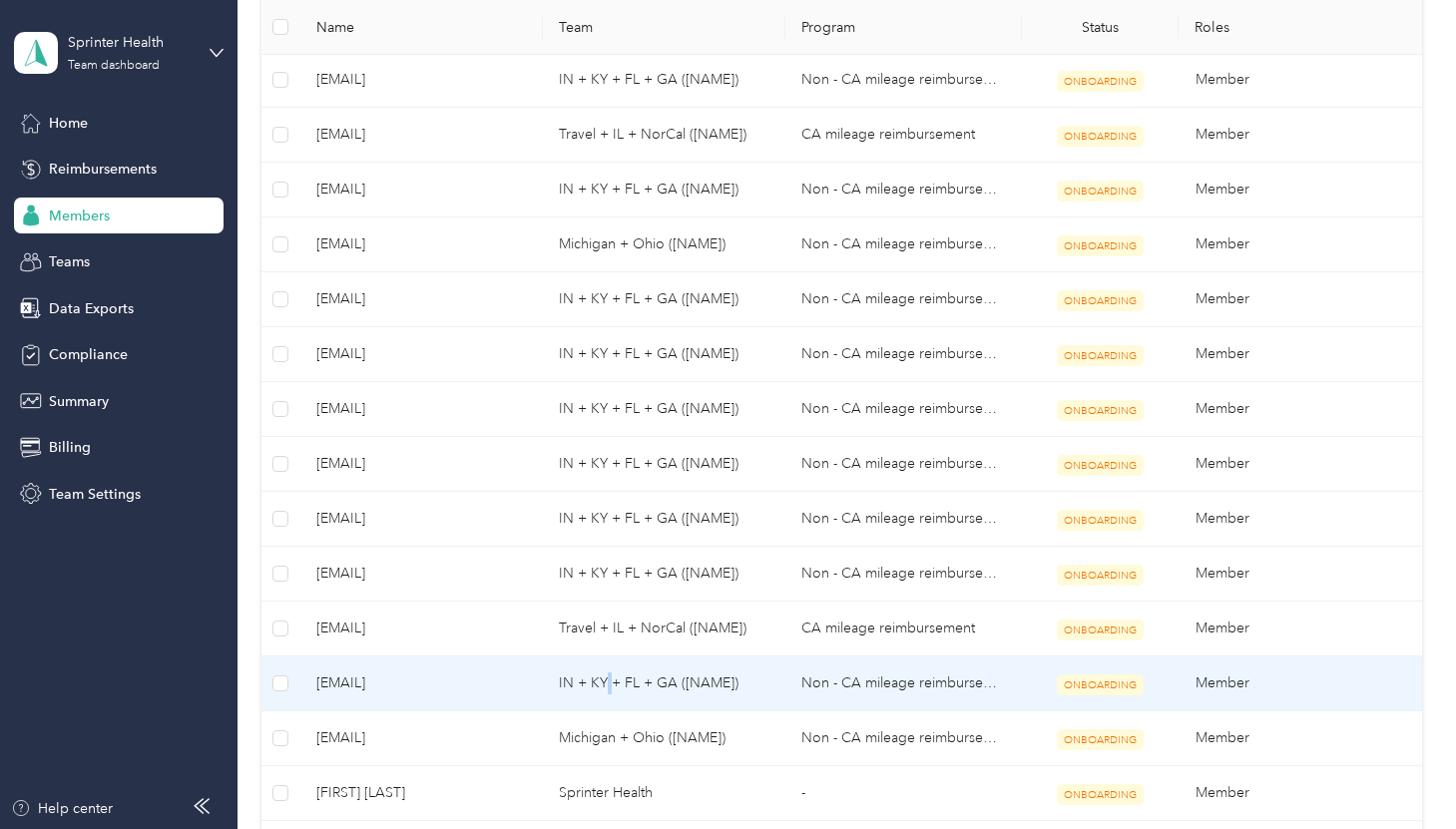 click on "IN + KY + FL + GA ([NAME])" at bounding box center [664, 683] 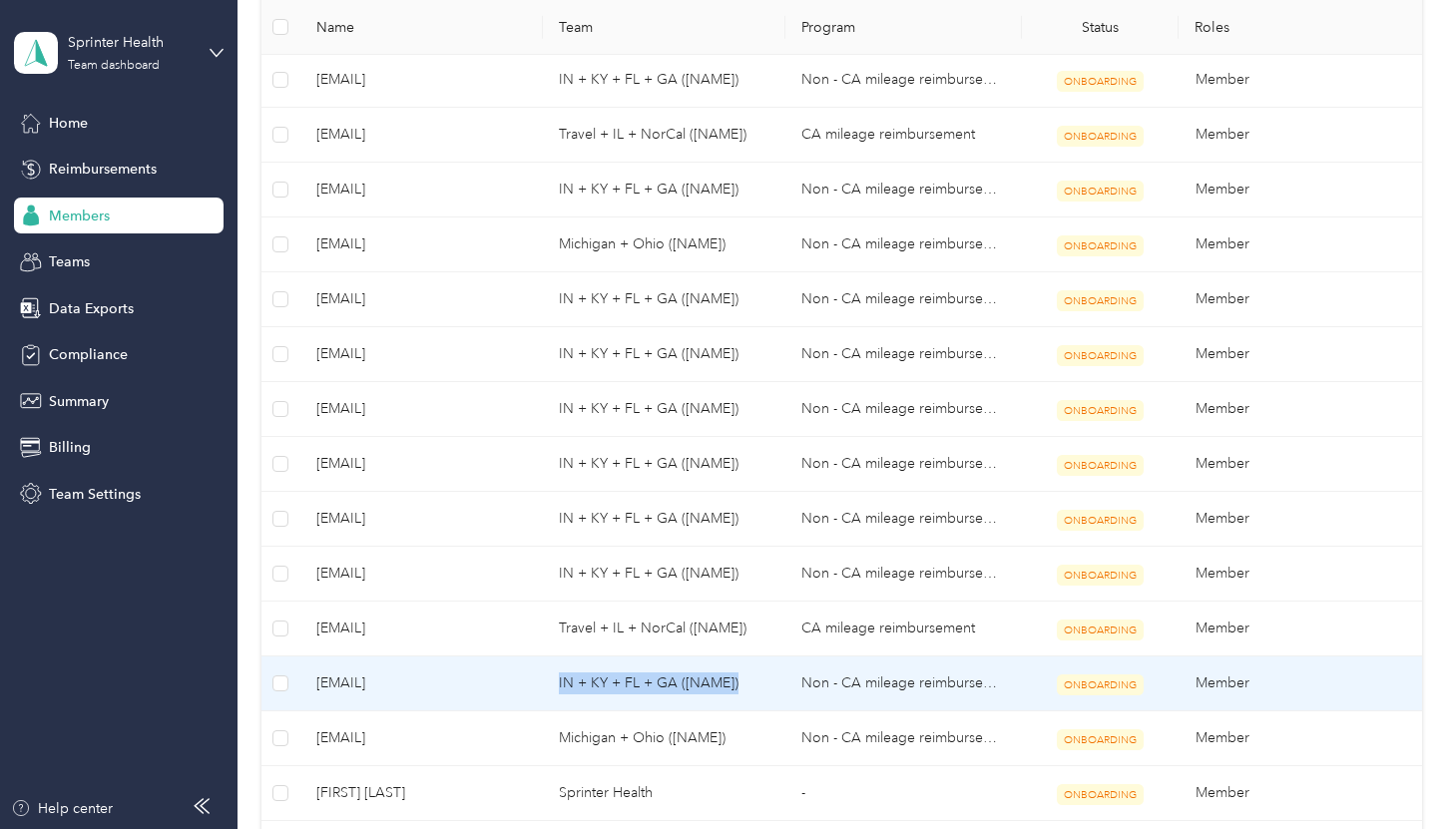 click on "IN + KY + FL + GA ([NAME])" at bounding box center (664, 683) 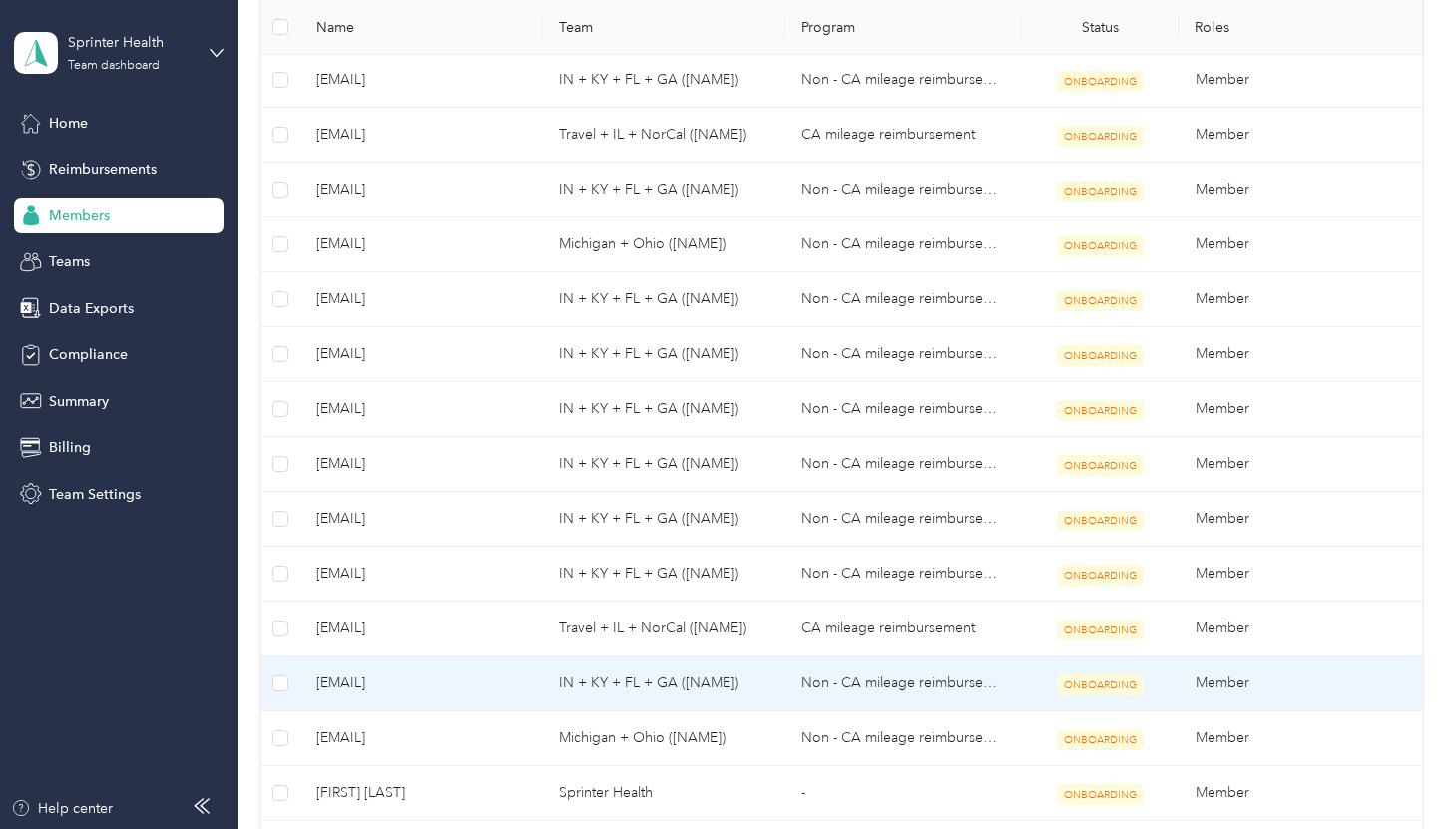 click on "[EMAIL]" at bounding box center (421, 683) 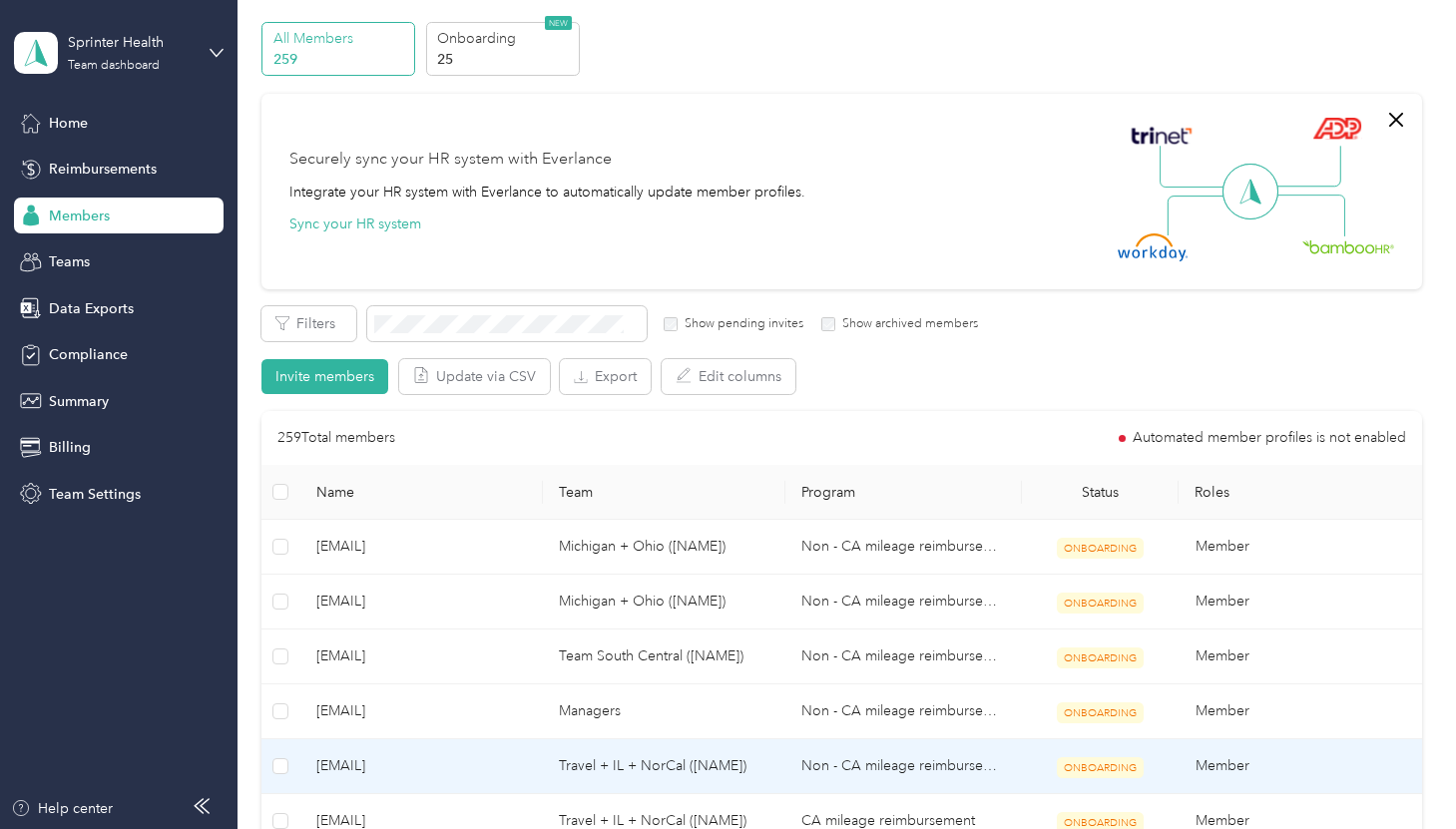 scroll, scrollTop: 0, scrollLeft: 0, axis: both 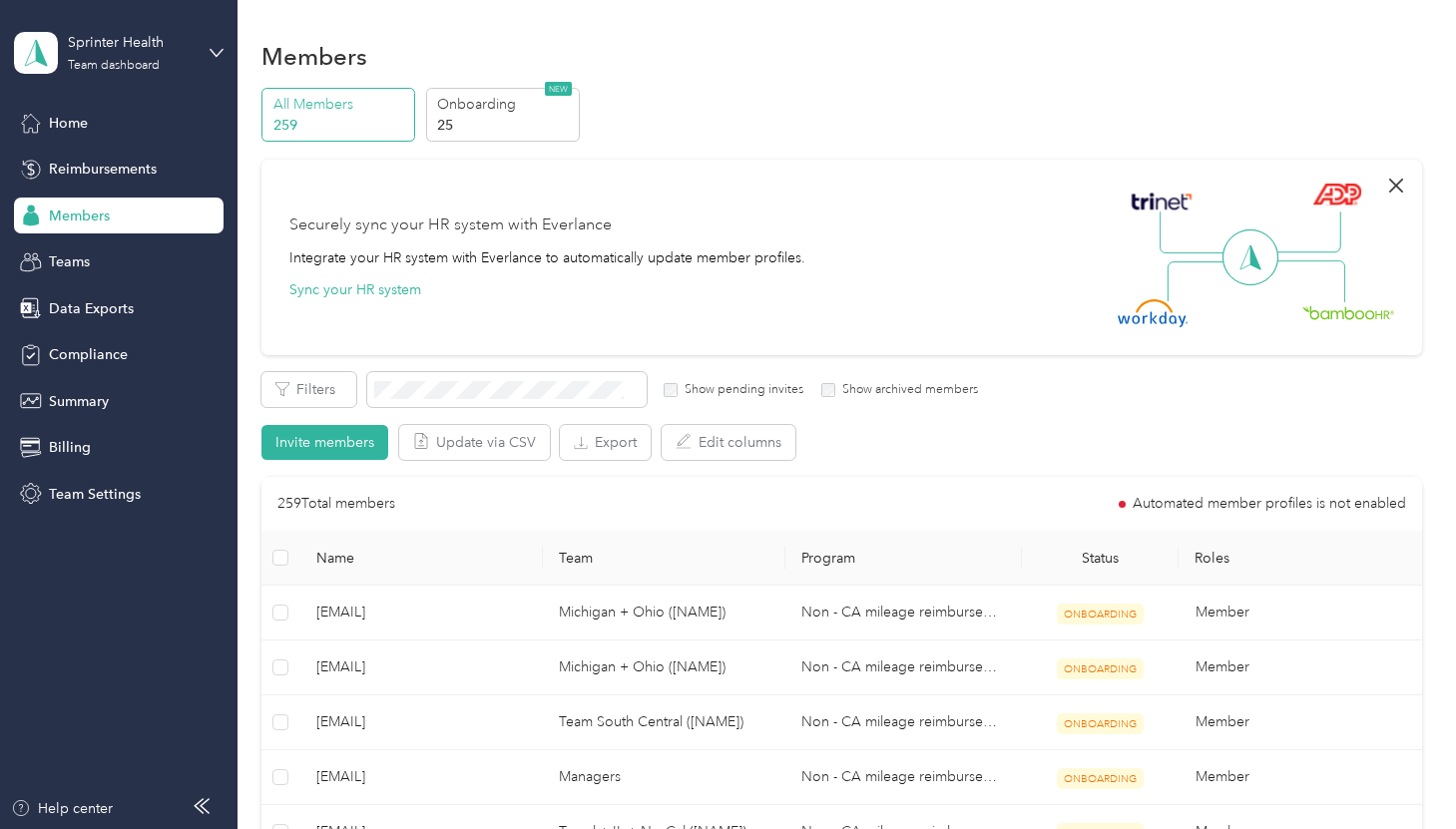 click 